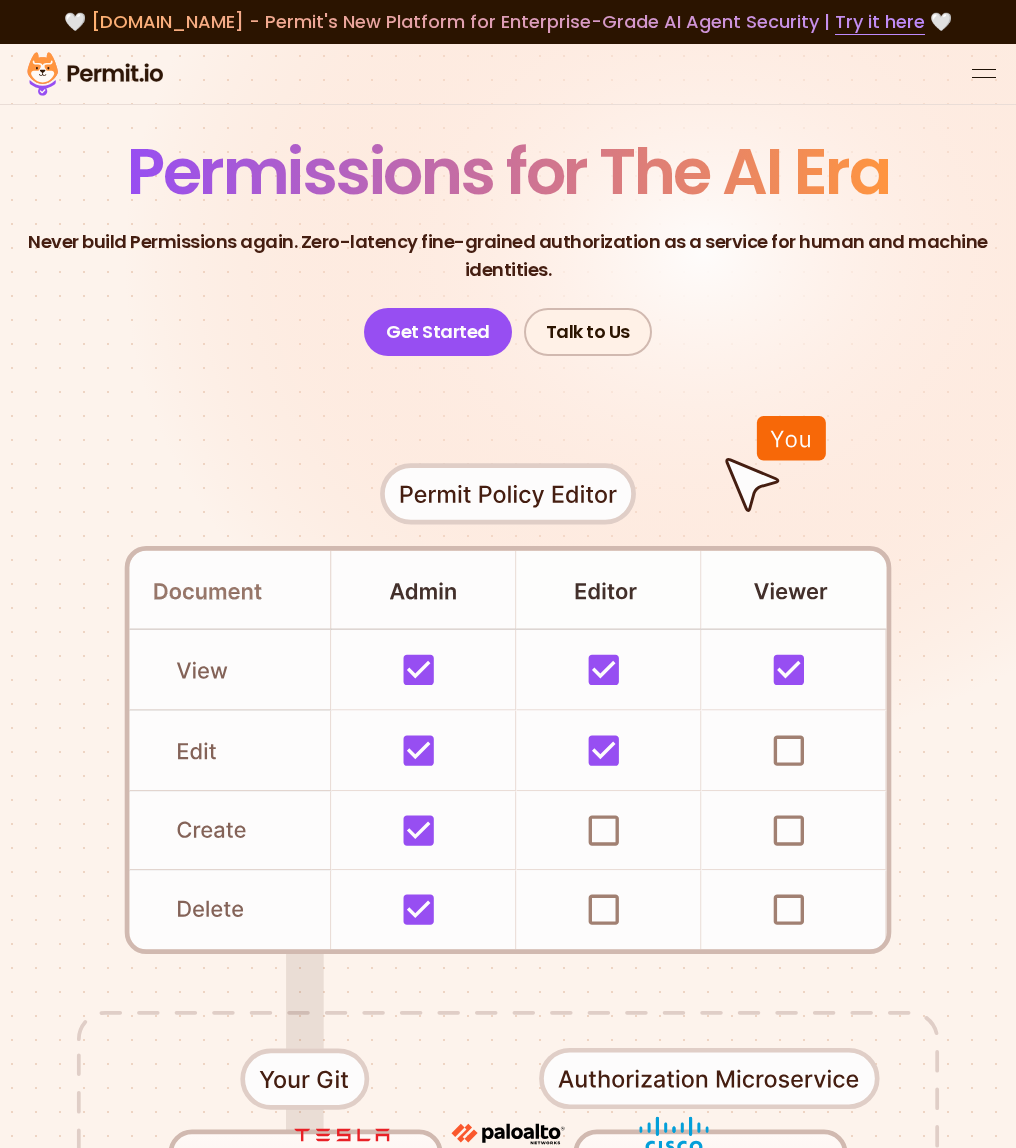 scroll, scrollTop: 0, scrollLeft: 0, axis: both 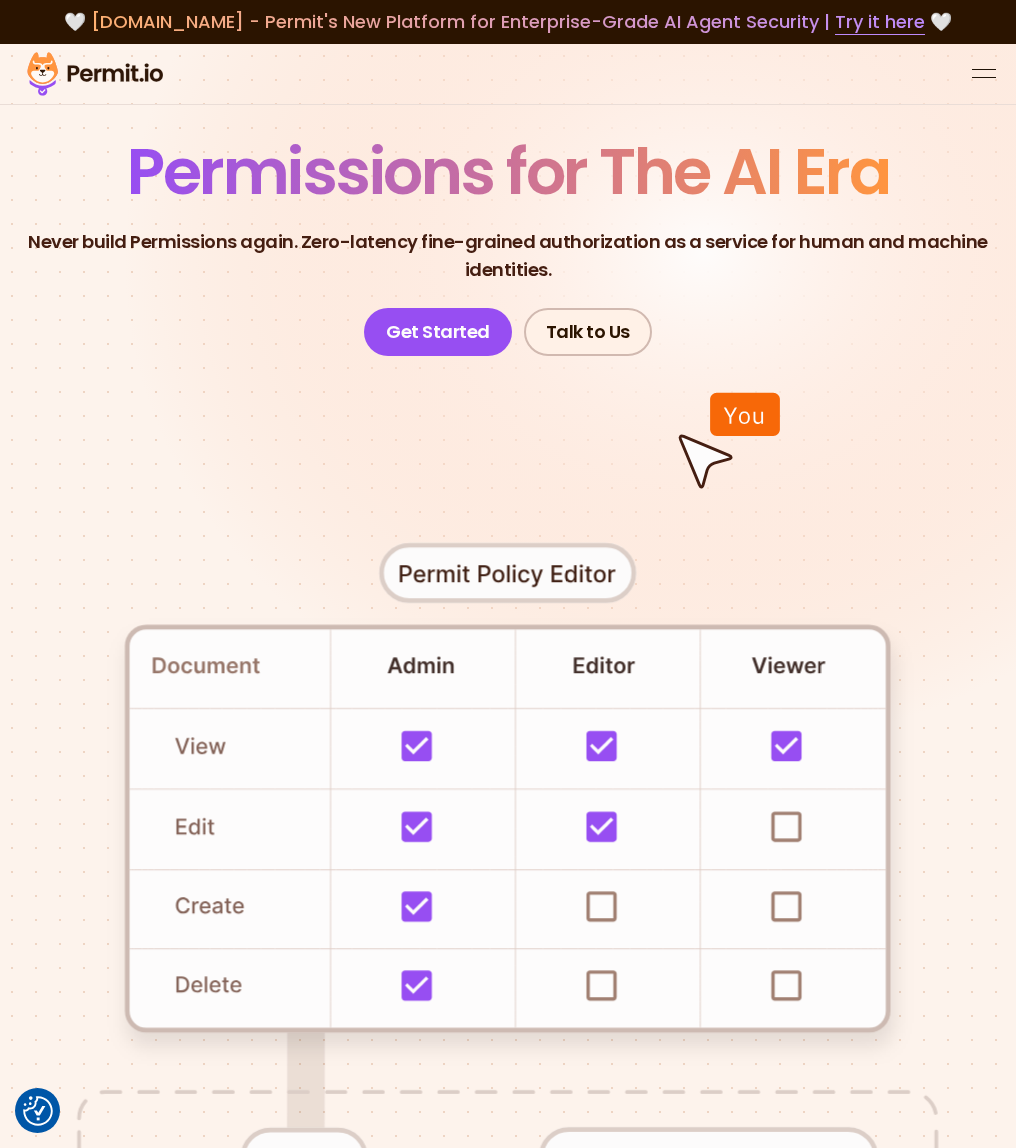 click at bounding box center [508, 74] 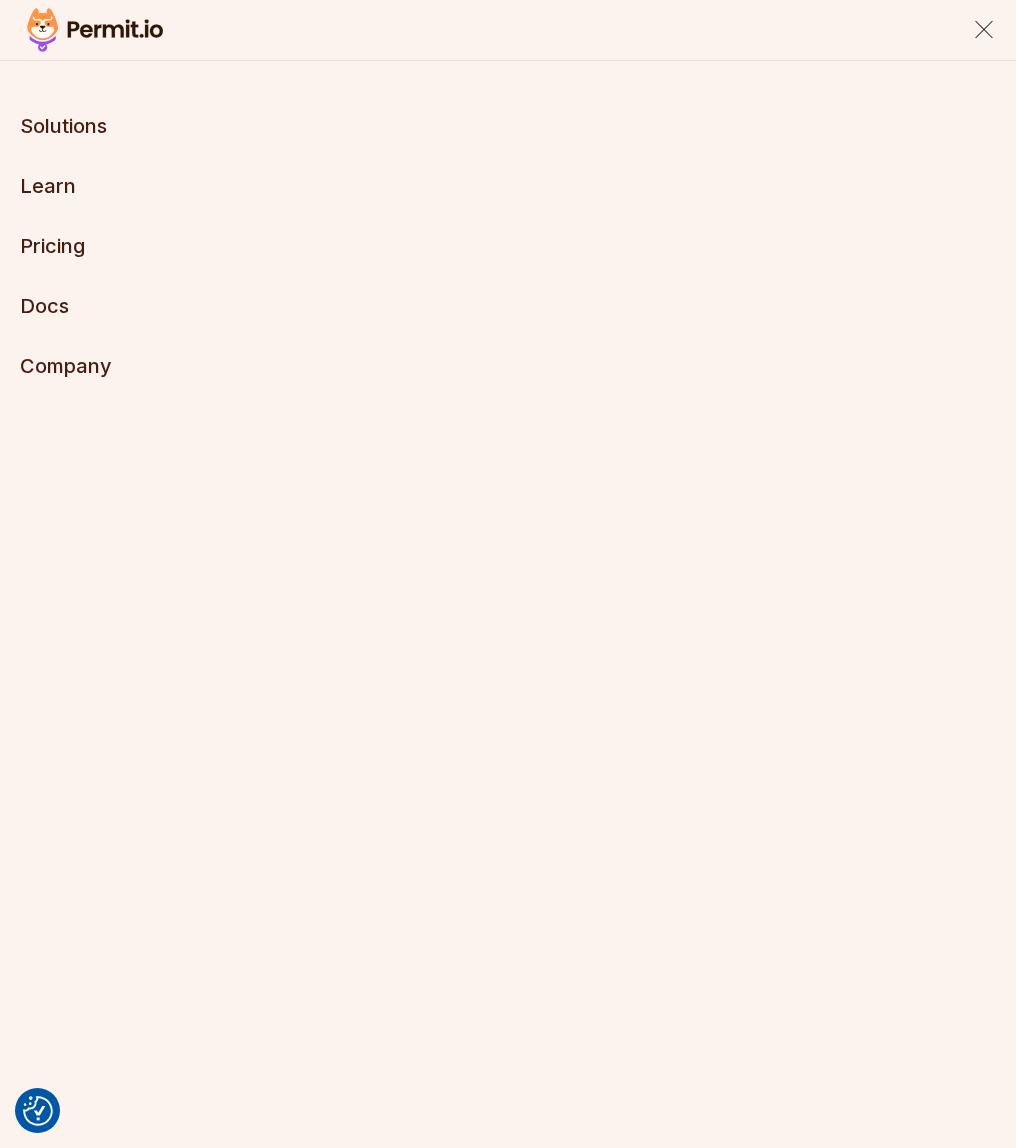 click at bounding box center (984, 30) 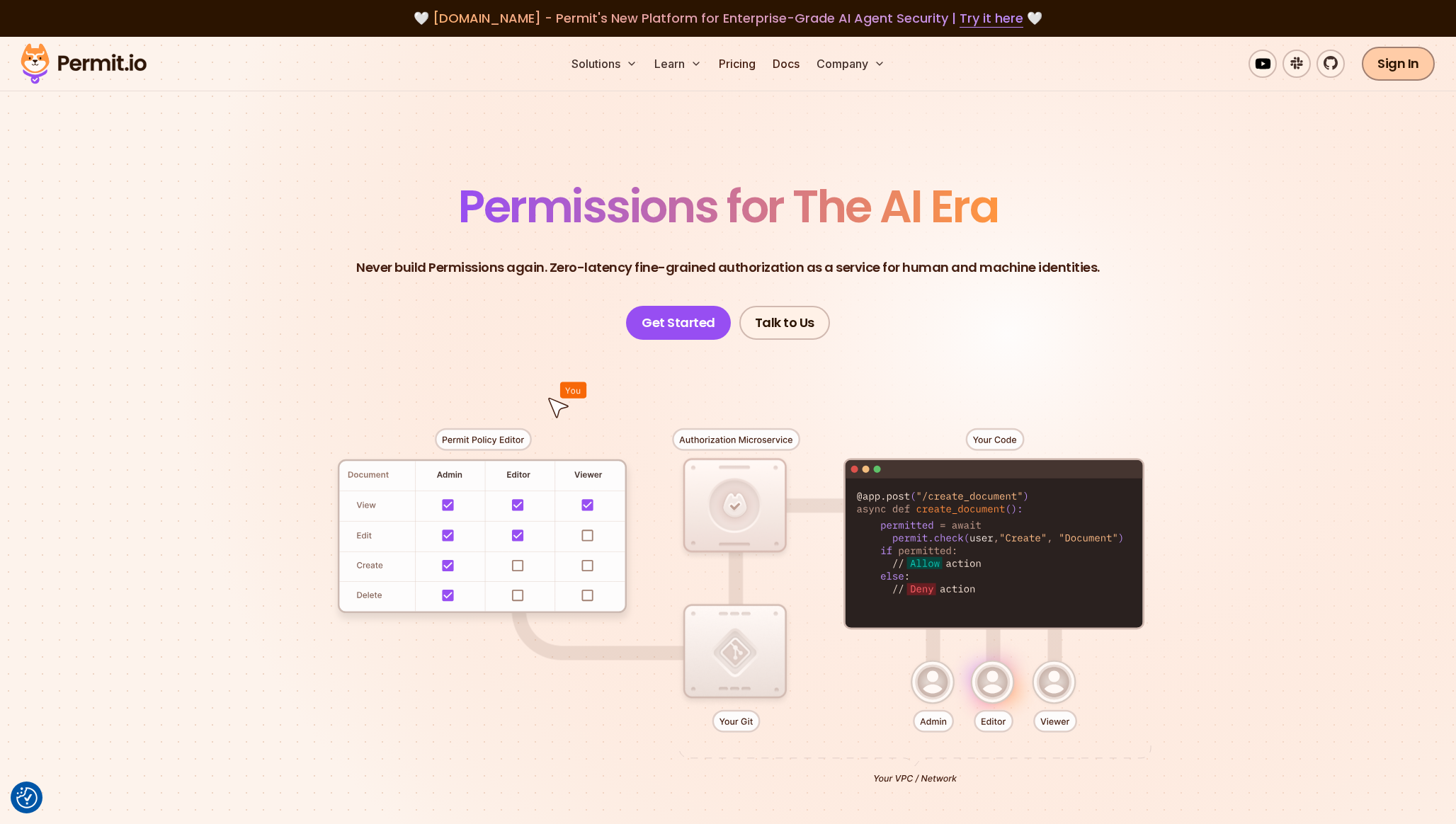 click on "Sign In" at bounding box center (1398, 64) 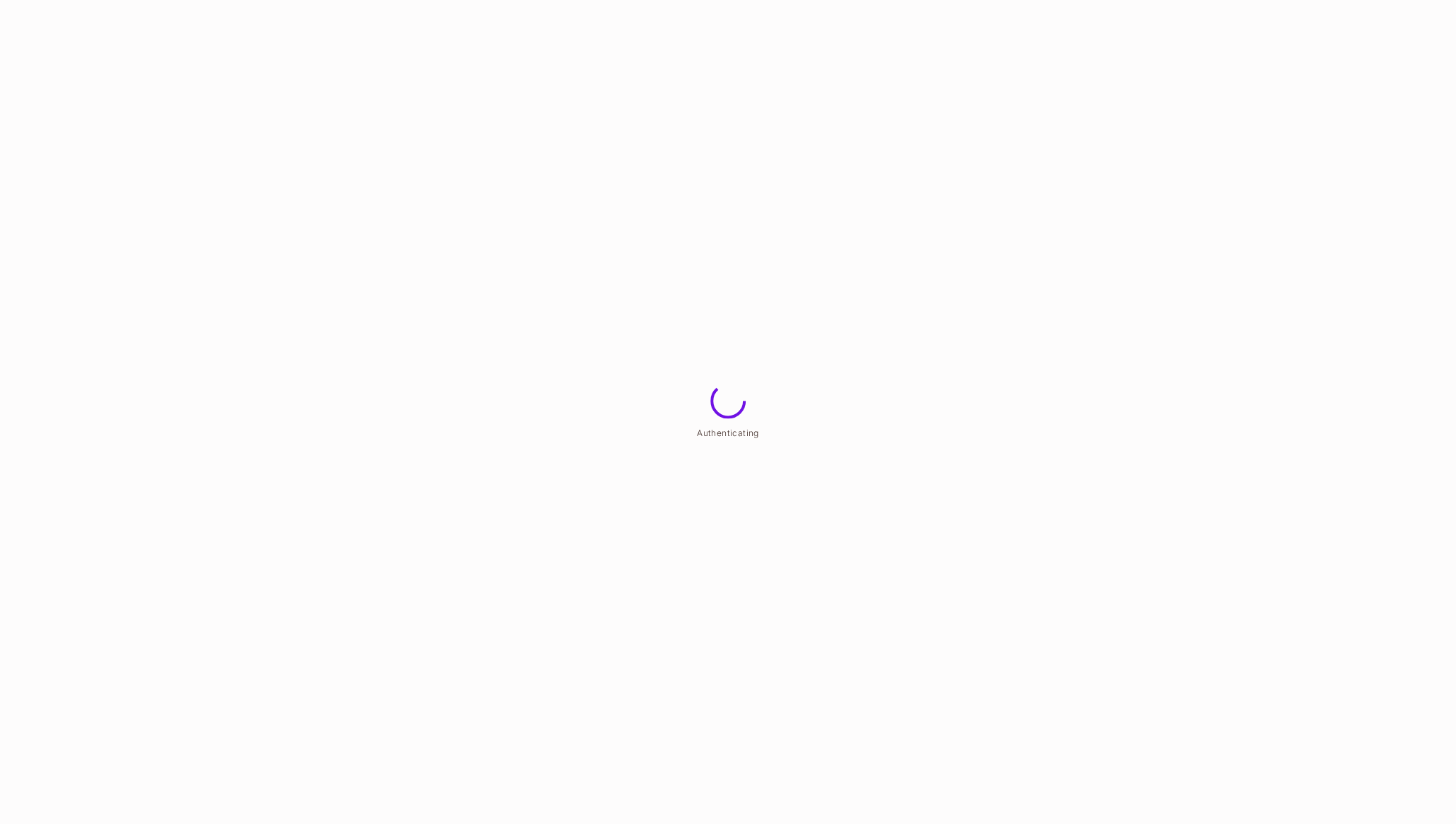 scroll, scrollTop: 0, scrollLeft: 0, axis: both 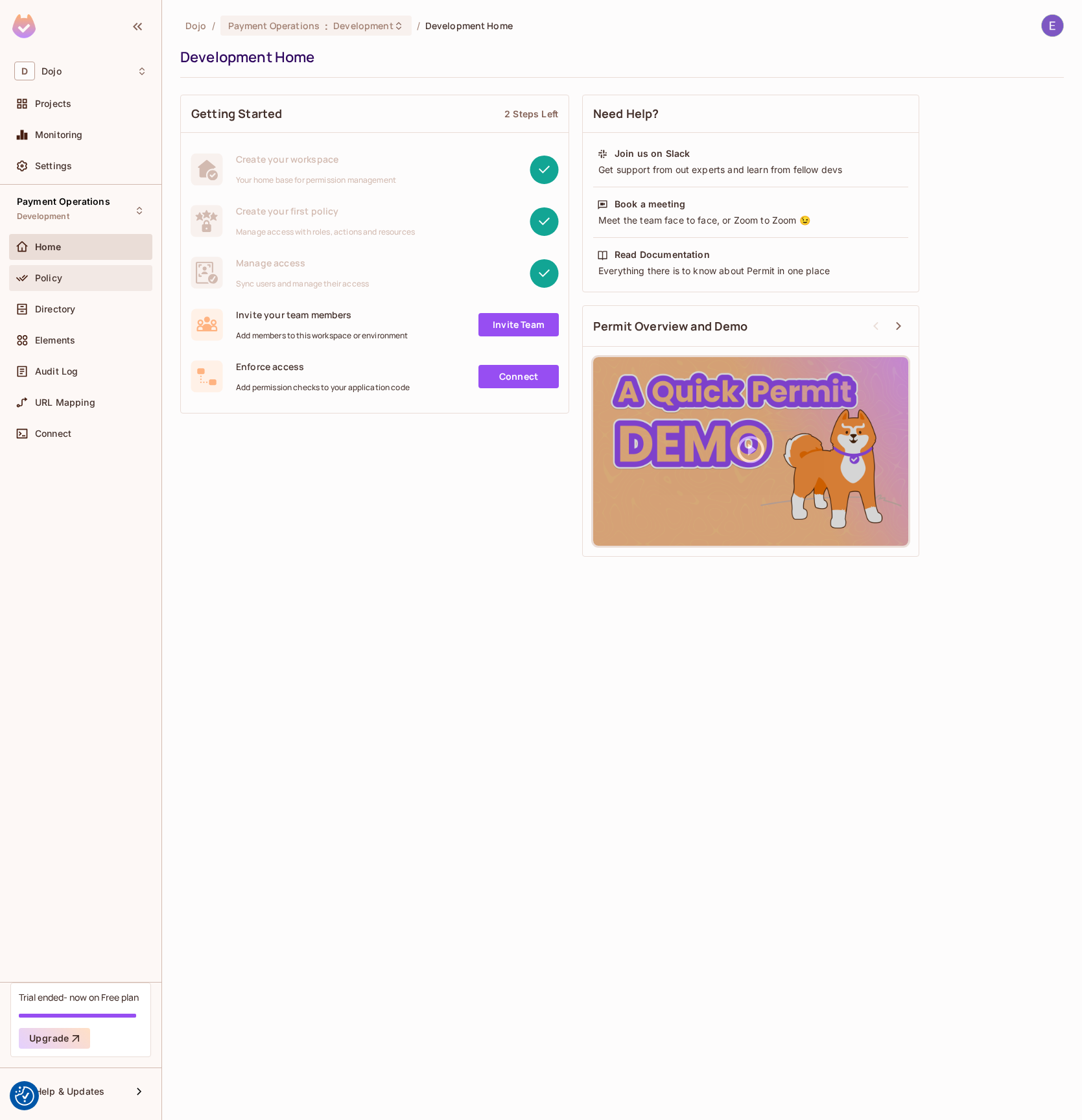 click on "Policy" at bounding box center (91, 278) 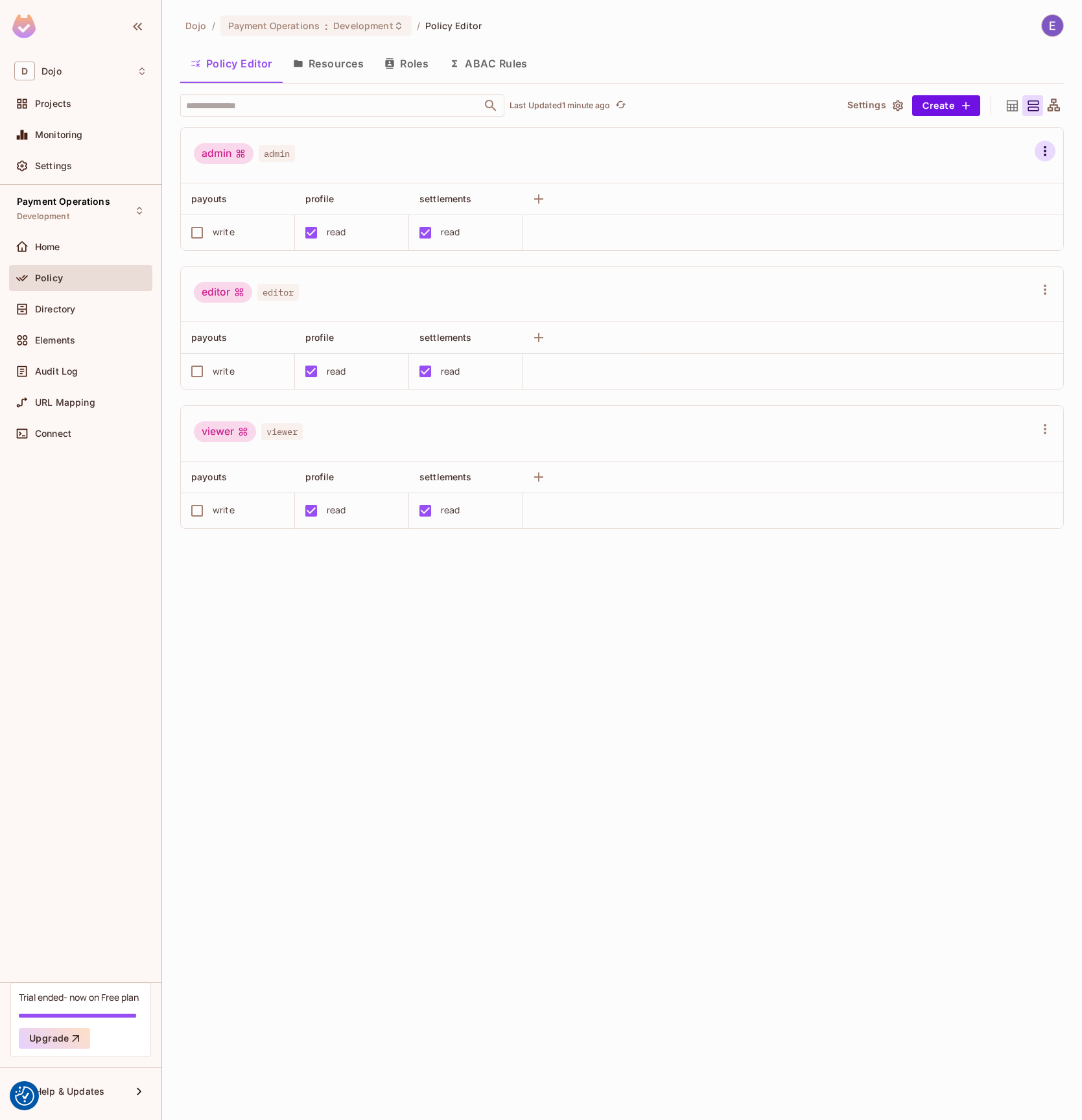 click 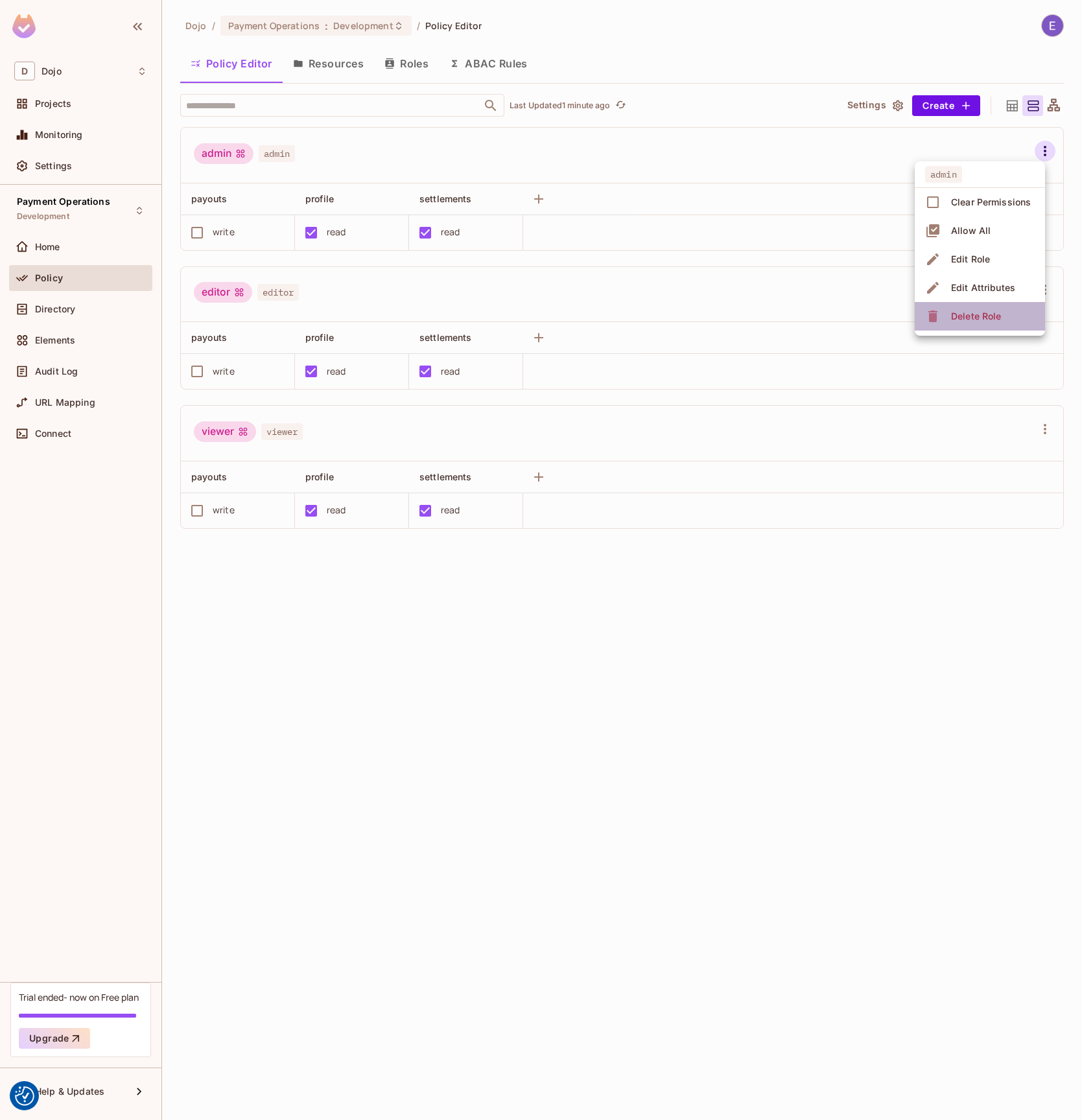 click on "Delete Role" at bounding box center [976, 316] 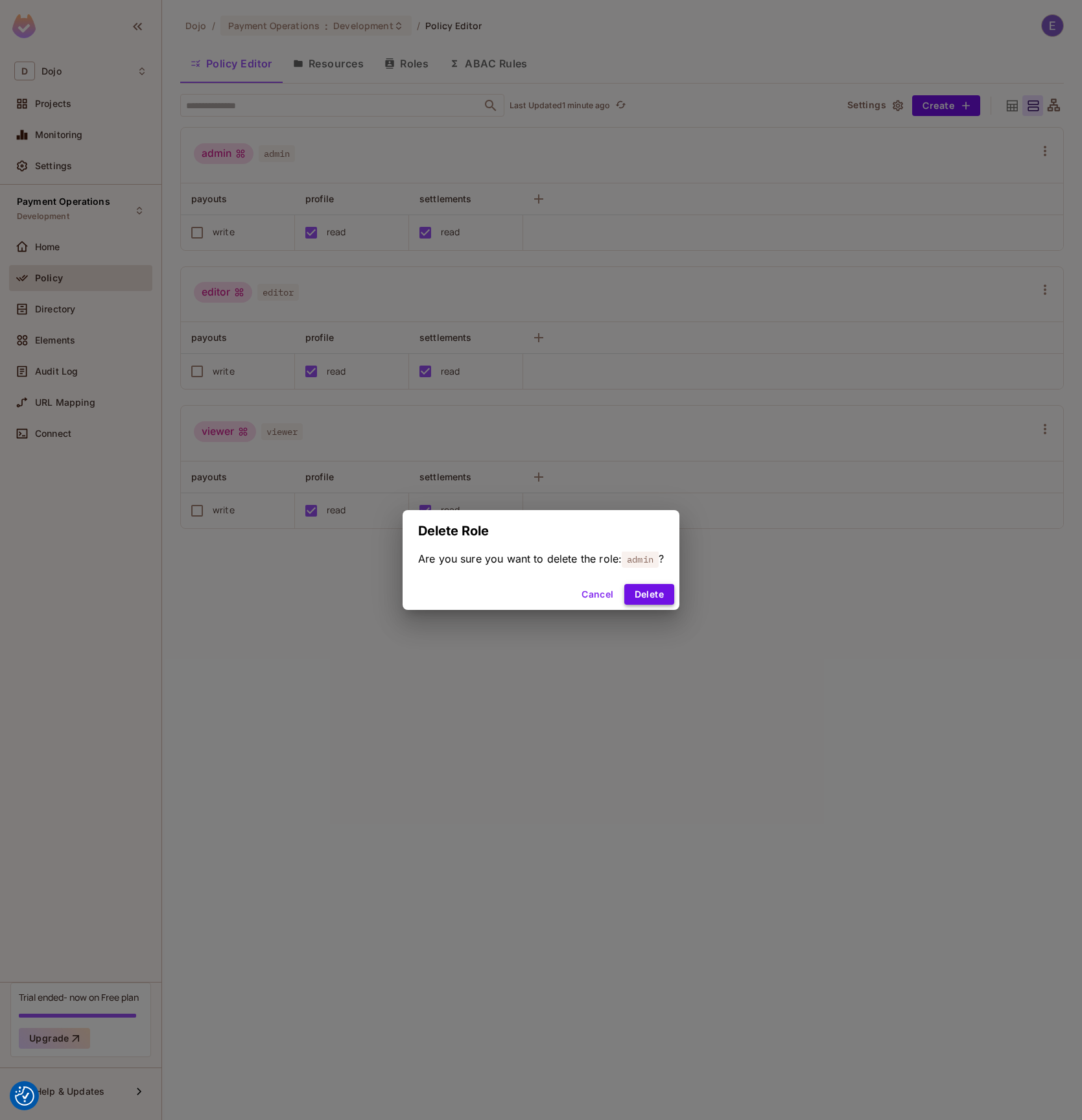 click on "Delete" at bounding box center (649, 594) 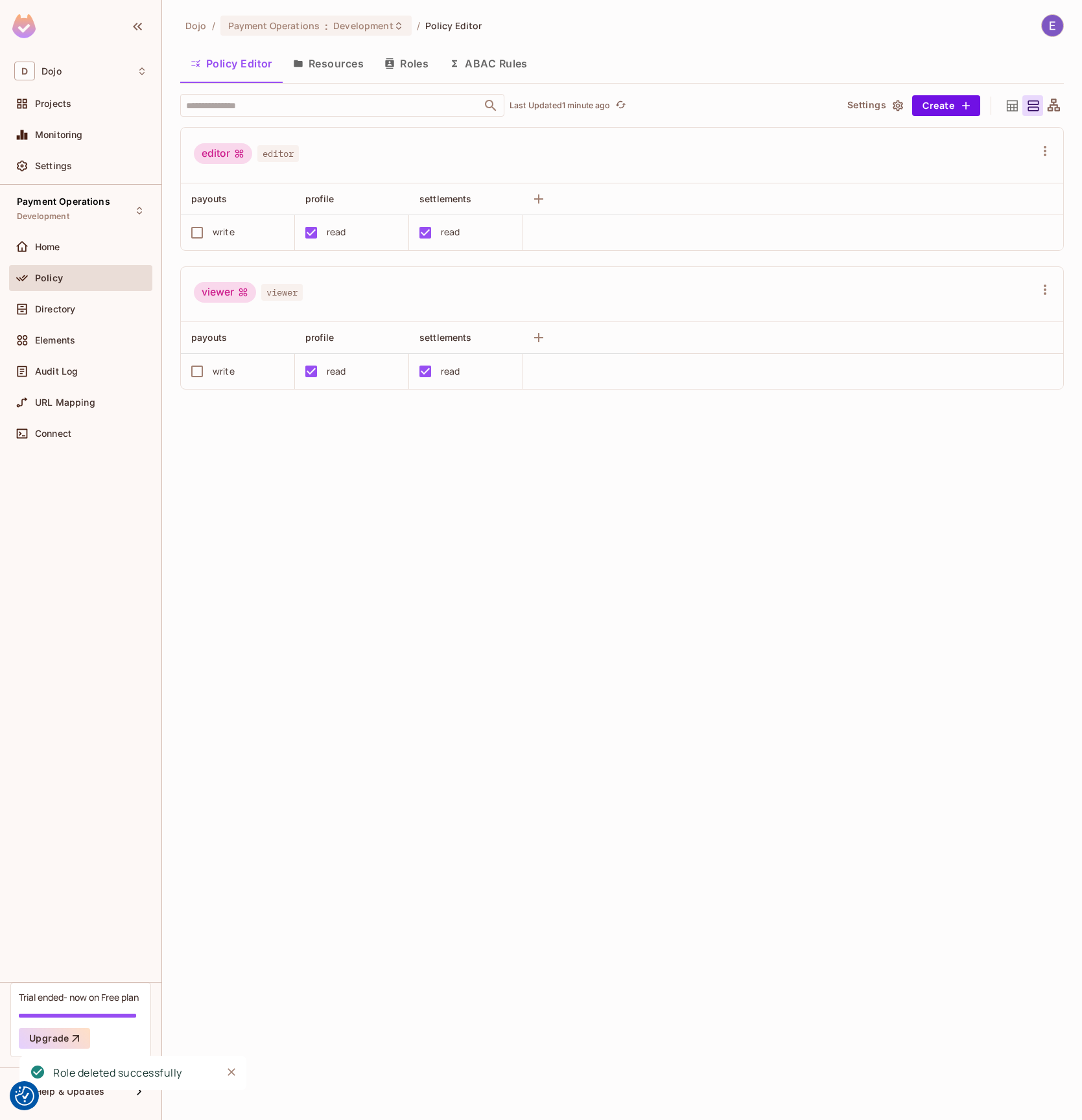 click on "editor editor" at bounding box center (622, 156) 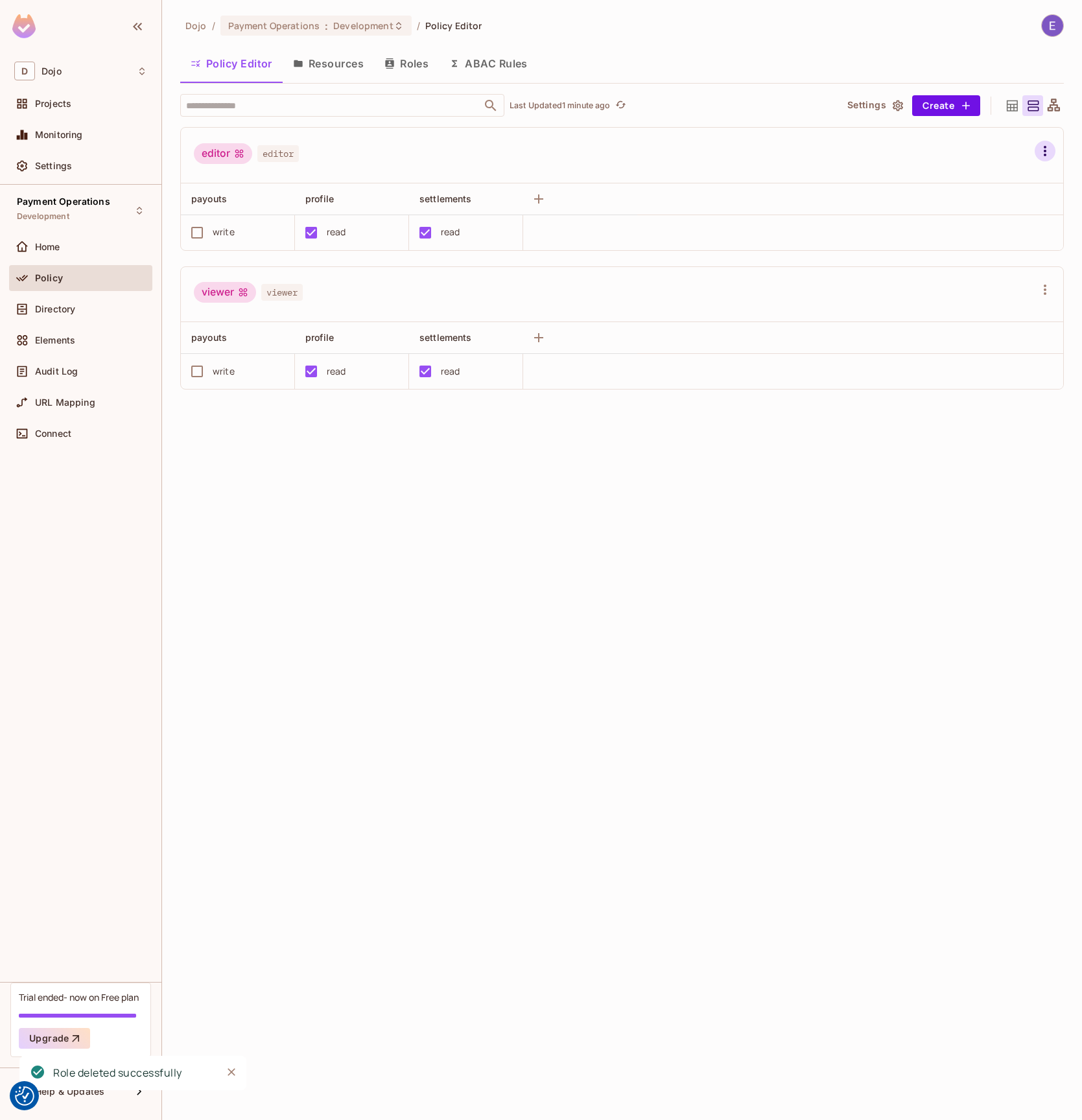 click 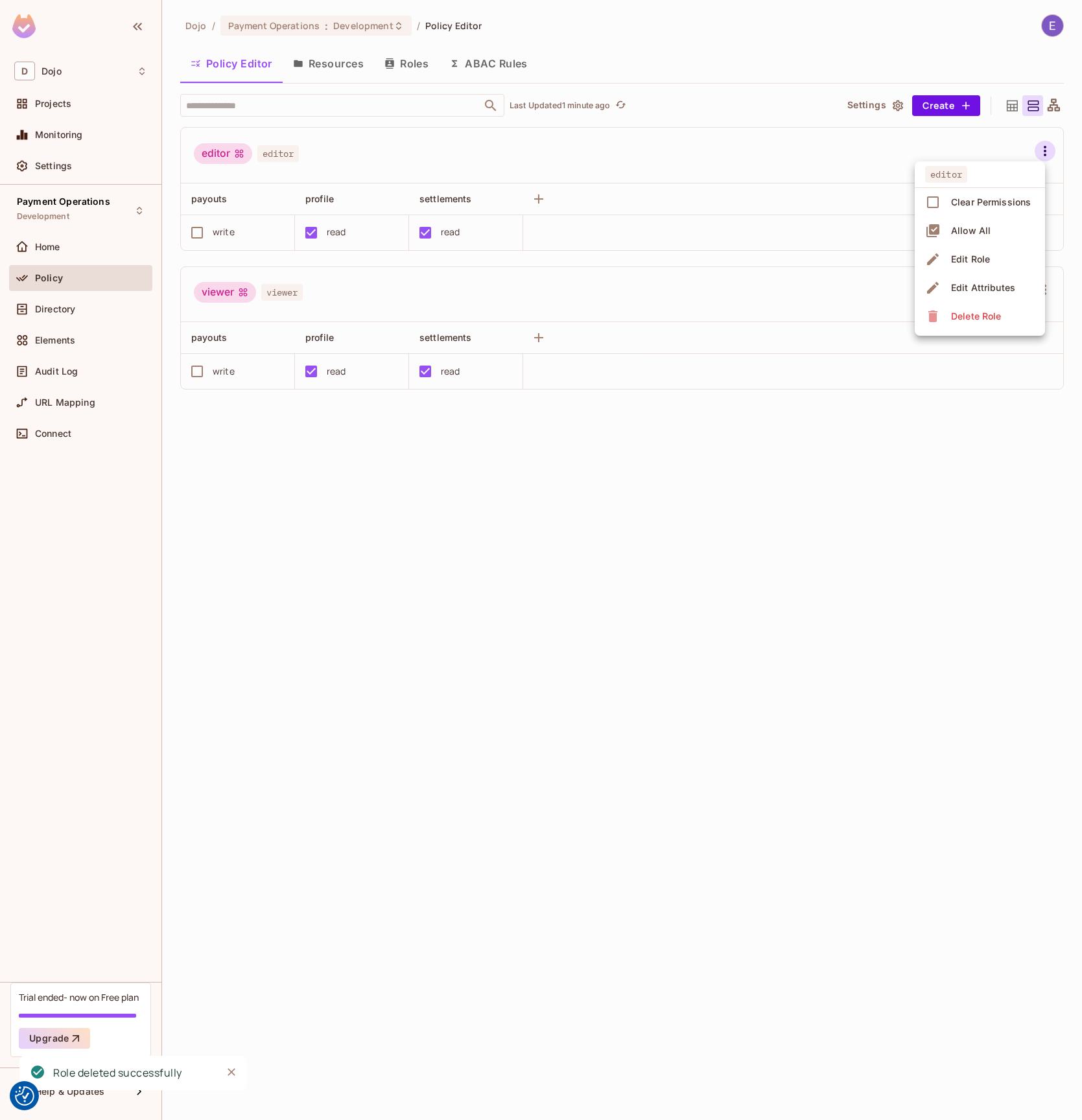 click on "Delete Role" at bounding box center (976, 316) 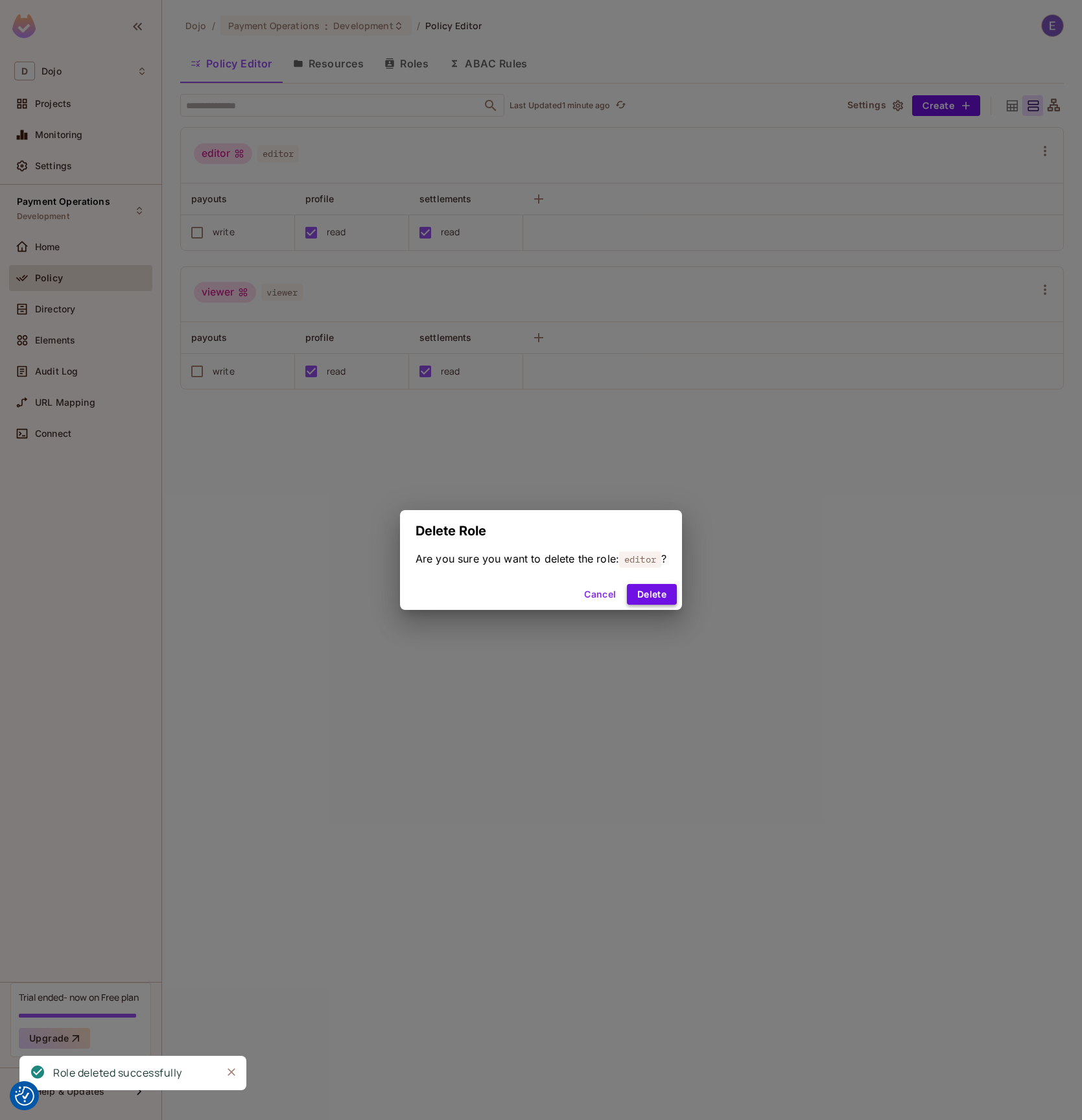 click on "Delete" at bounding box center [652, 594] 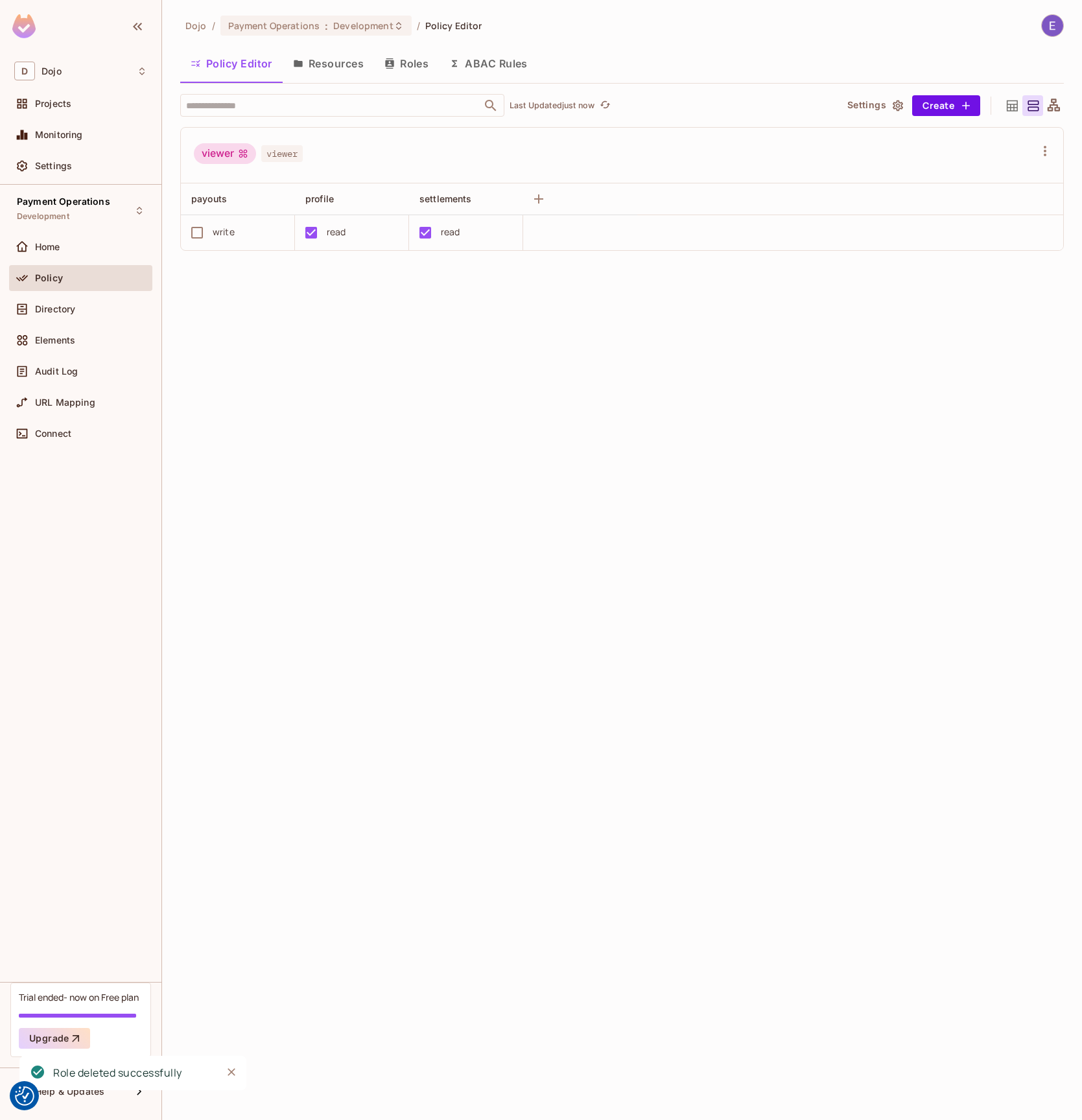 click at bounding box center (1045, 151) 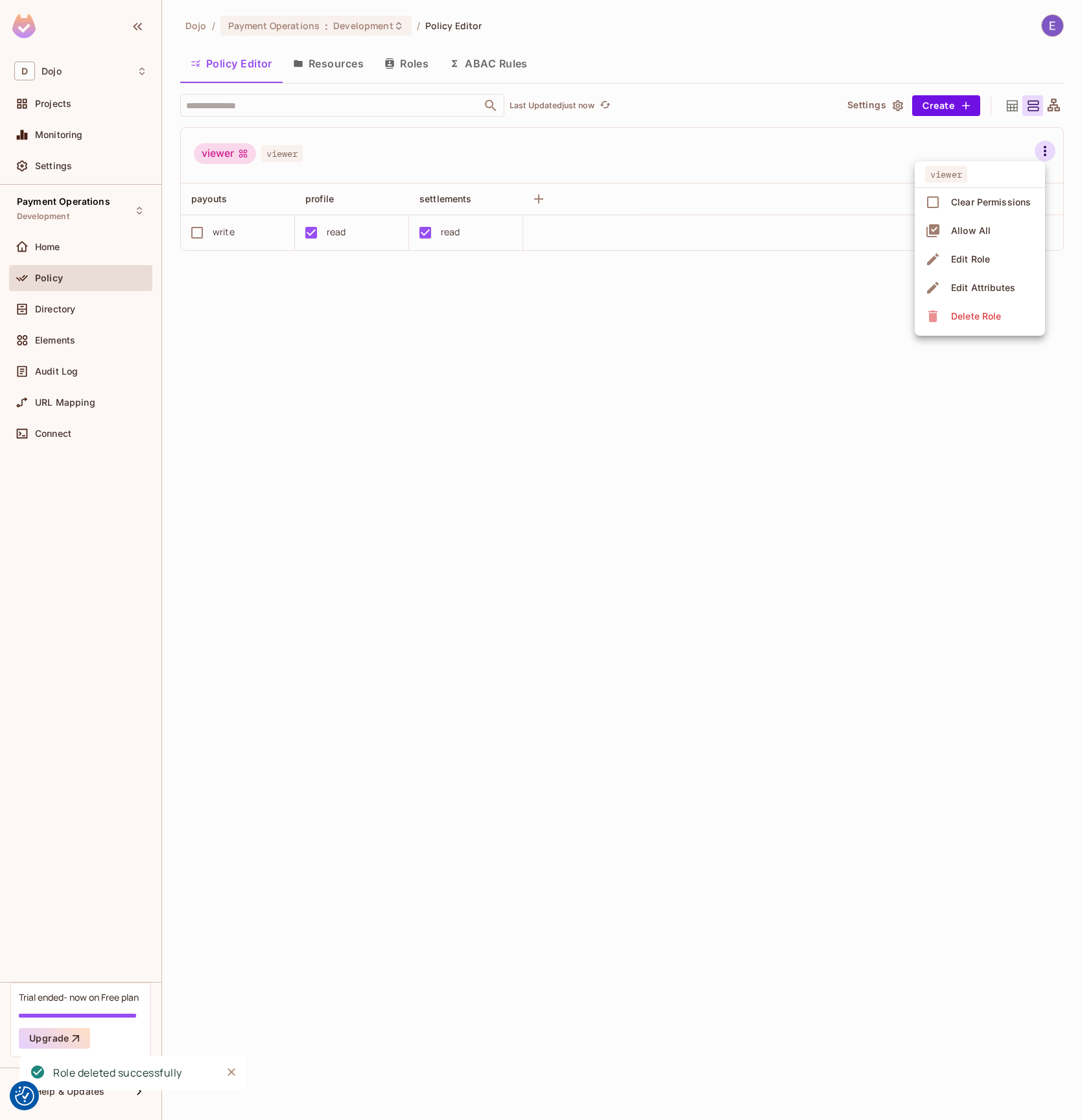 click on "Delete Role" at bounding box center (976, 316) 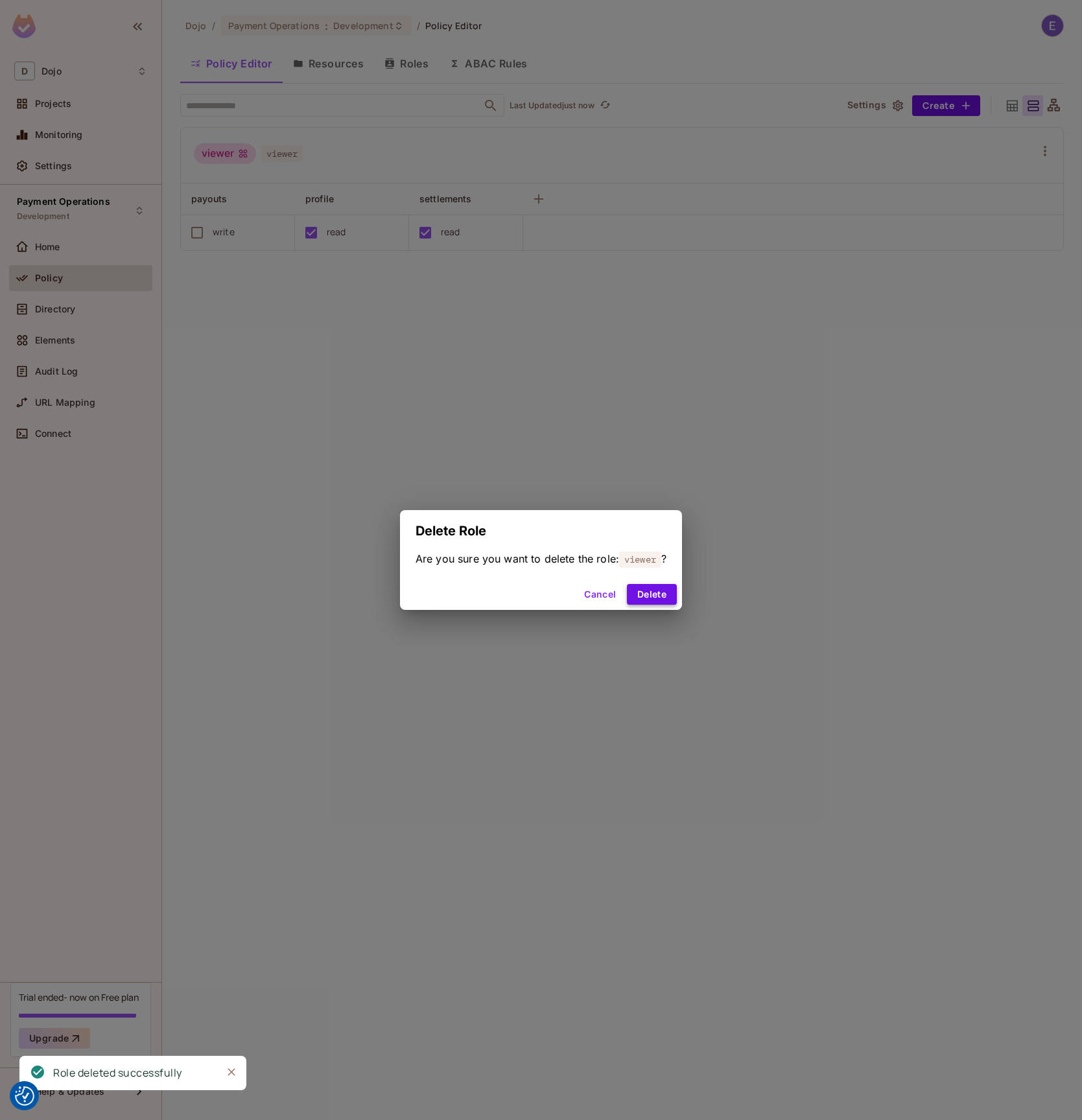 click on "Delete" at bounding box center [652, 594] 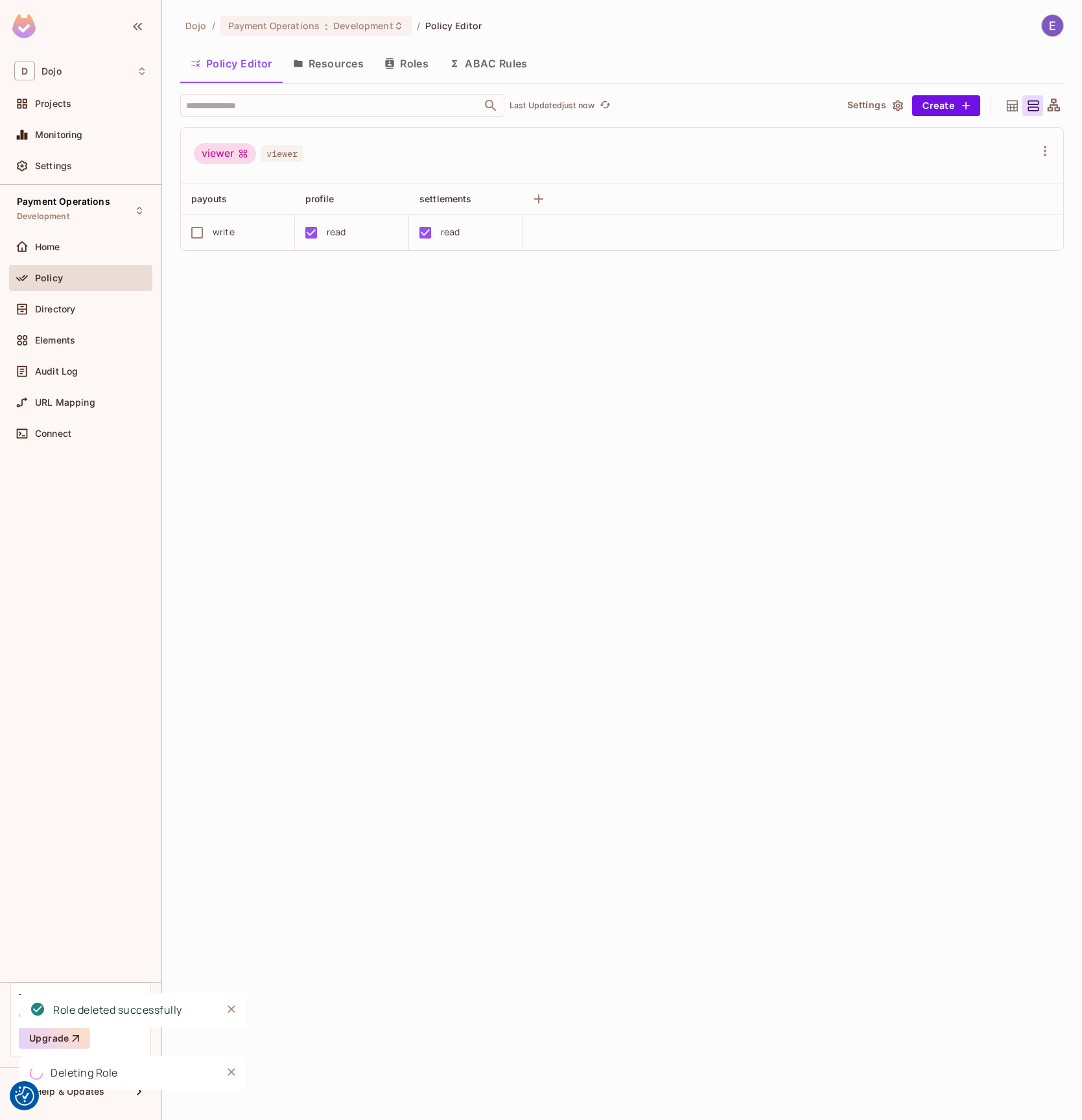 click on "Resources" at bounding box center [328, 64] 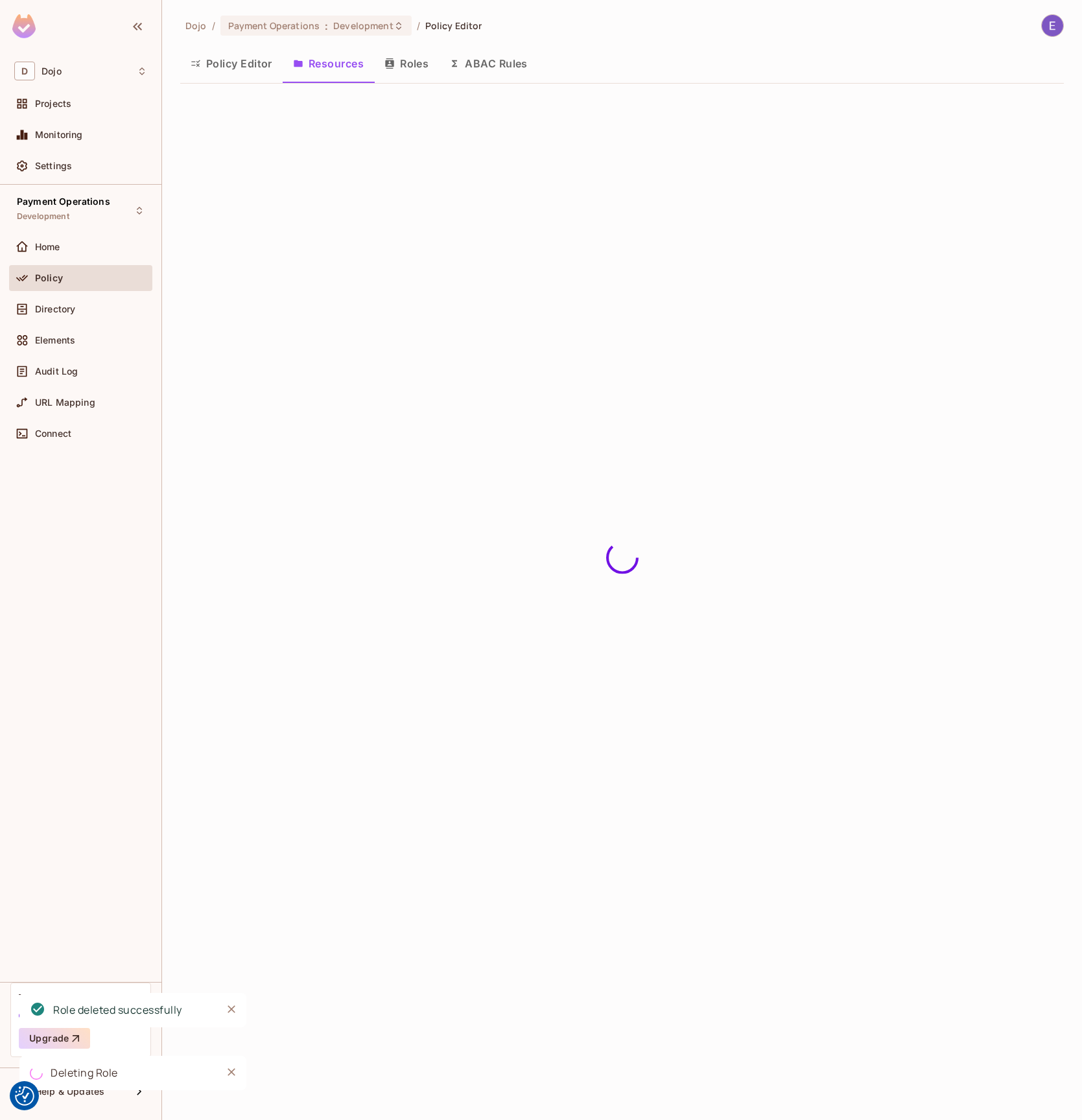 click on "Resources" at bounding box center [328, 64] 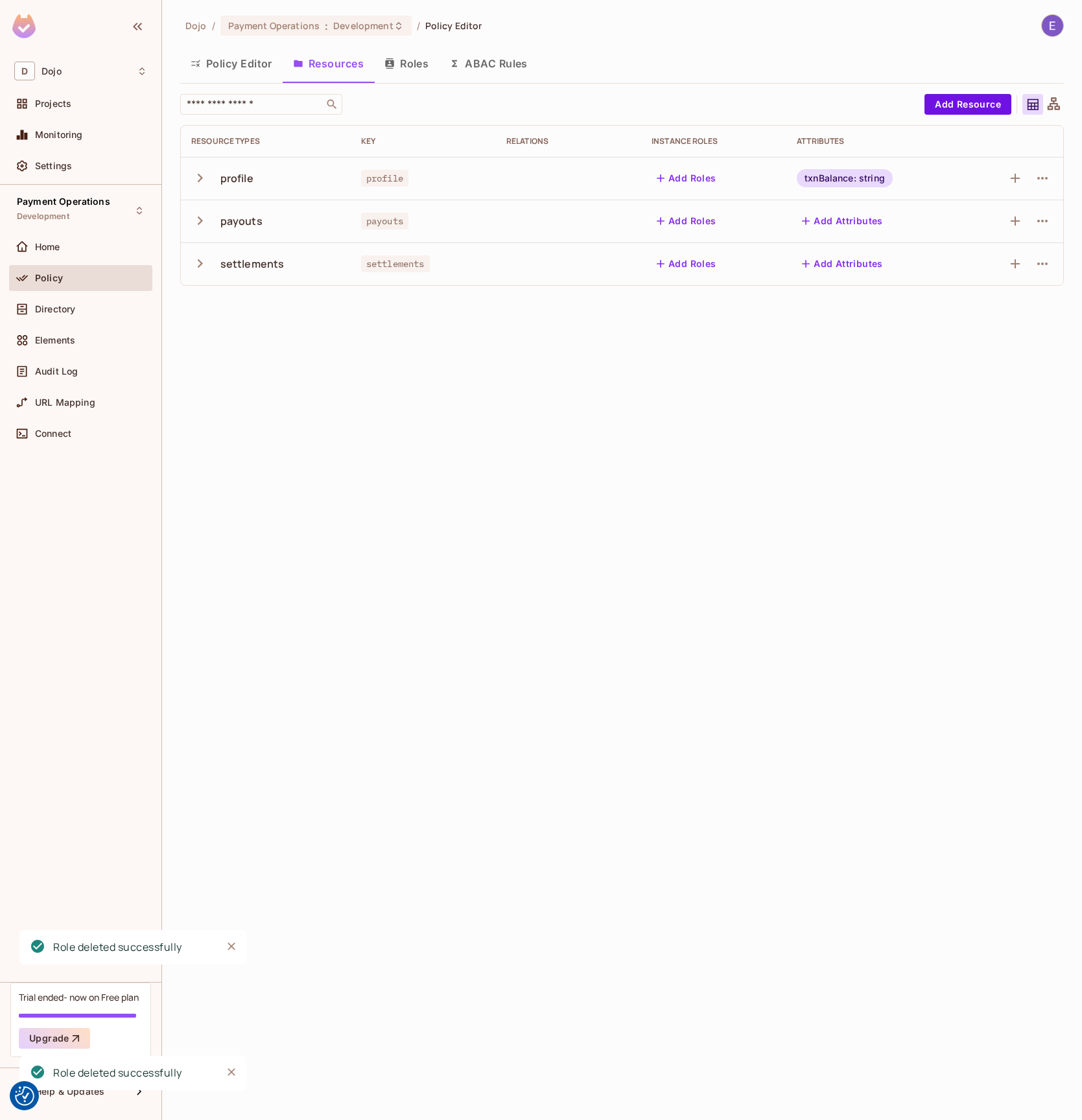 click on "Dojo / Payment Operations : Development / Policy Editor Policy Editor Resources Roles ABAC Rules ​ Add Resource Resource Types Key Relations Instance roles Attributes profile profile Add Roles txnBalance: string payouts payouts Add Roles Add Attributes settlements settlements Add Roles Add Attributes" at bounding box center [622, 560] 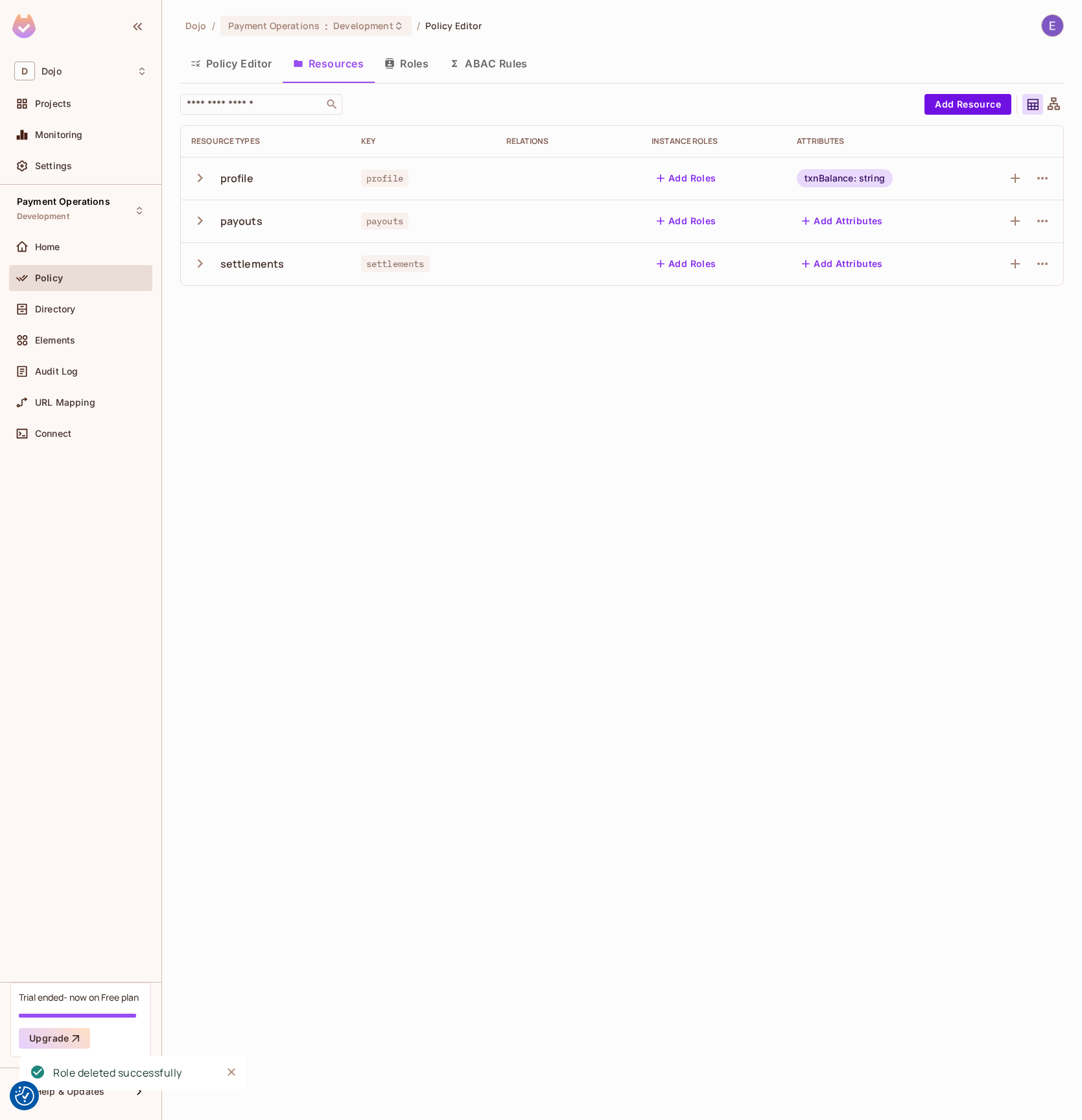 click at bounding box center [202, 178] 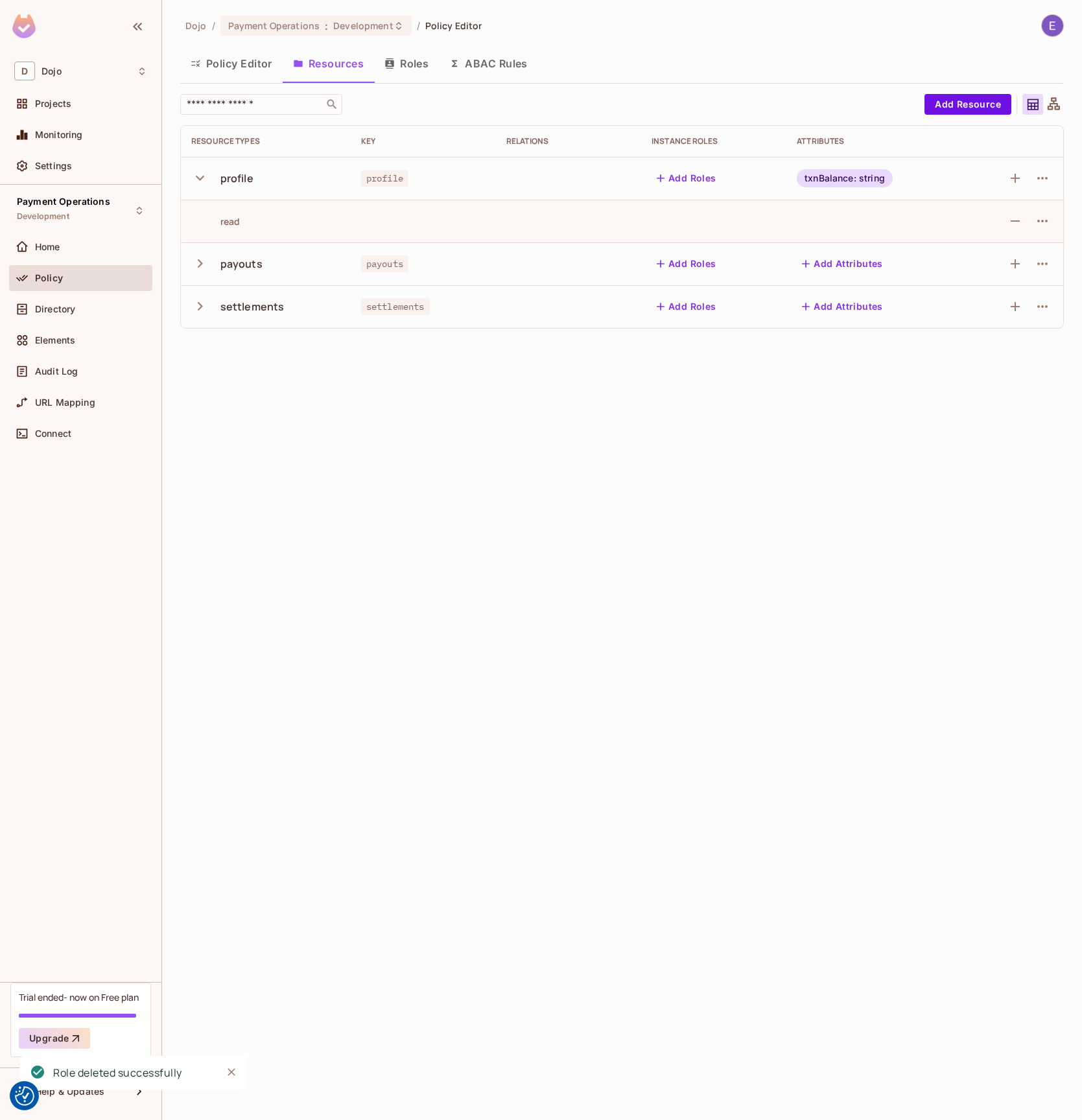 click on "txnBalance: string" at bounding box center [873, 178] 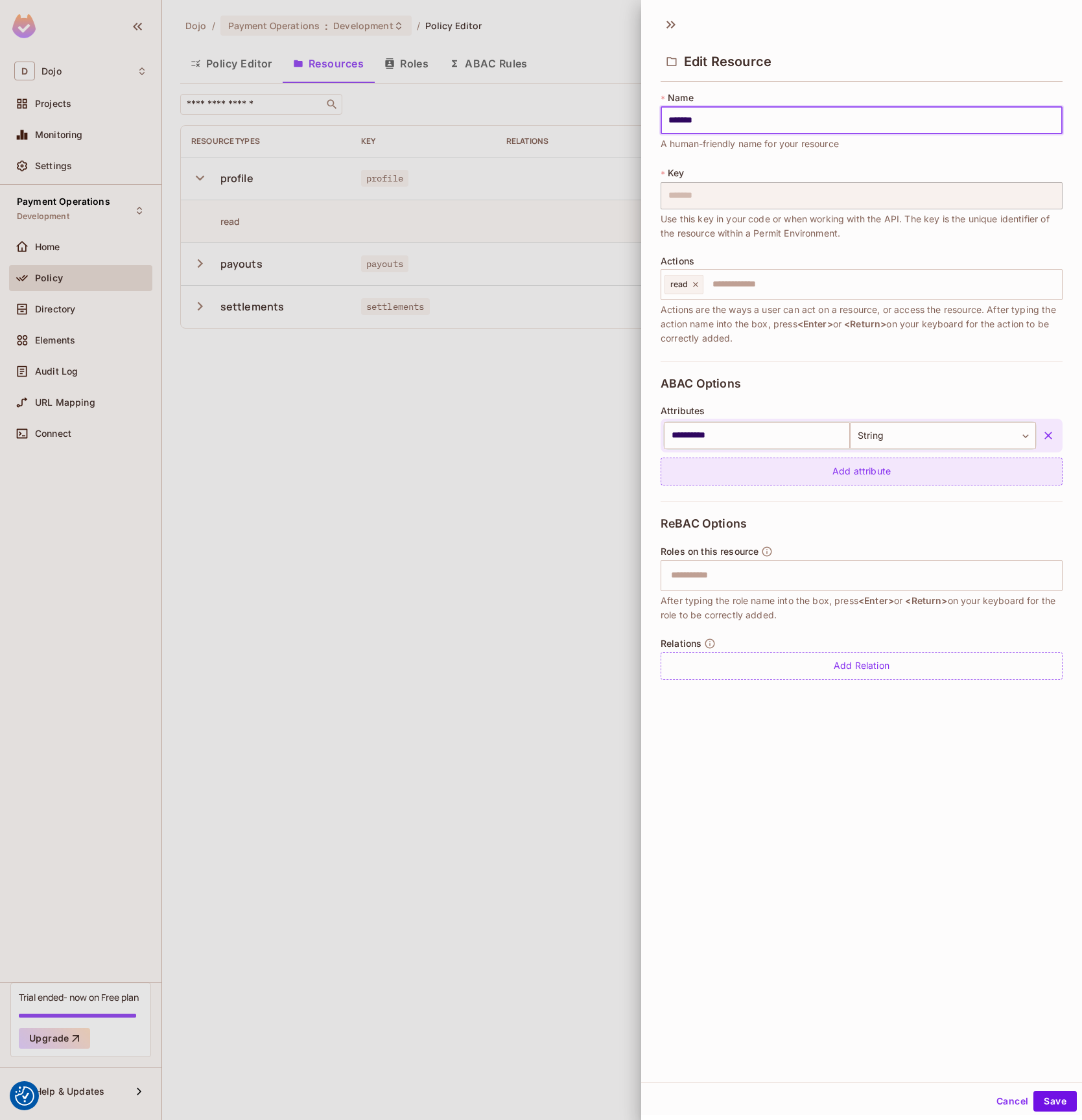 click 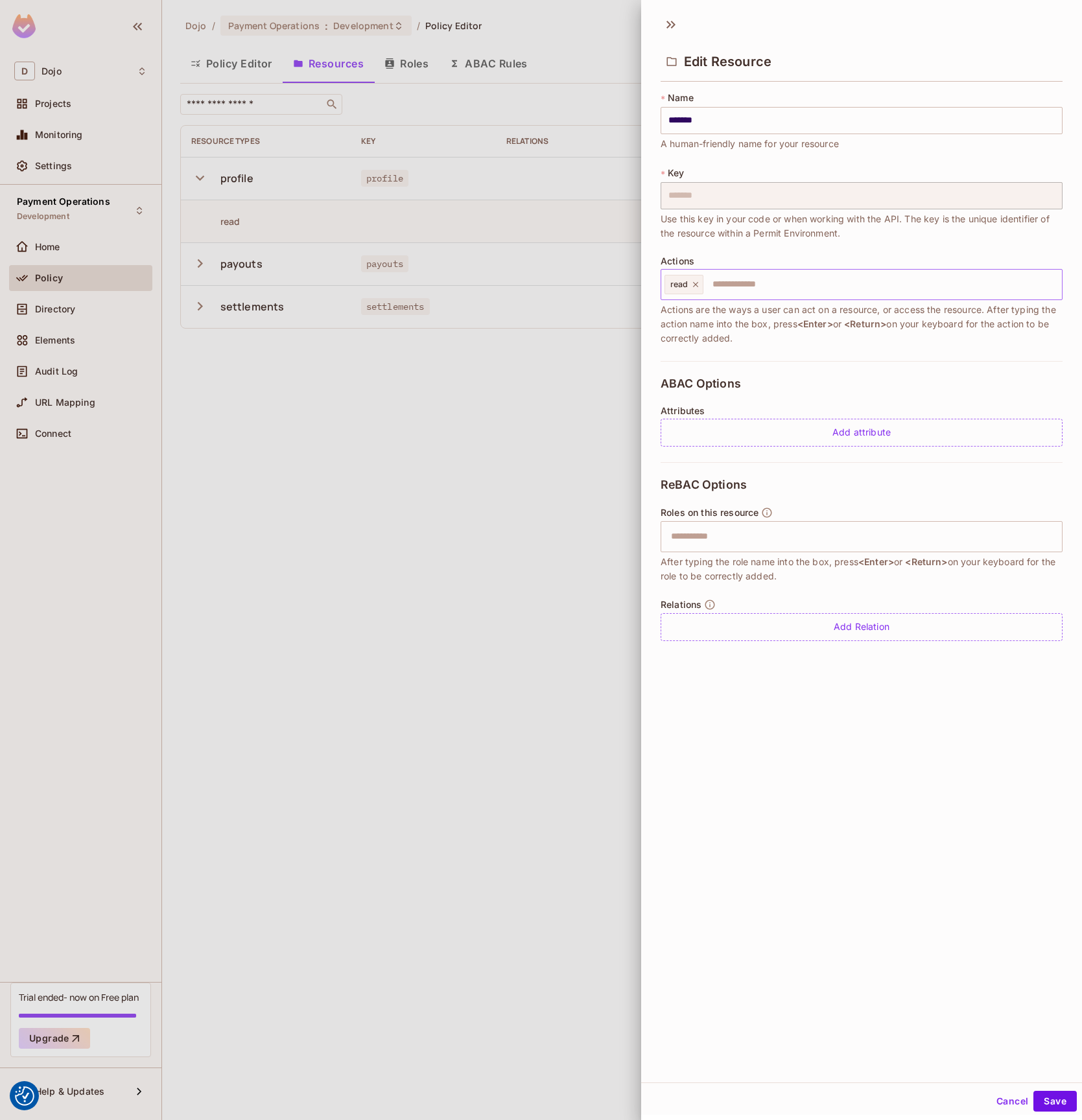 click at bounding box center [880, 285] 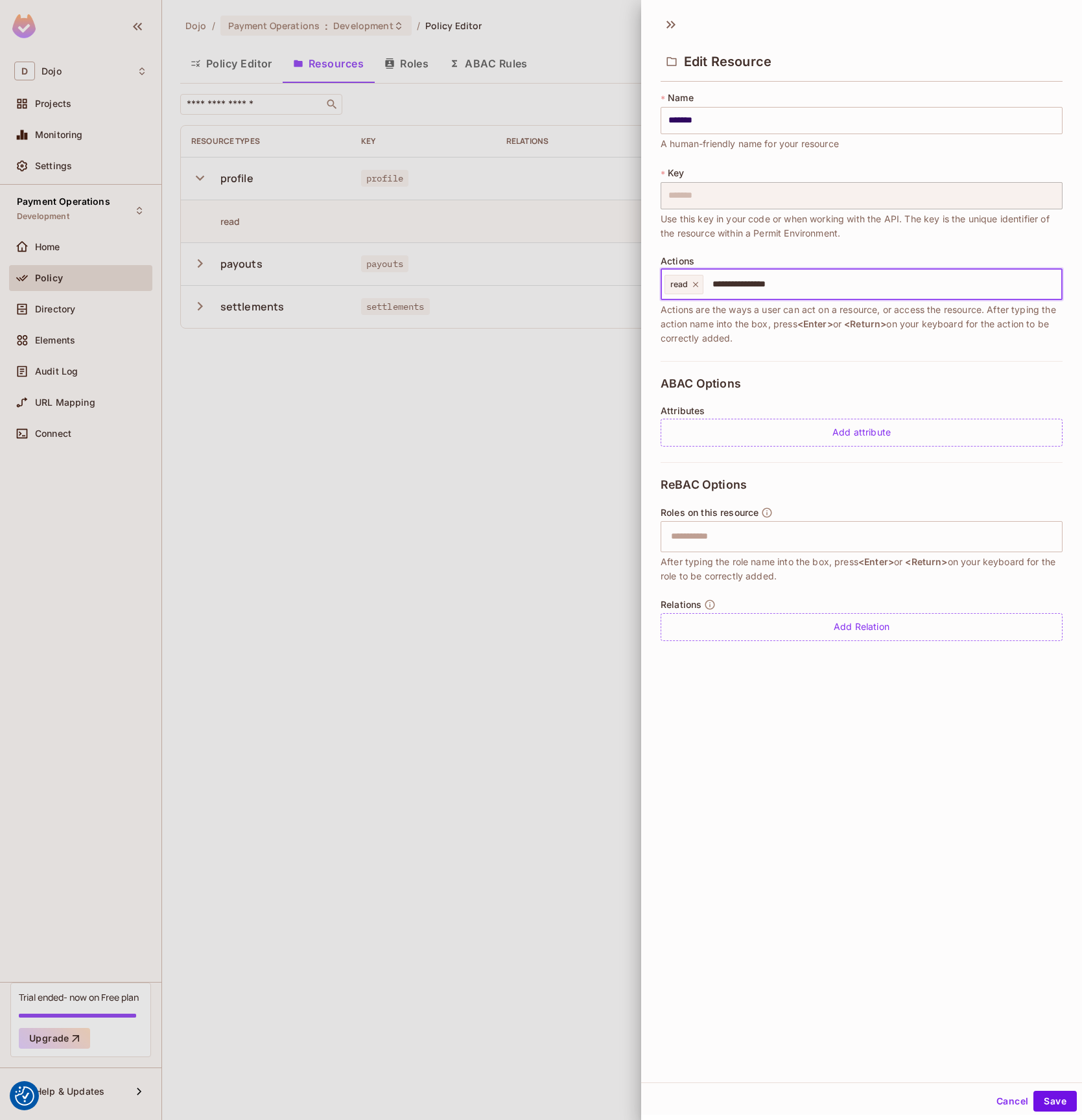 type on "**********" 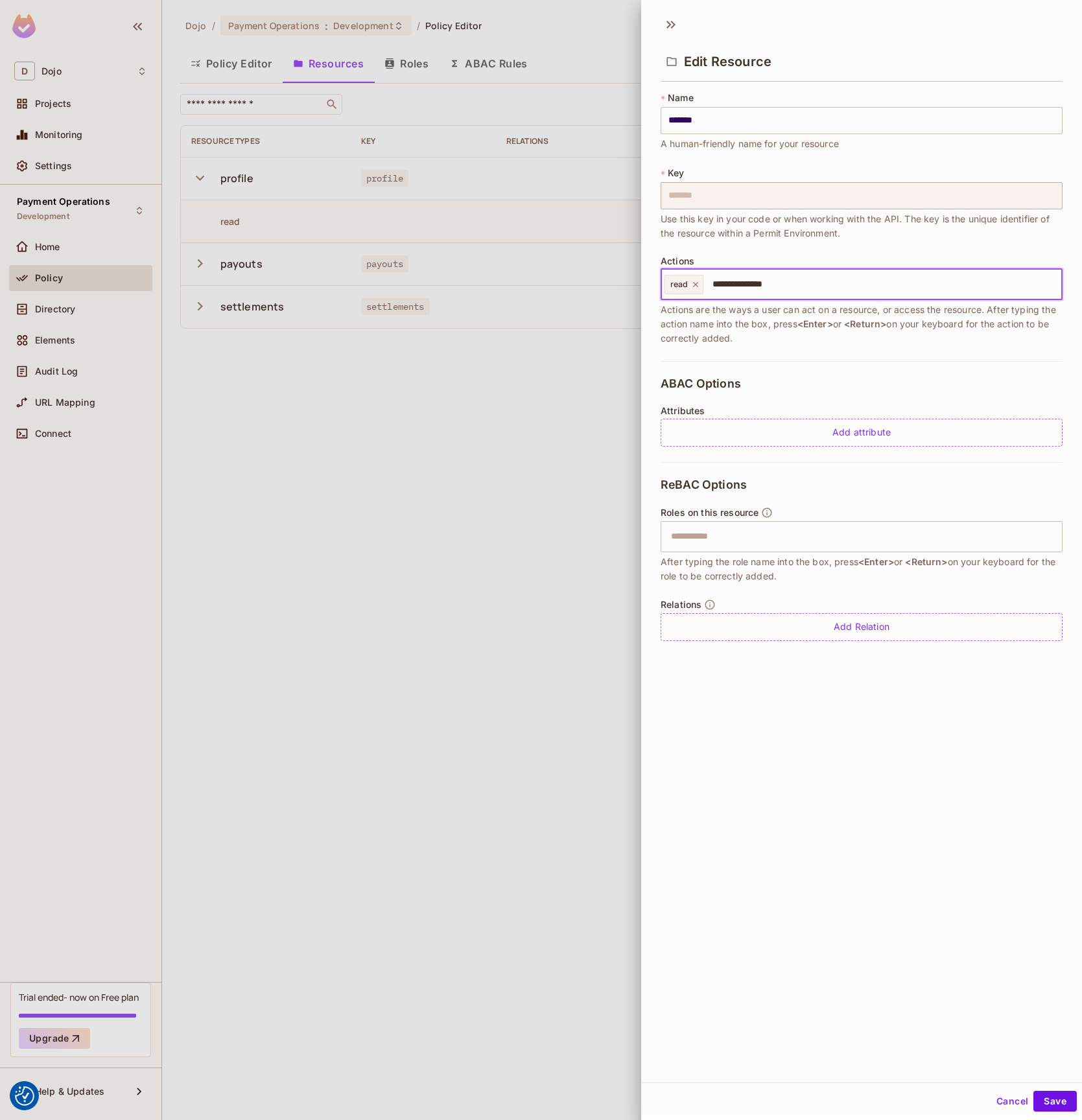 type on "**********" 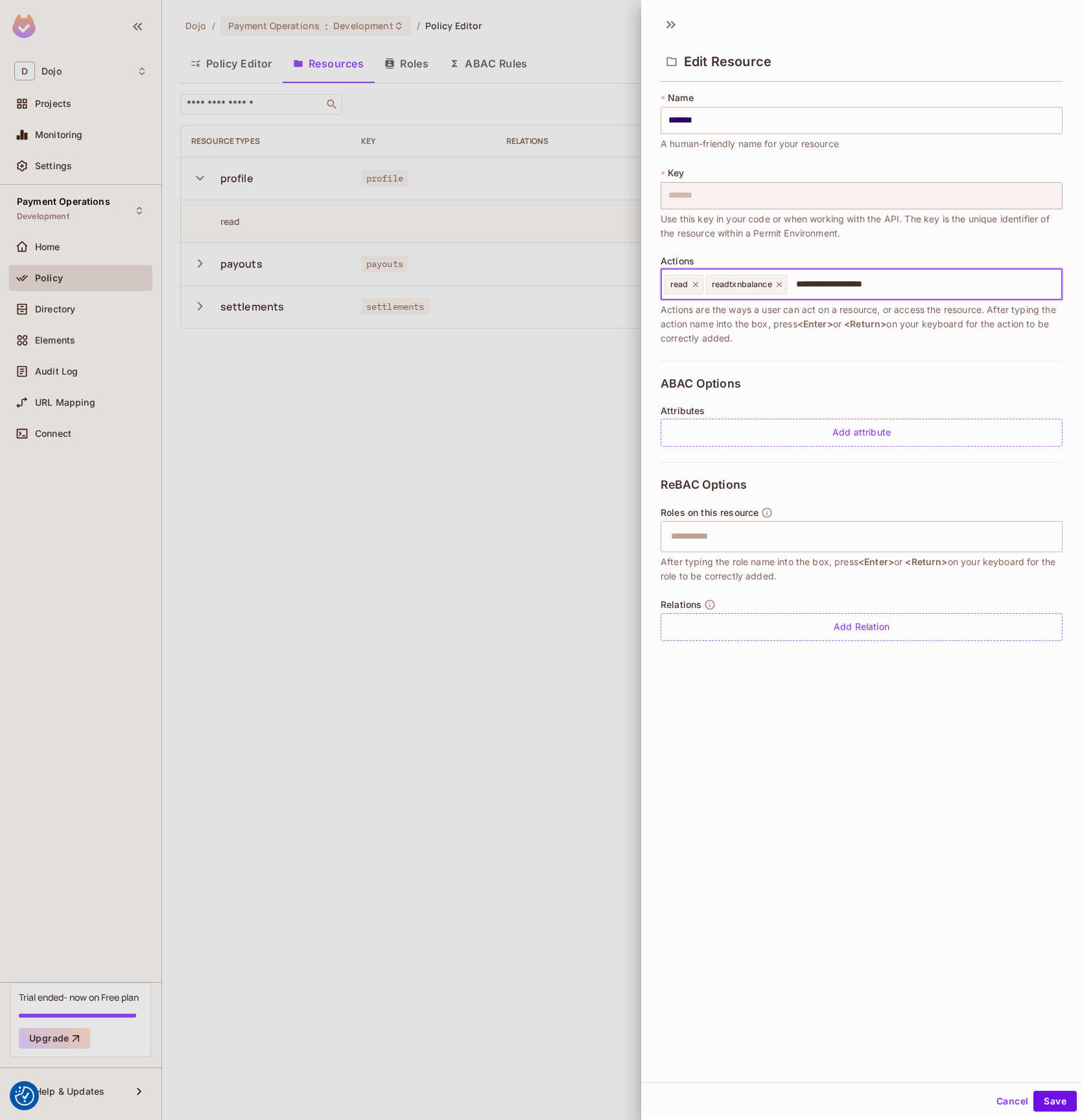 type on "**********" 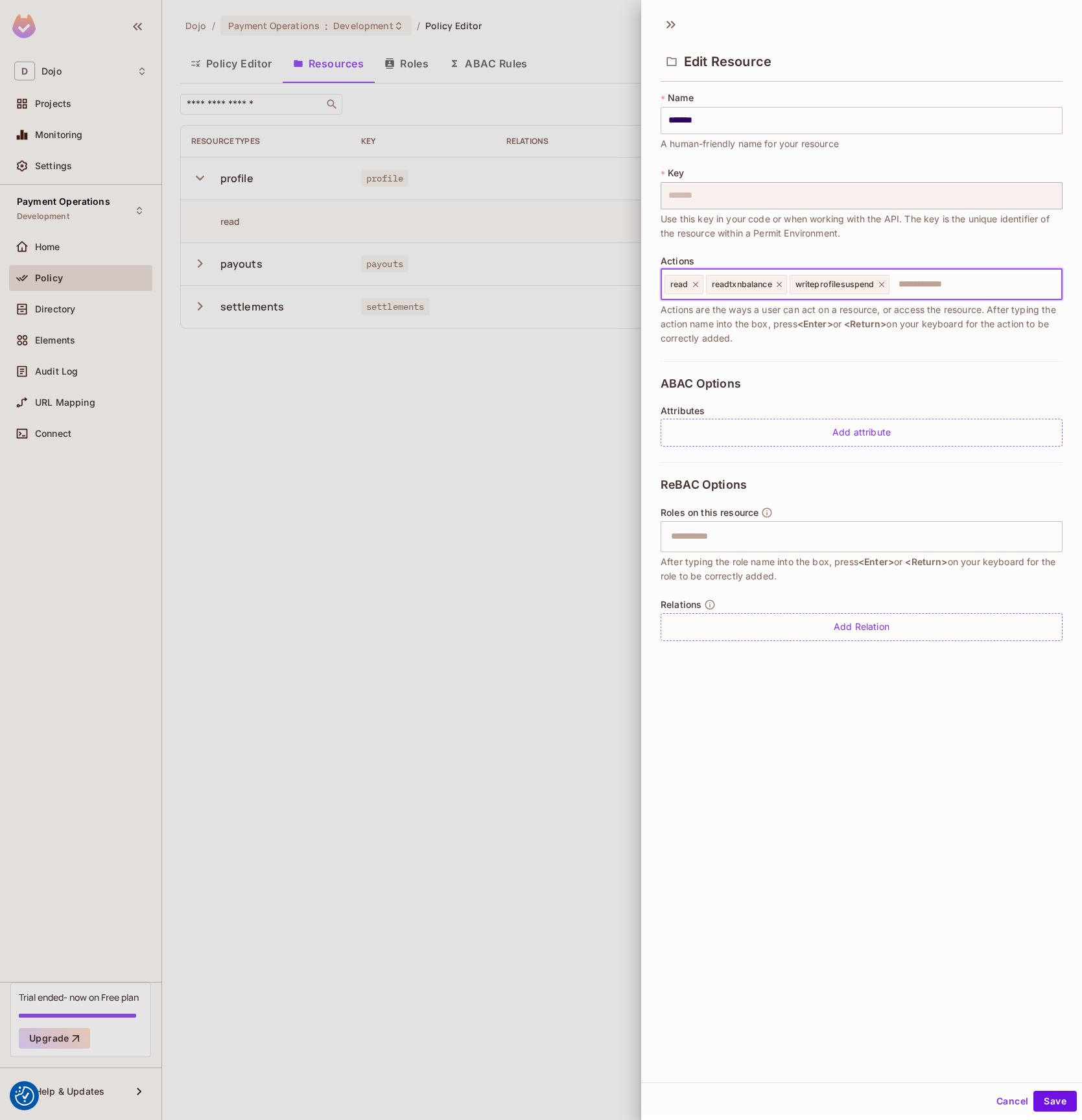 click 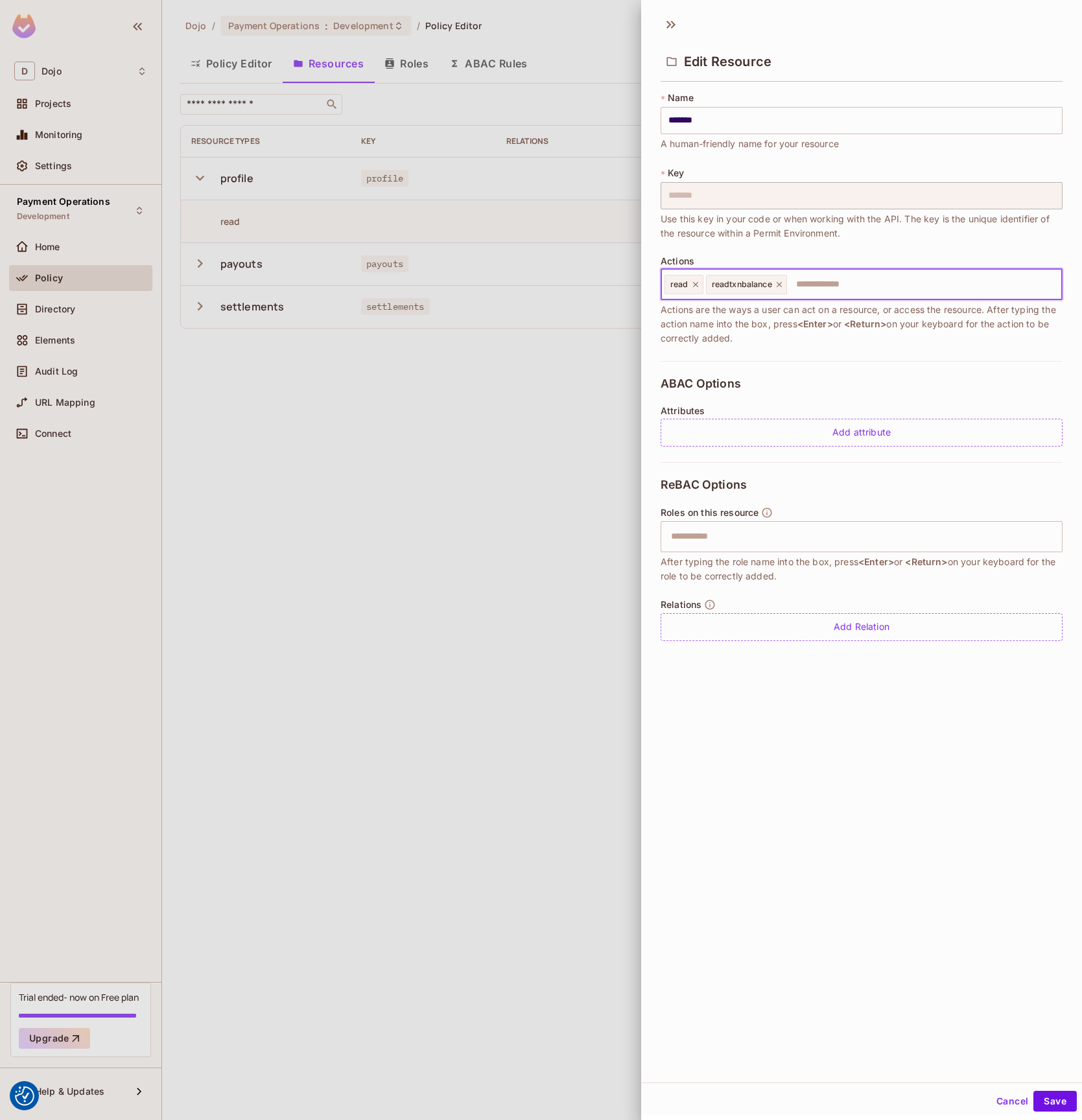 click at bounding box center [923, 285] 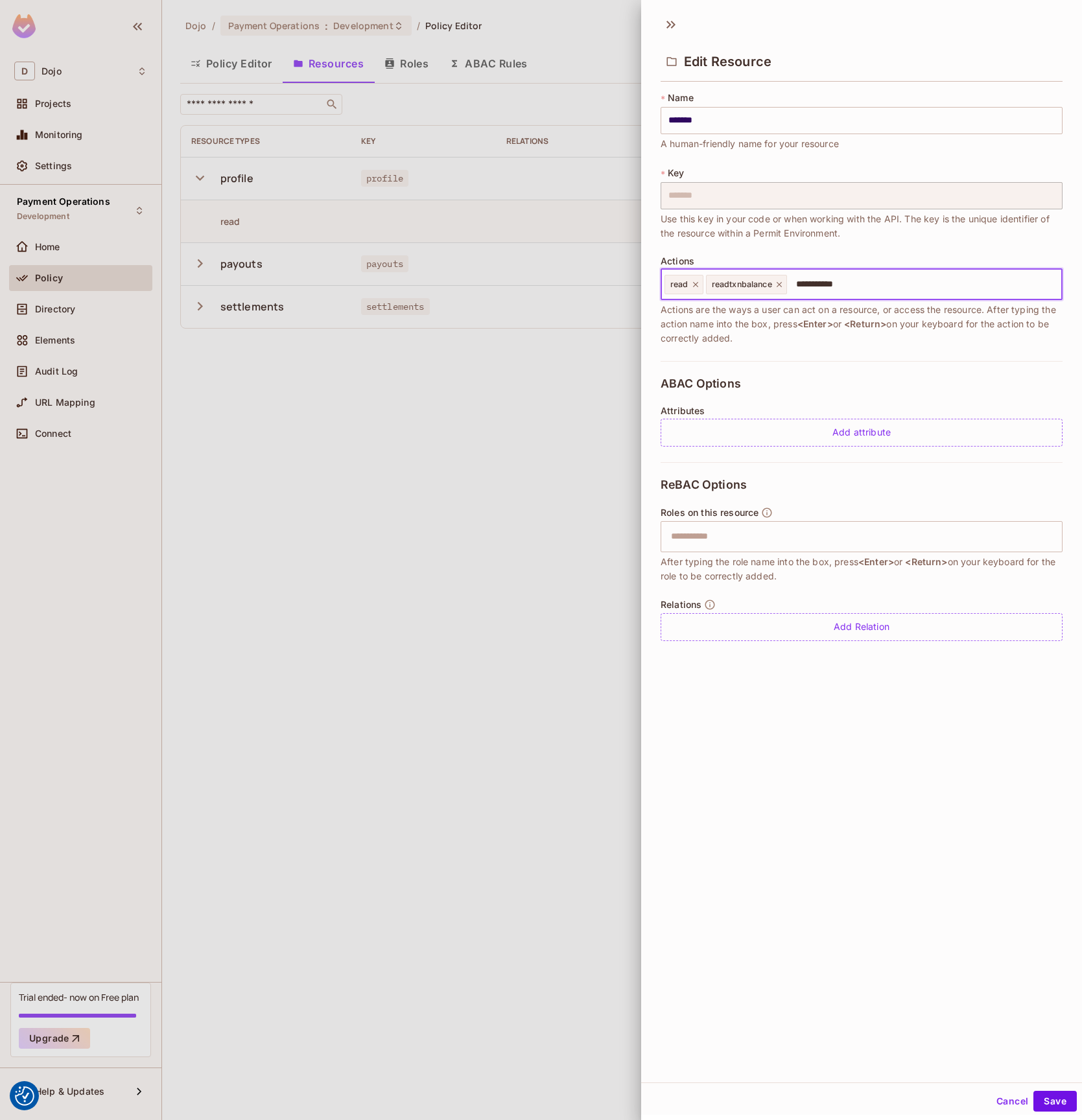 type on "**********" 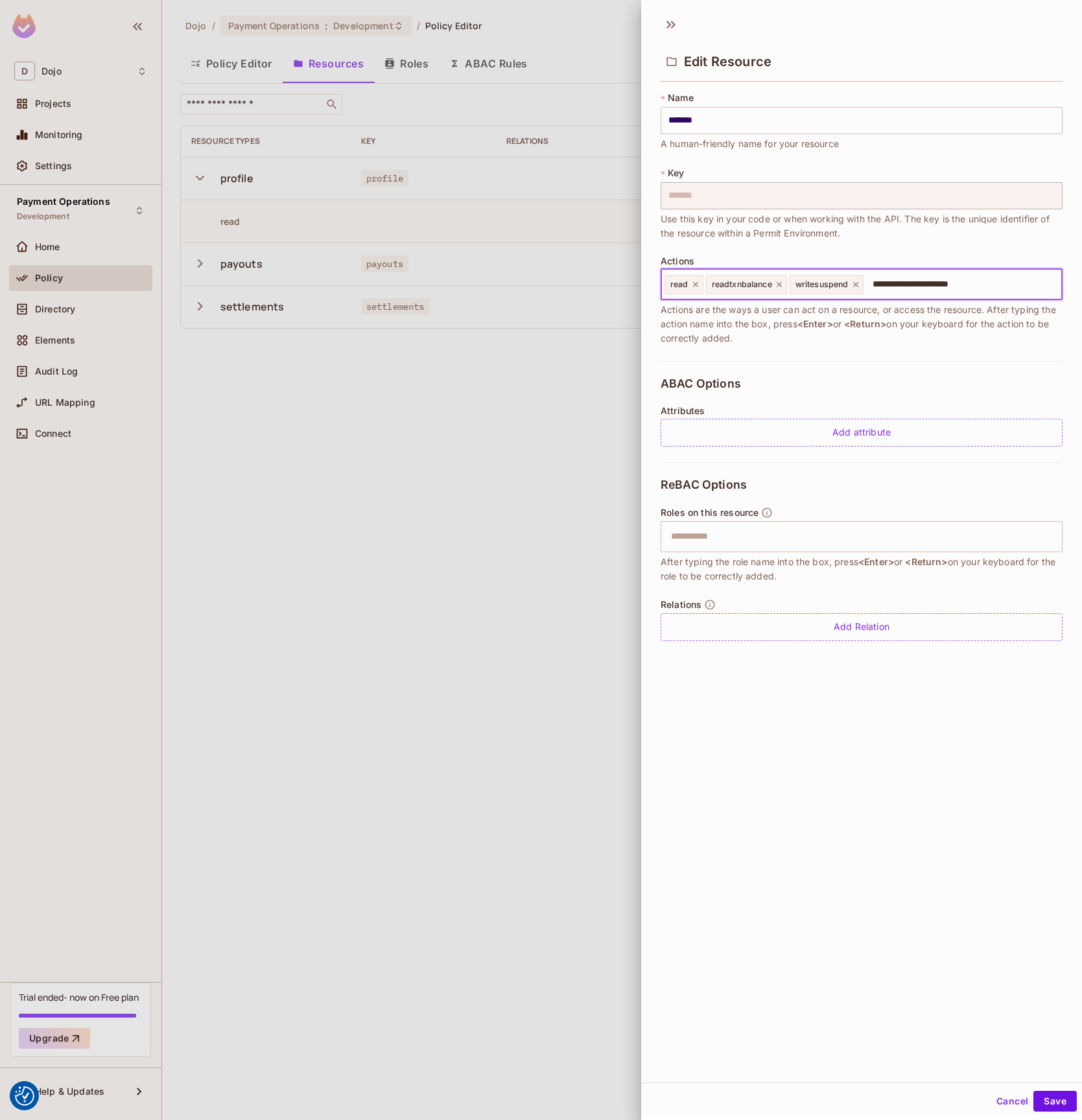 type on "**********" 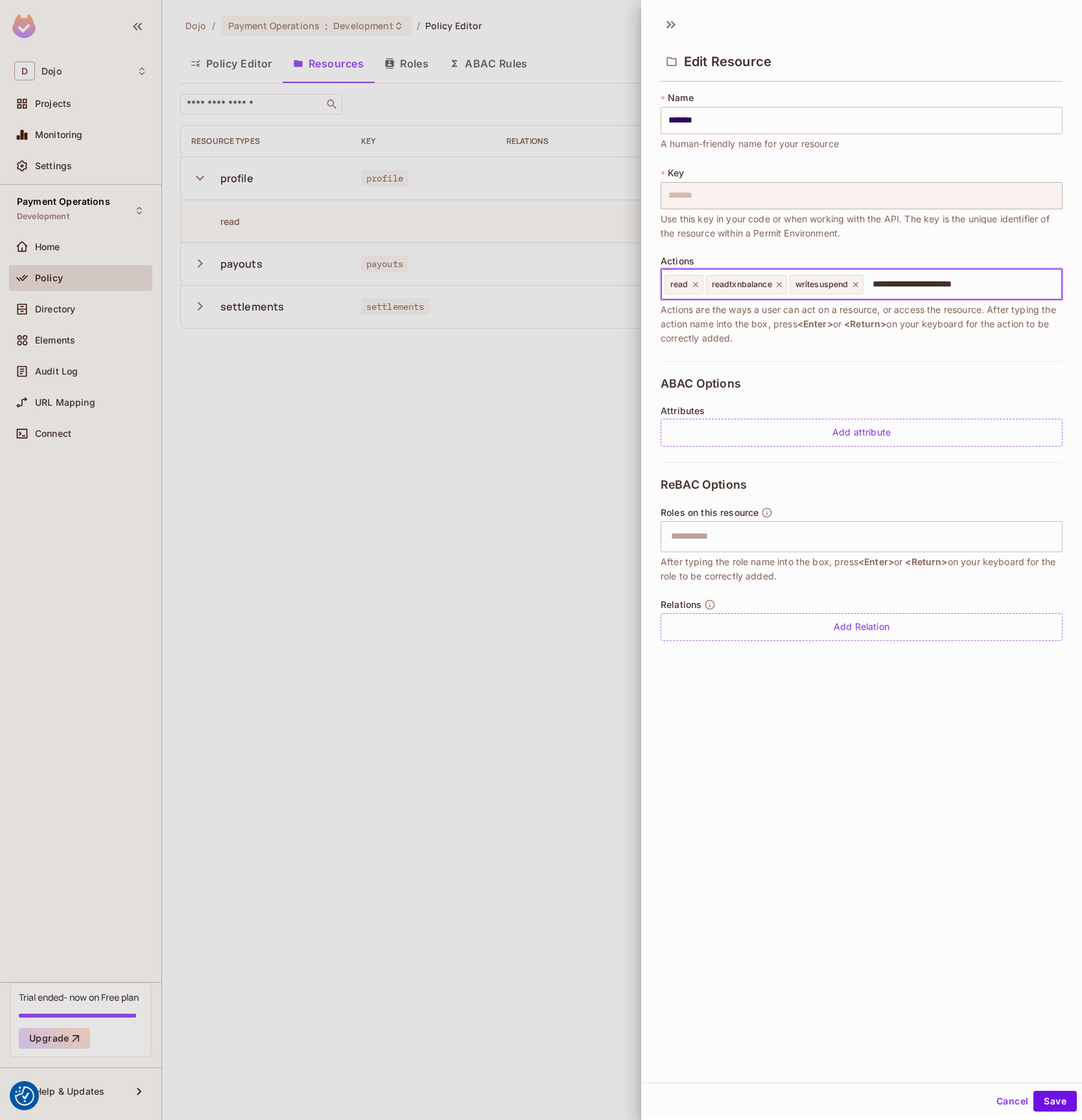 type 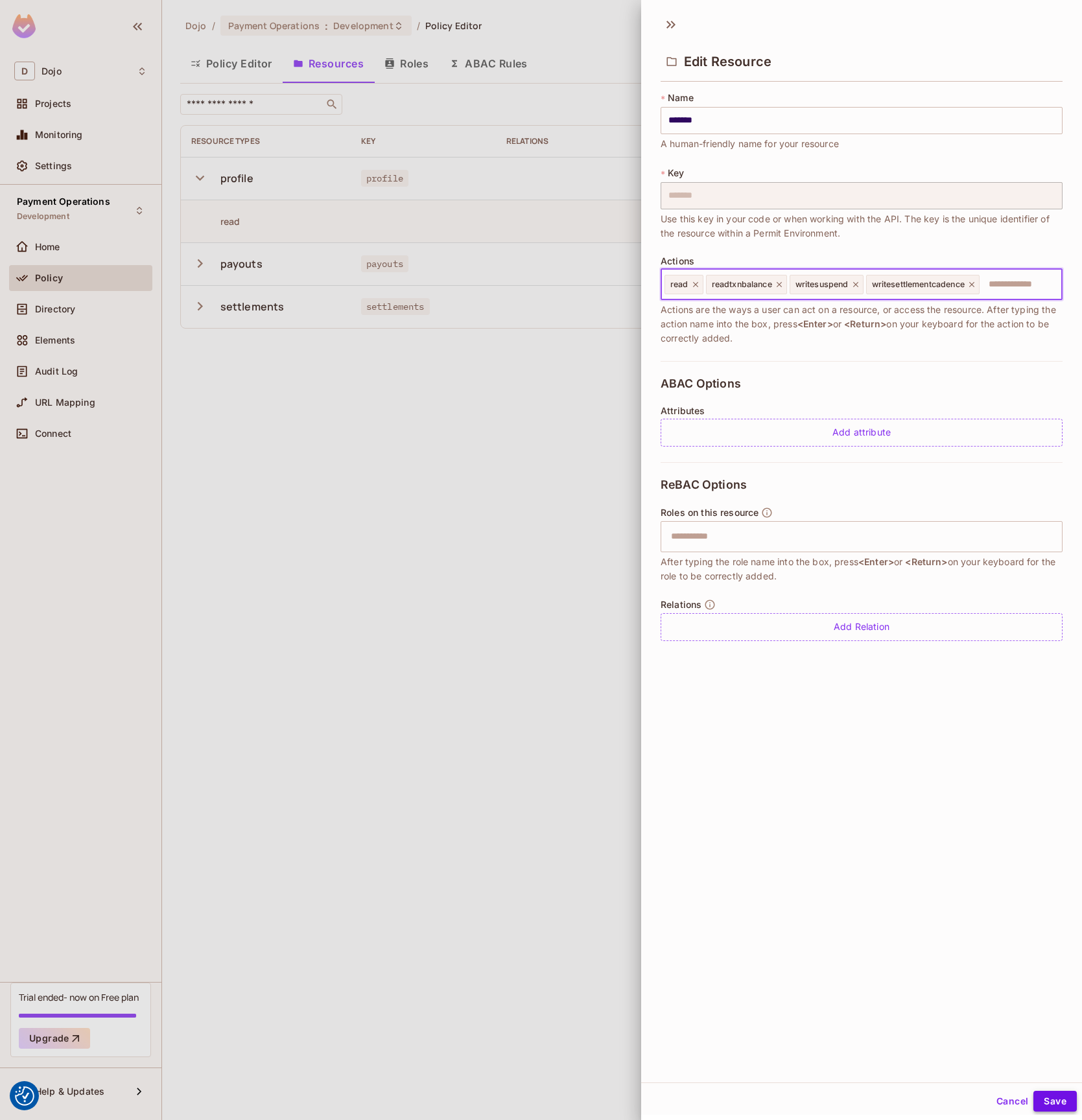 click on "Save" at bounding box center (1055, 1101) 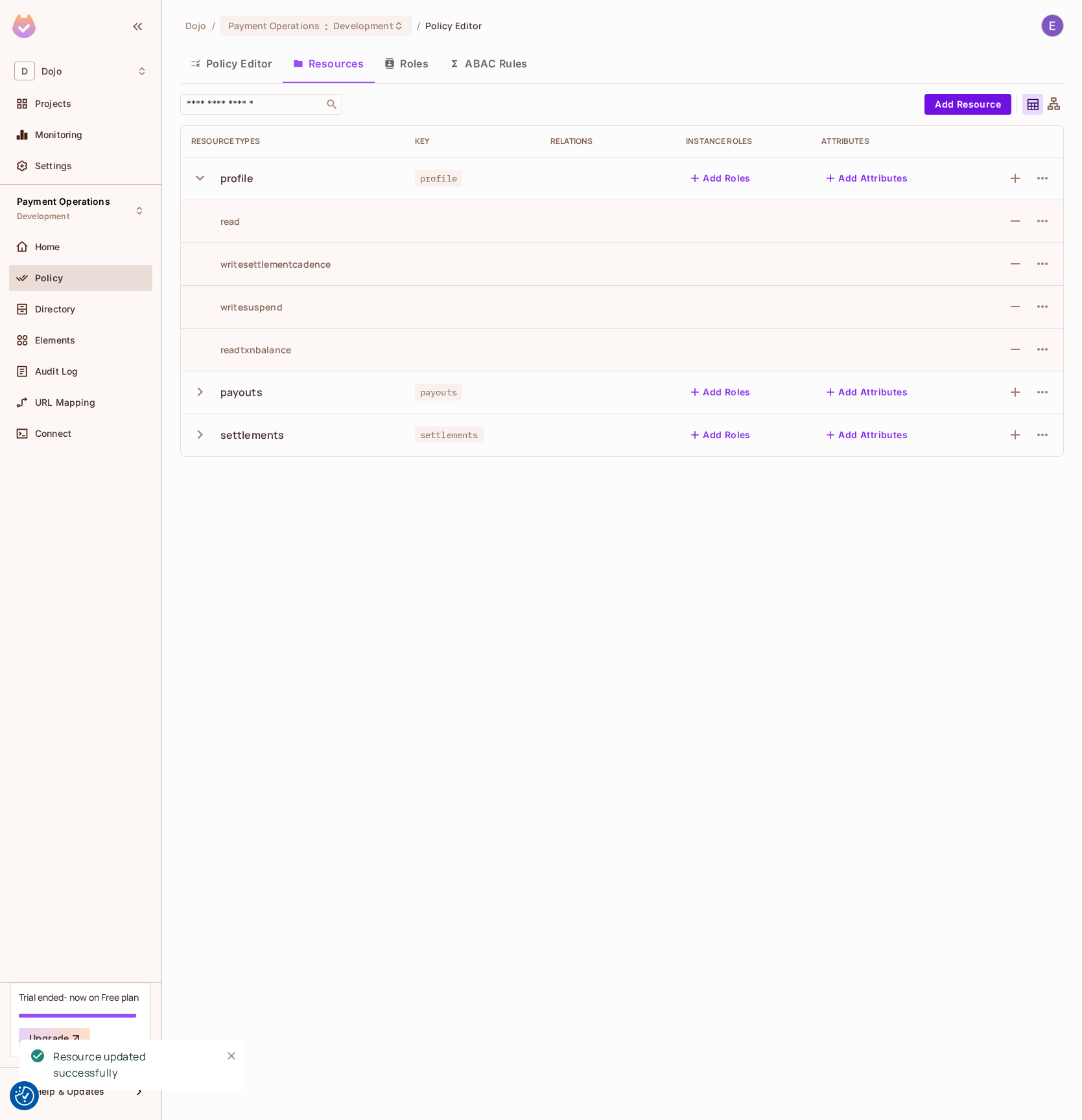click on "profile" at bounding box center [237, 178] 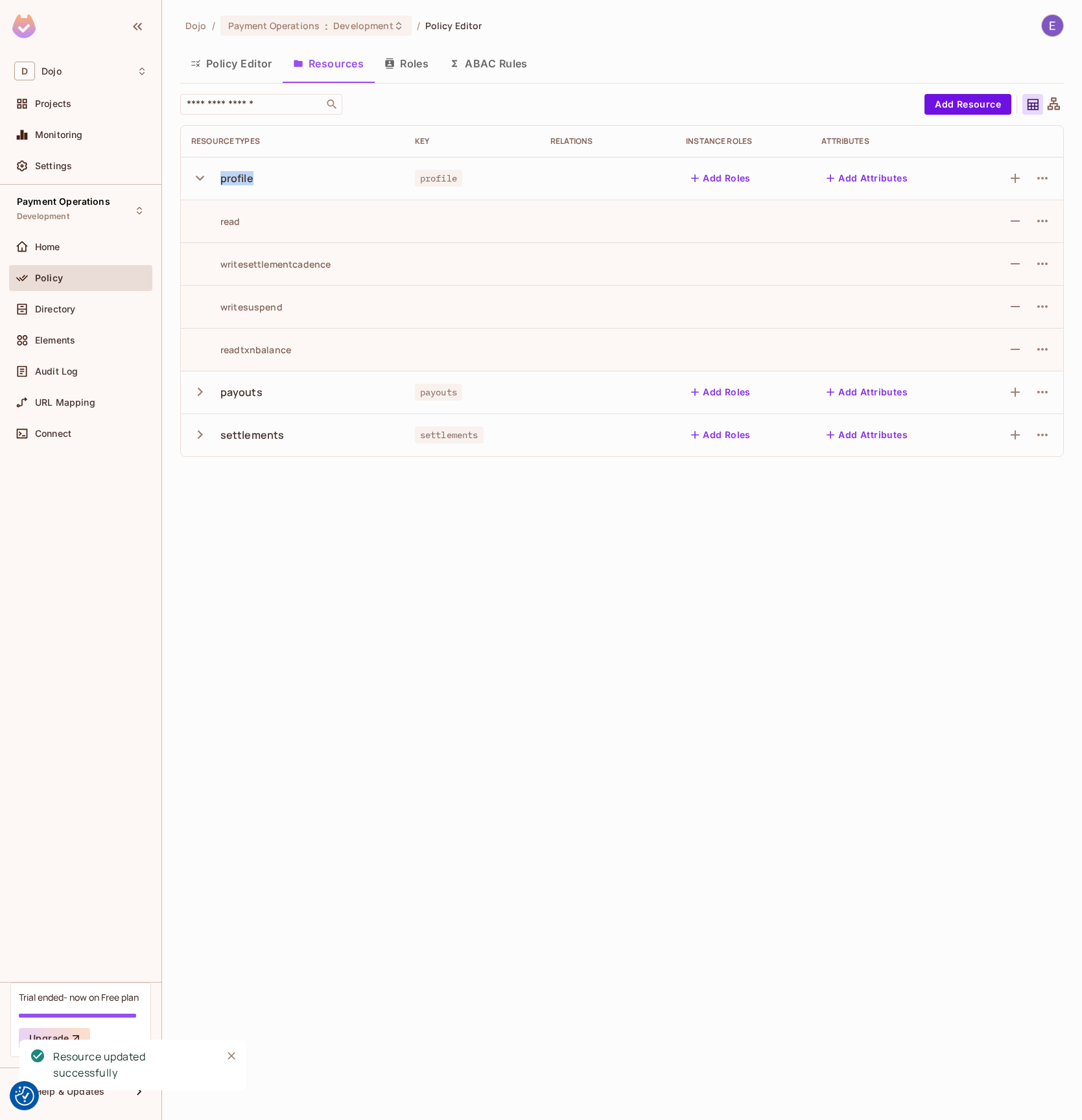 click on "profile" at bounding box center [237, 178] 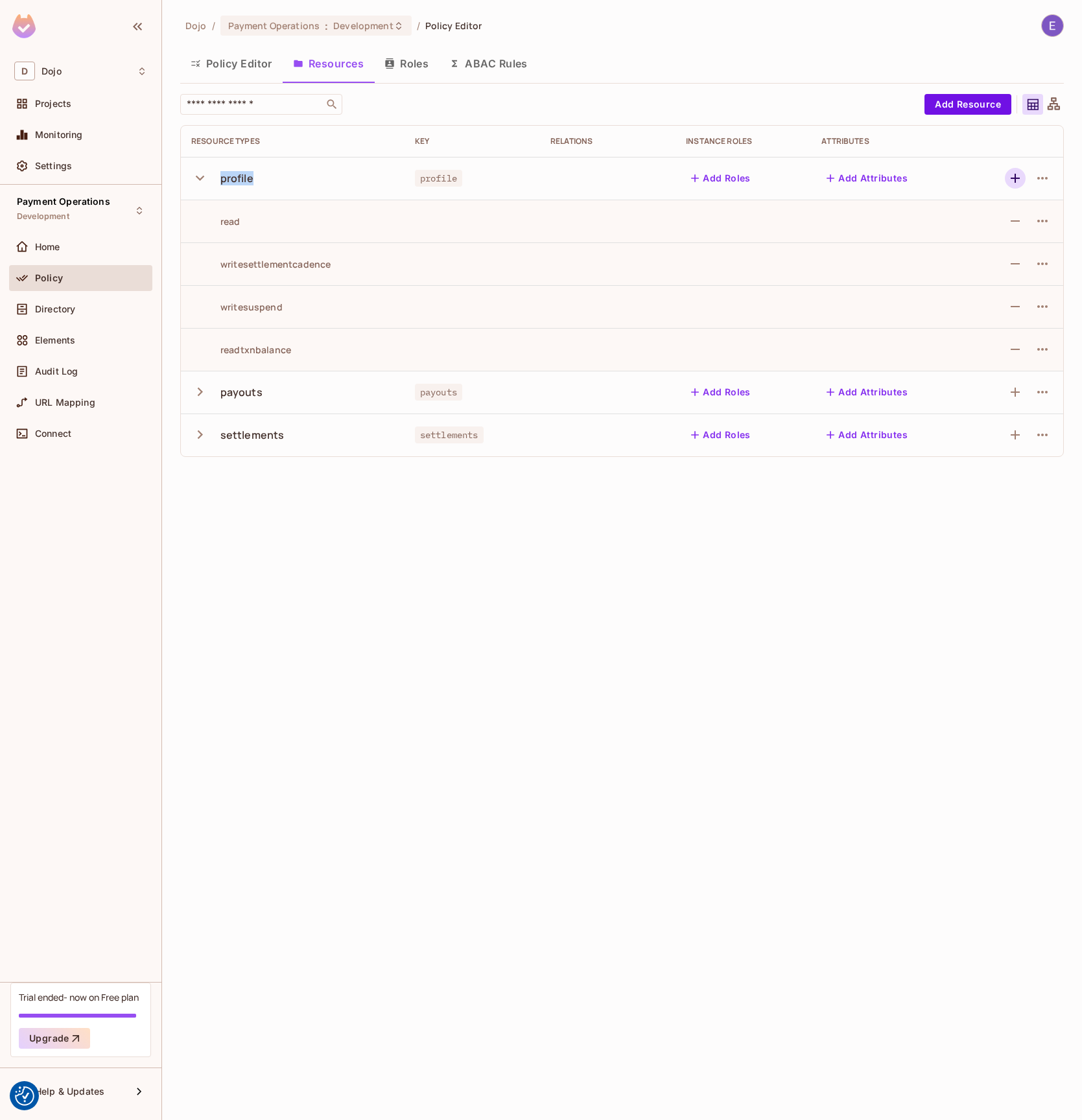 click 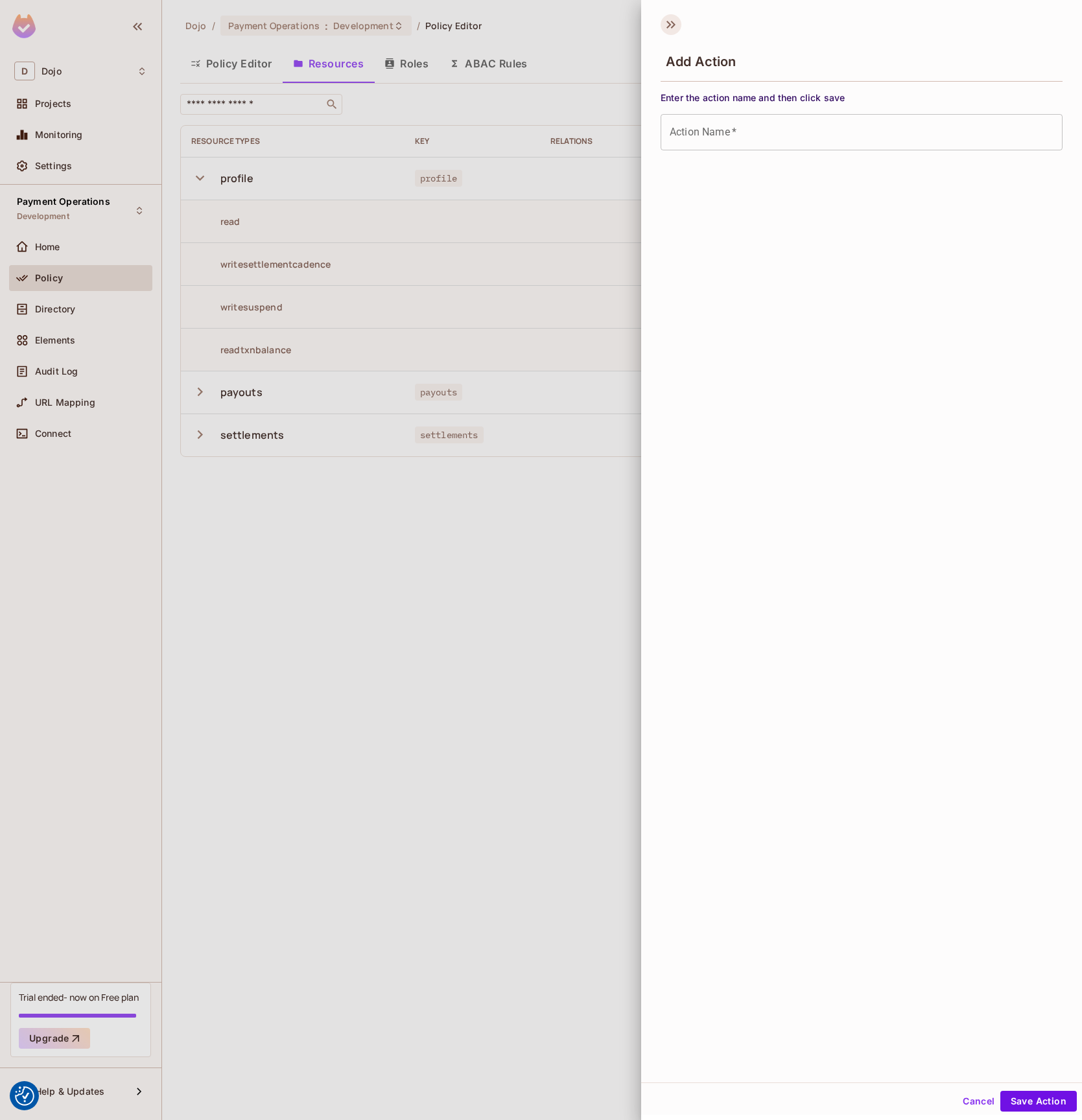 click 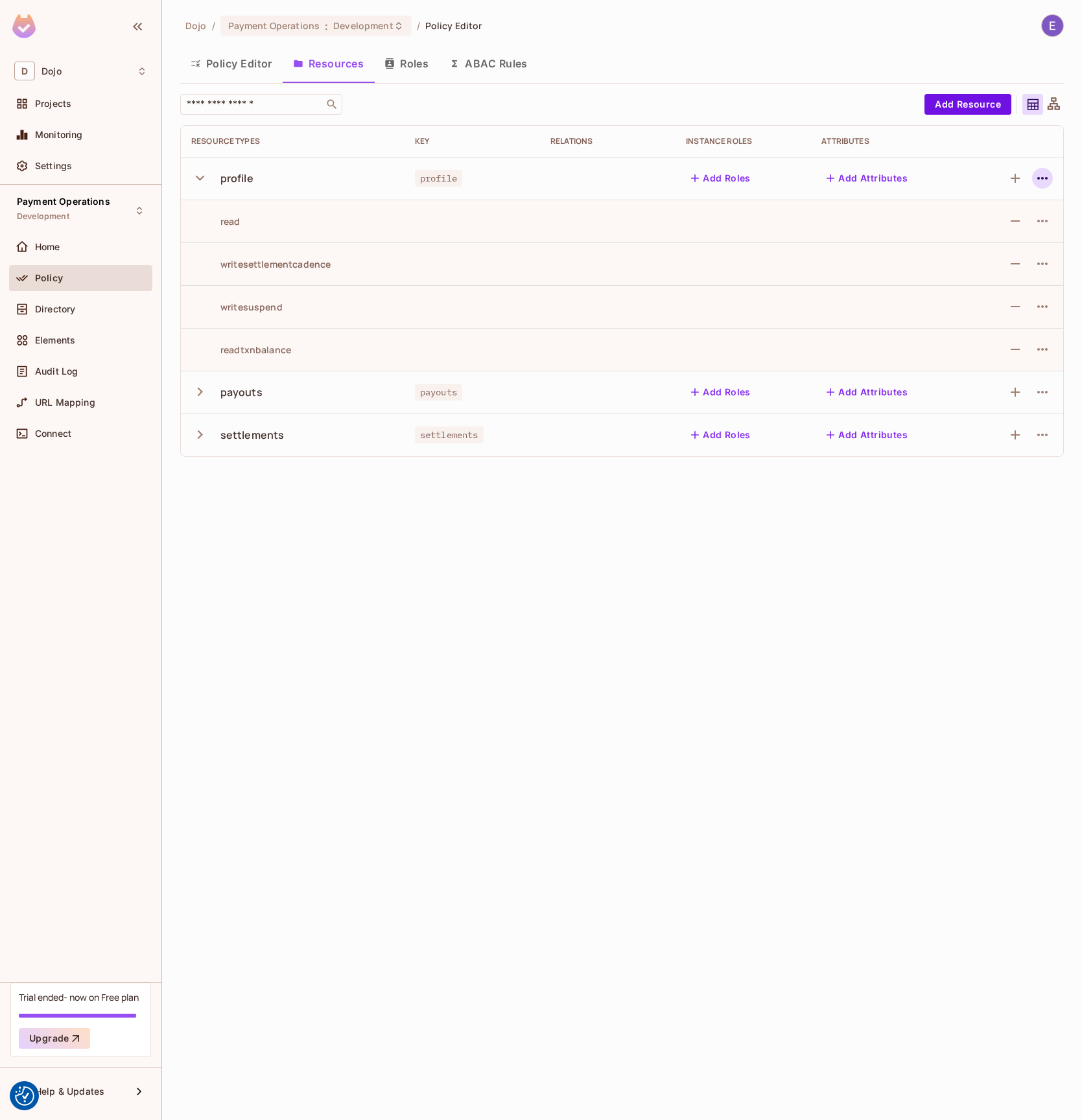click 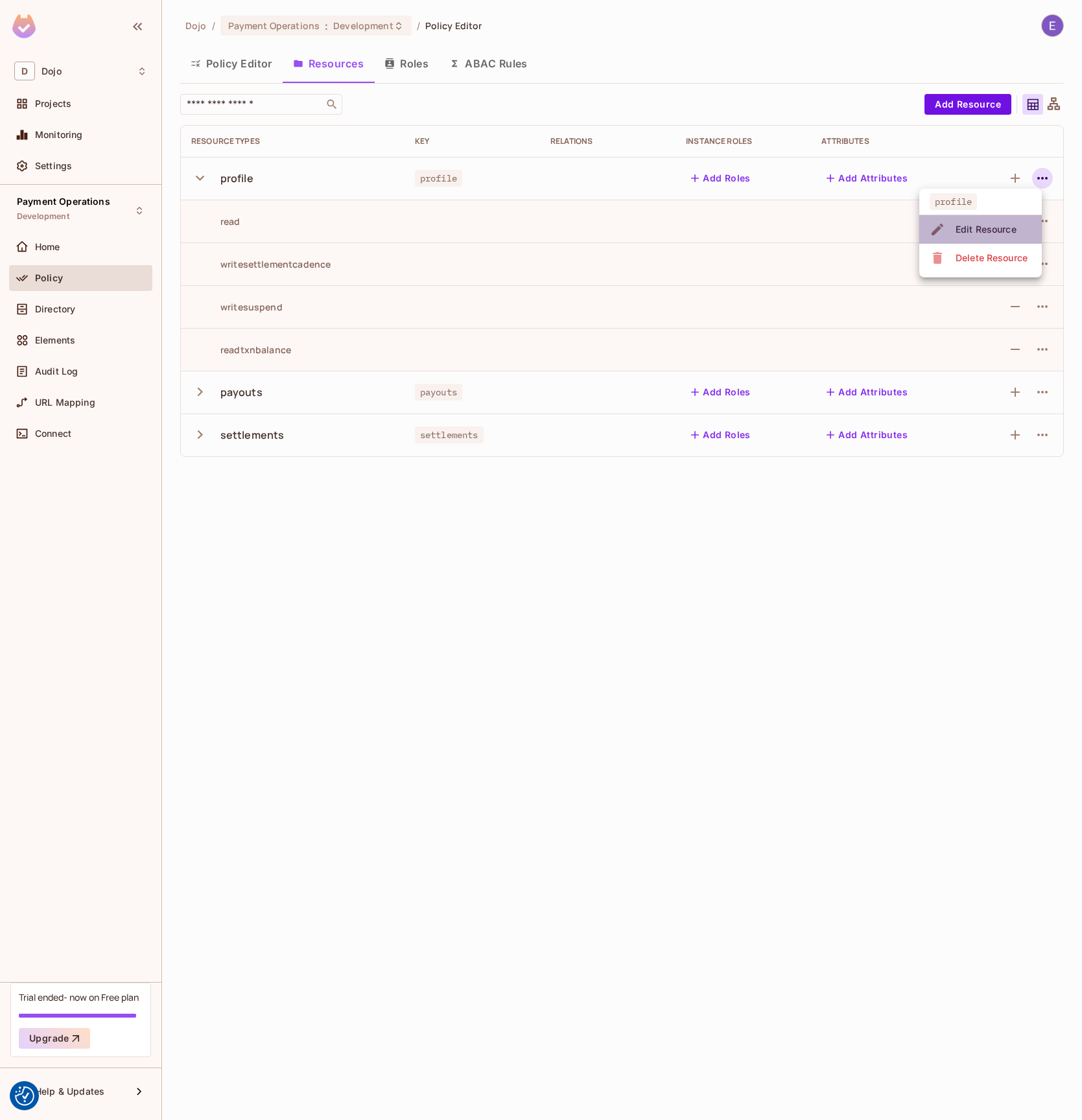 click on "Edit Resource" at bounding box center (986, 229) 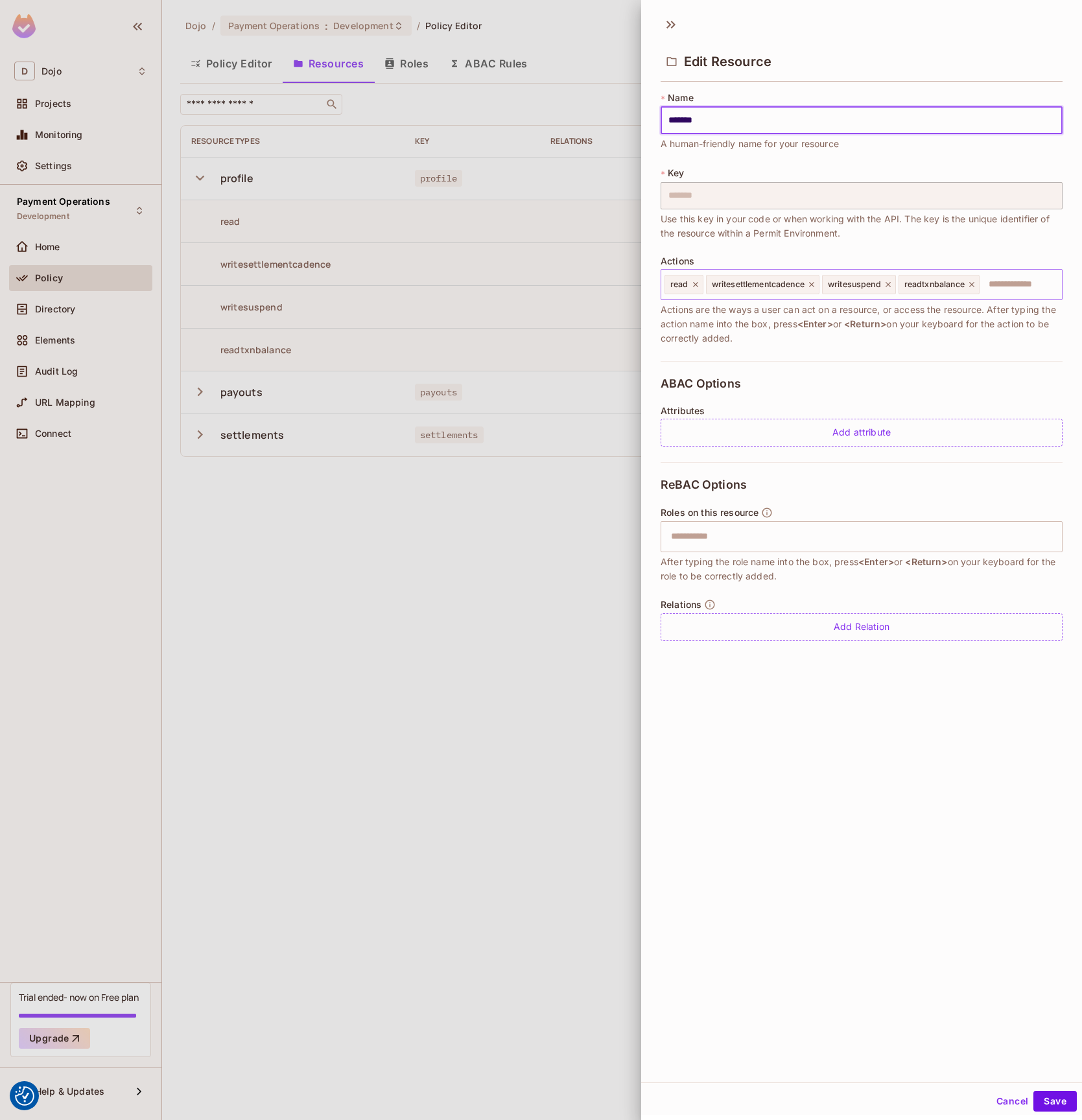 click at bounding box center [1018, 285] 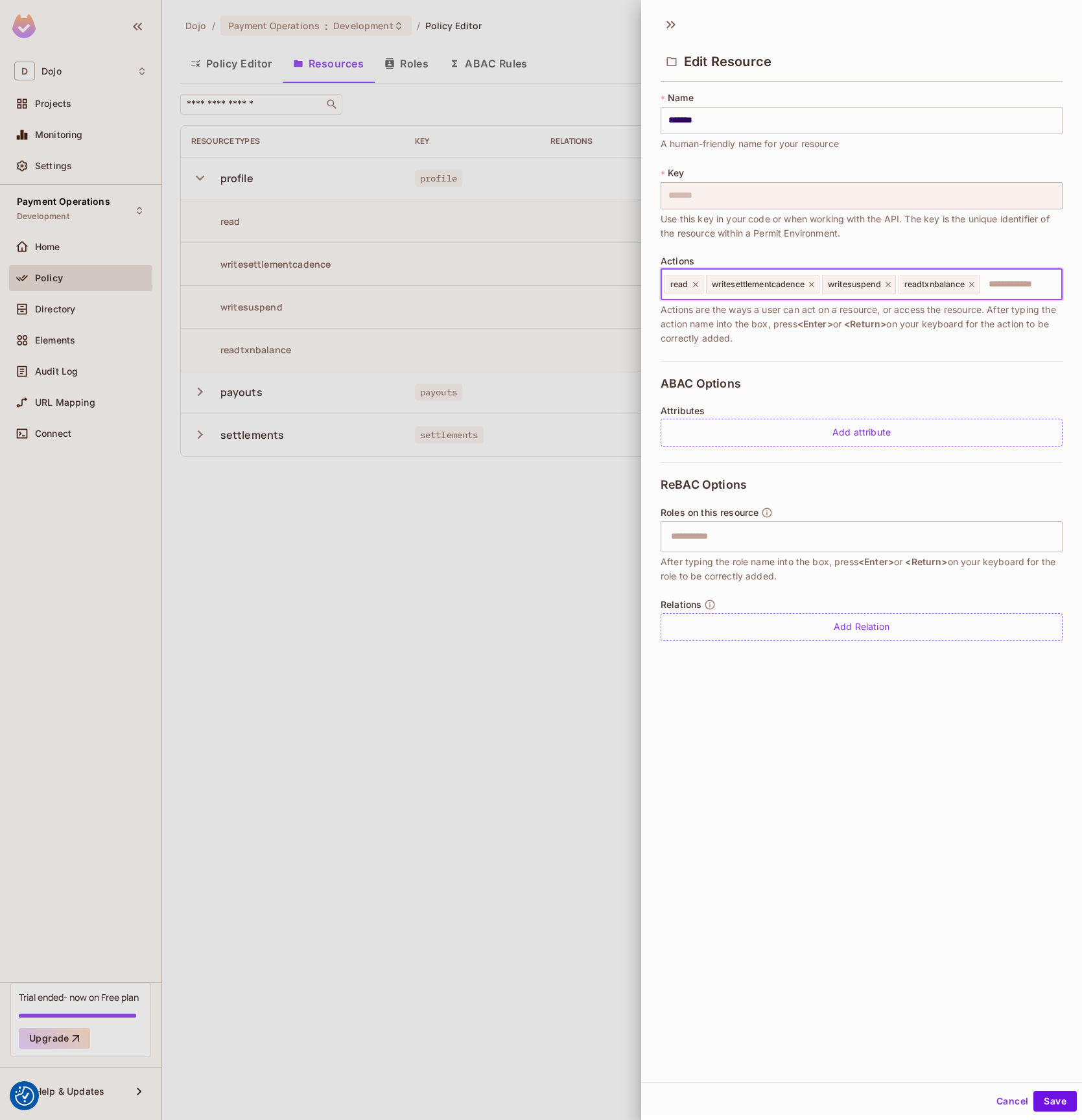 click at bounding box center (541, 560) 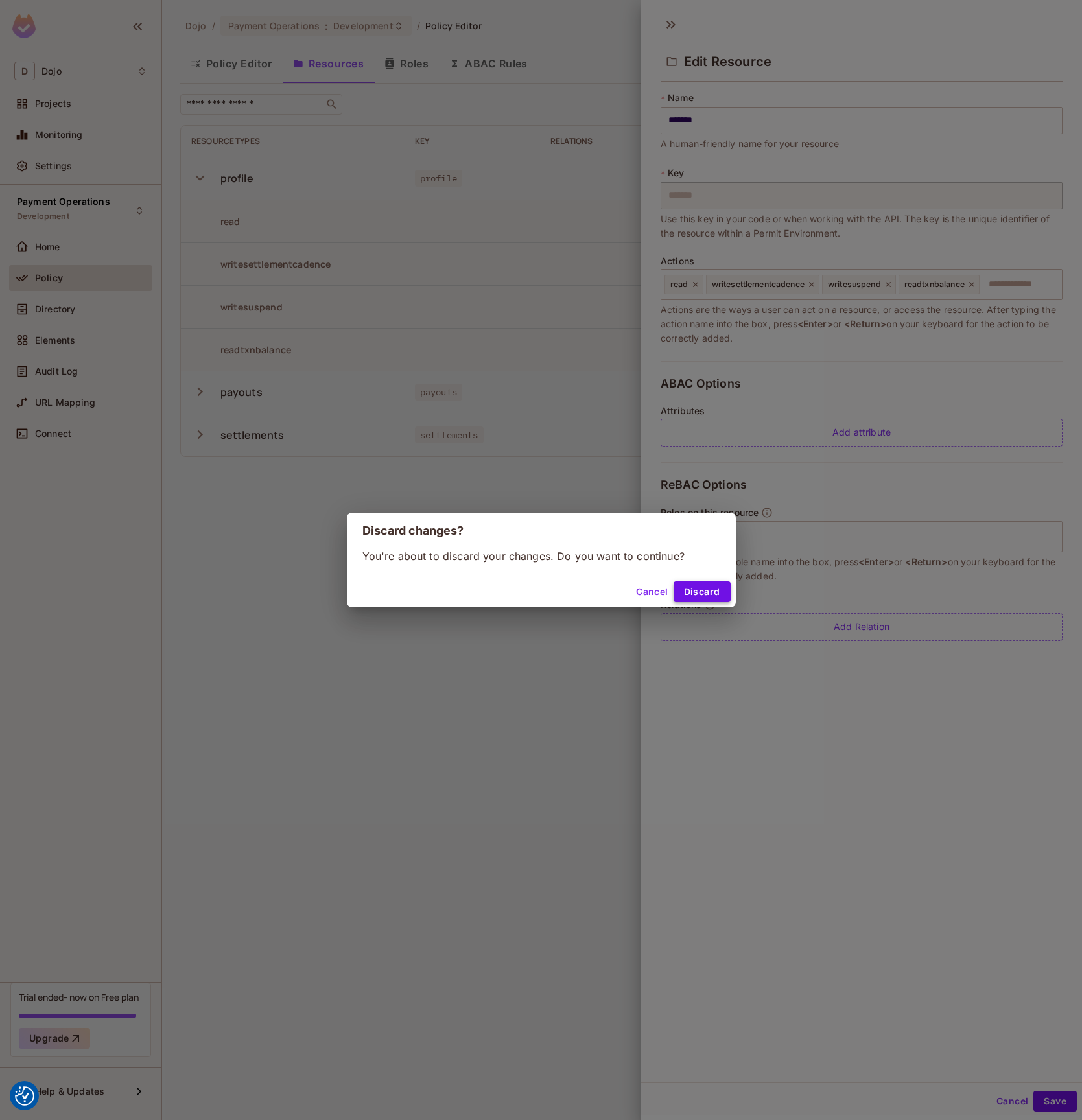 click on "Discard" at bounding box center [702, 592] 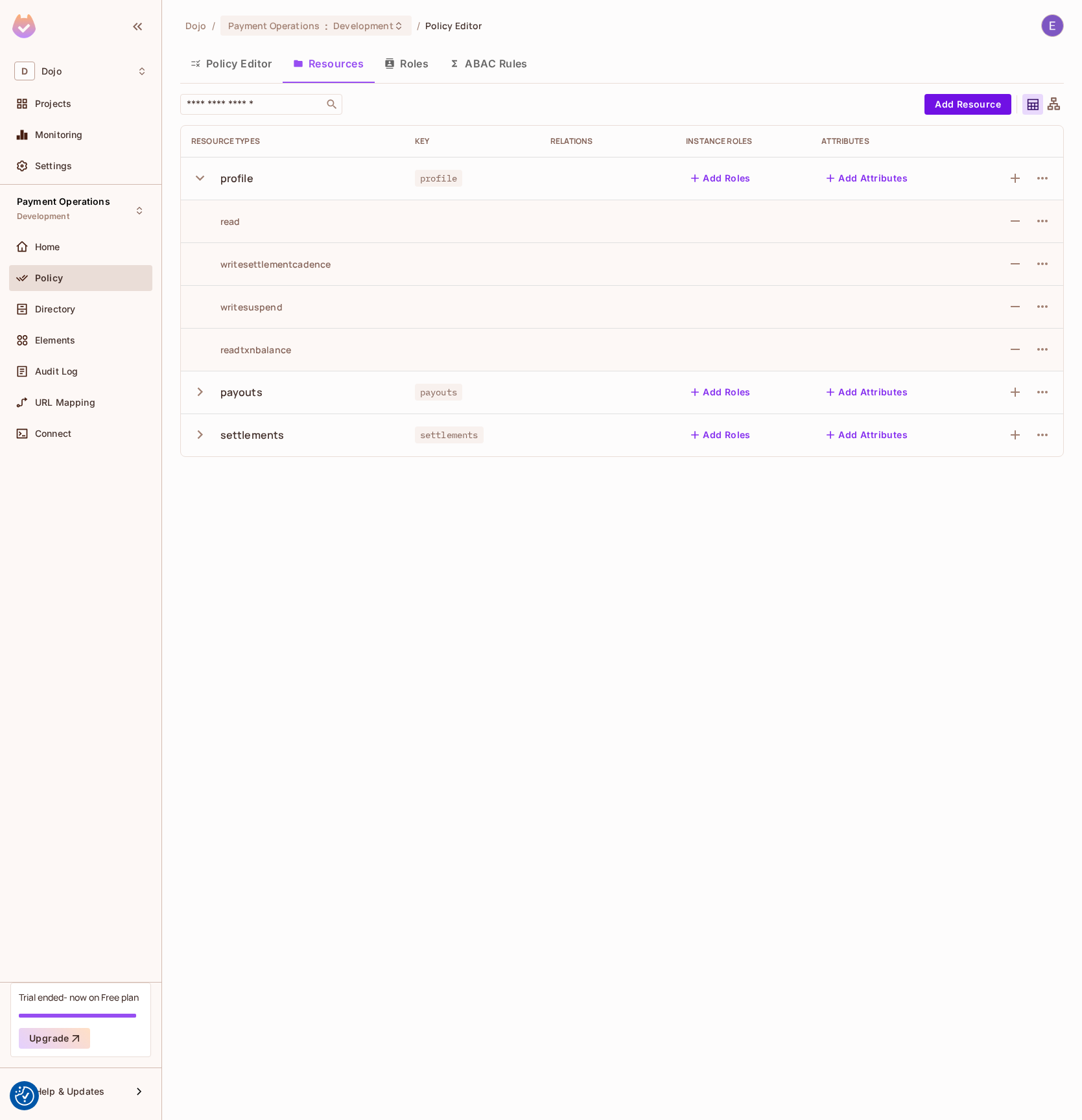 click at bounding box center (1015, 178) 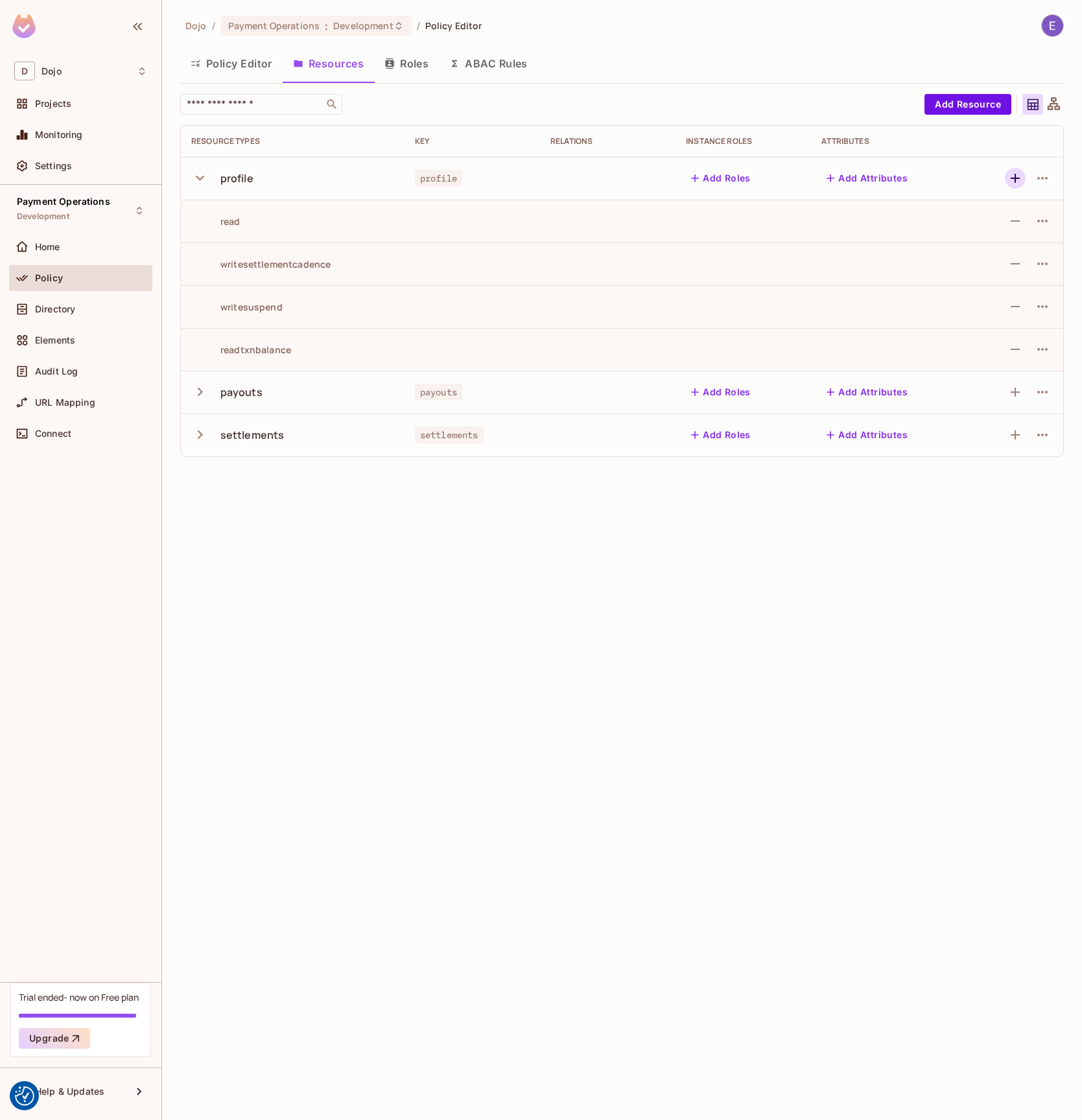 click 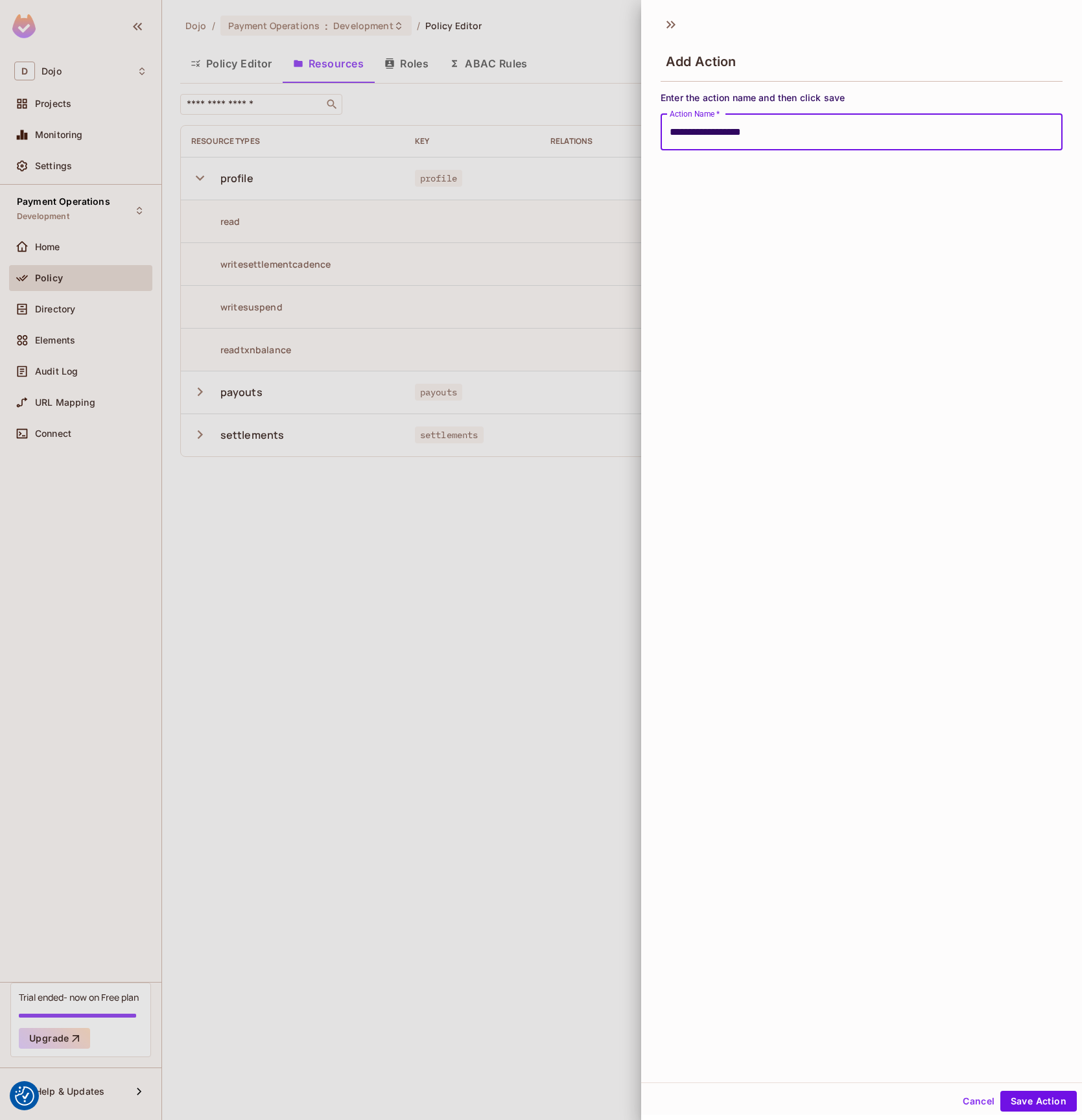 type on "**********" 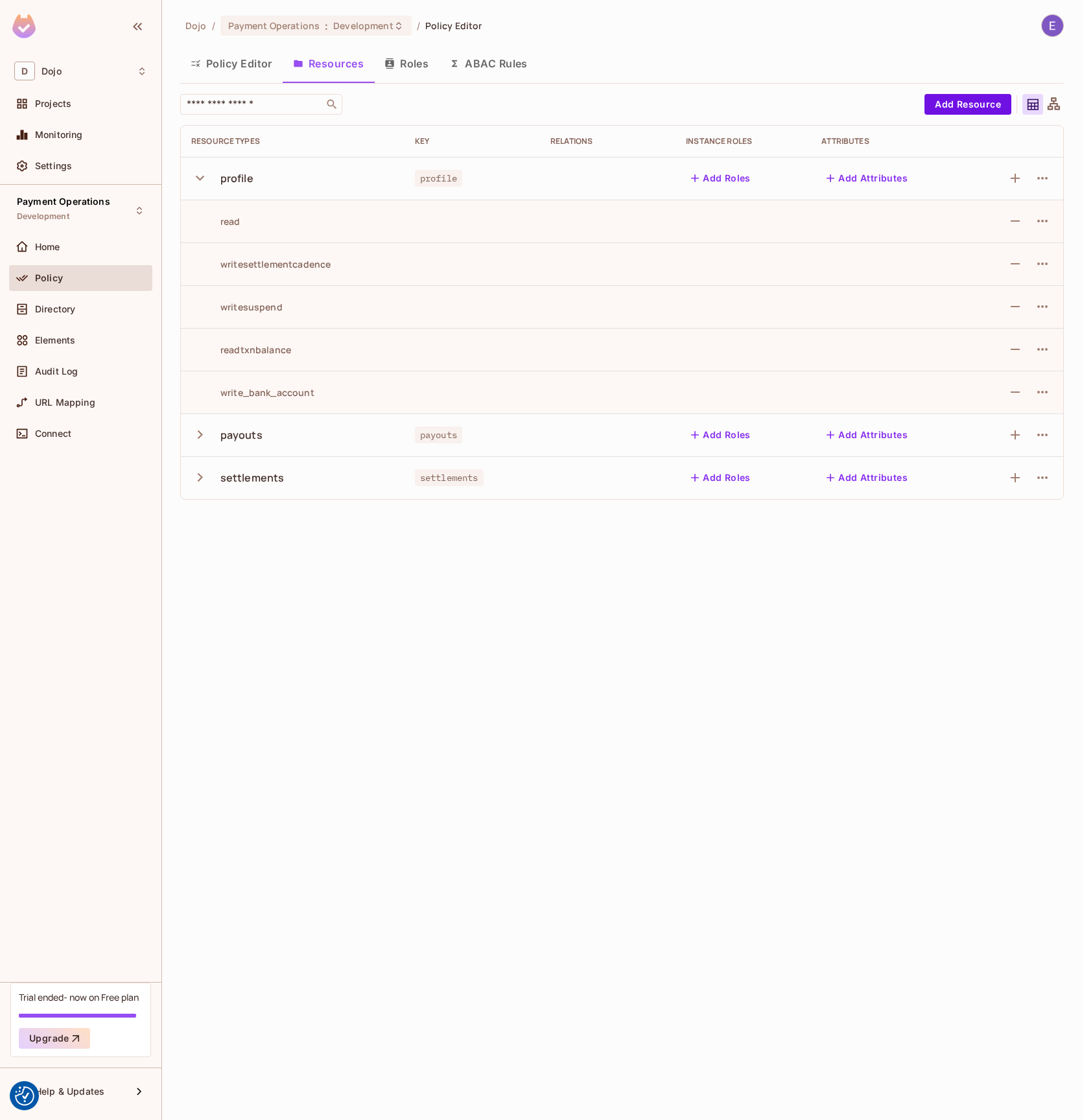 click on "readtxnbalance" at bounding box center (241, 349) 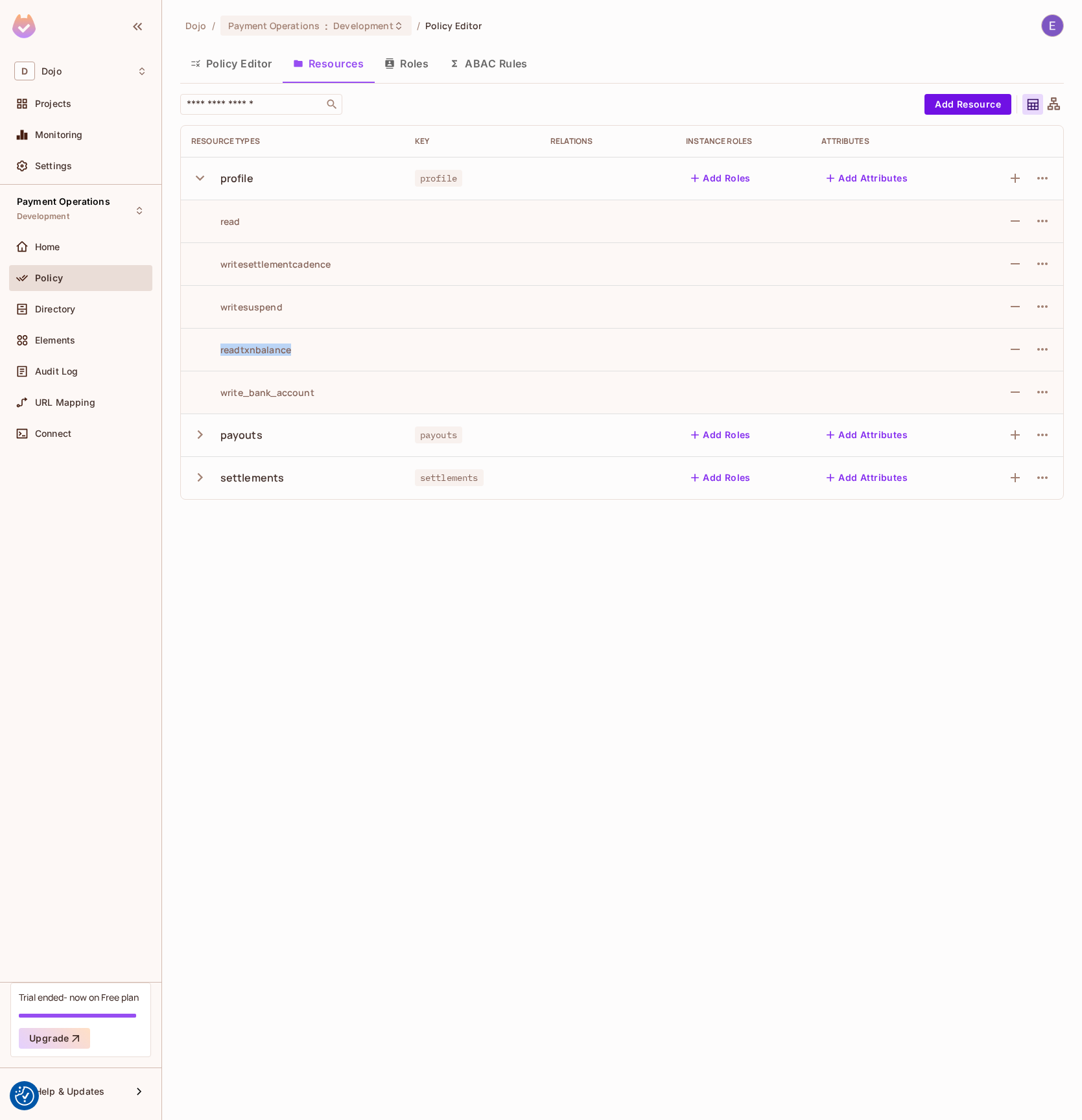 copy on "readtxnbalance" 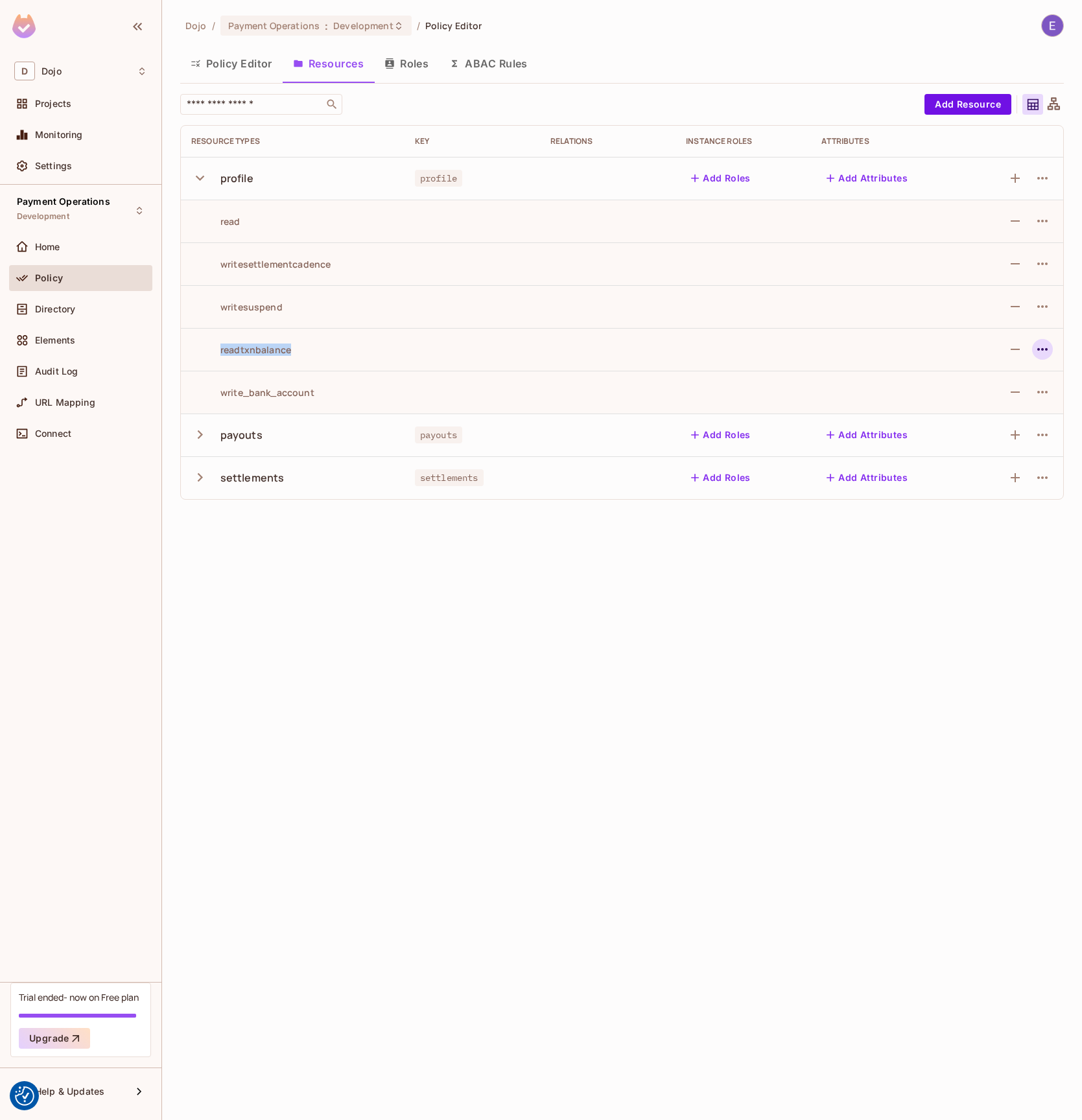 click 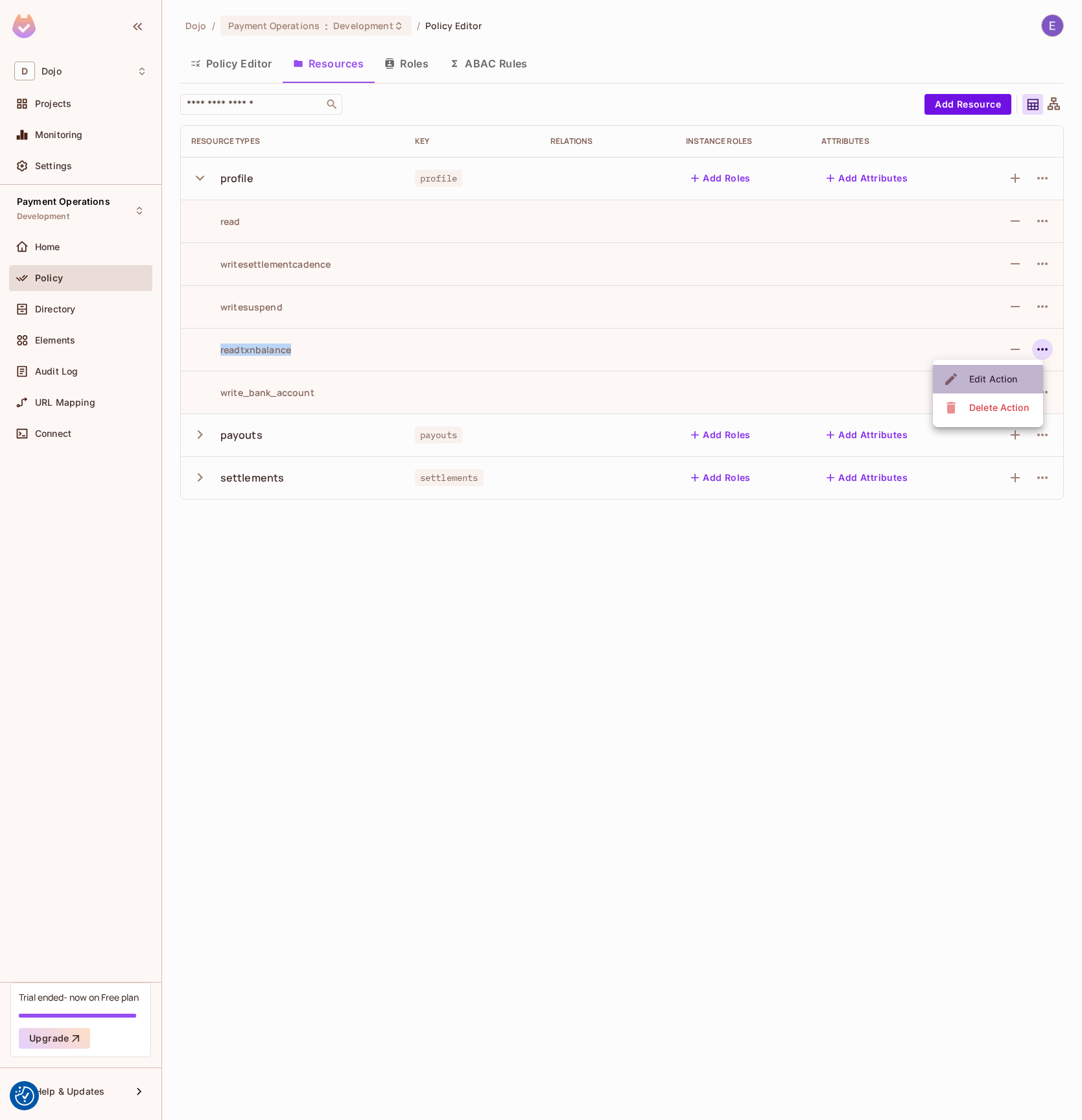 click on "Edit Action" at bounding box center (993, 379) 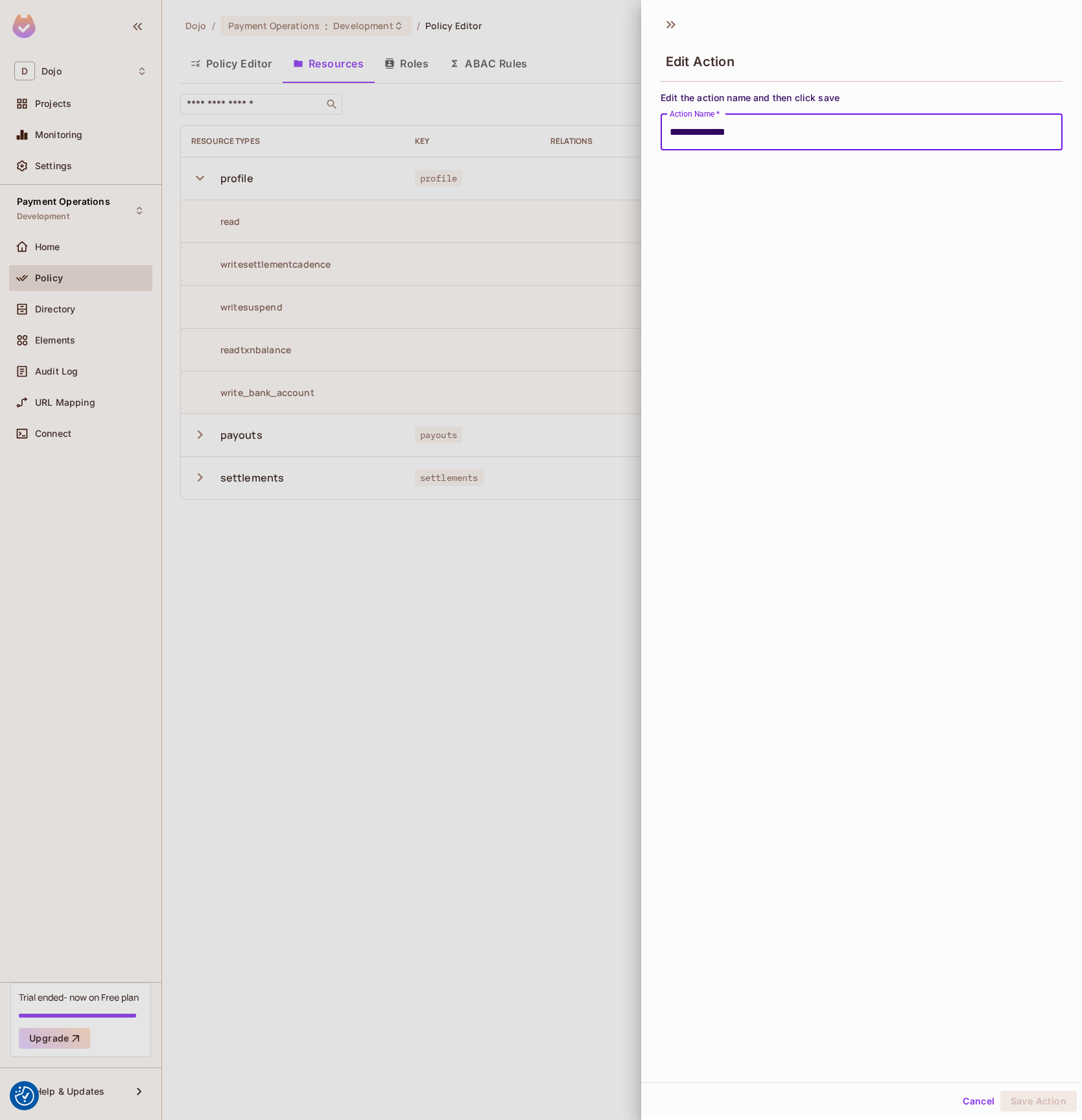 click on "**********" at bounding box center (862, 132) 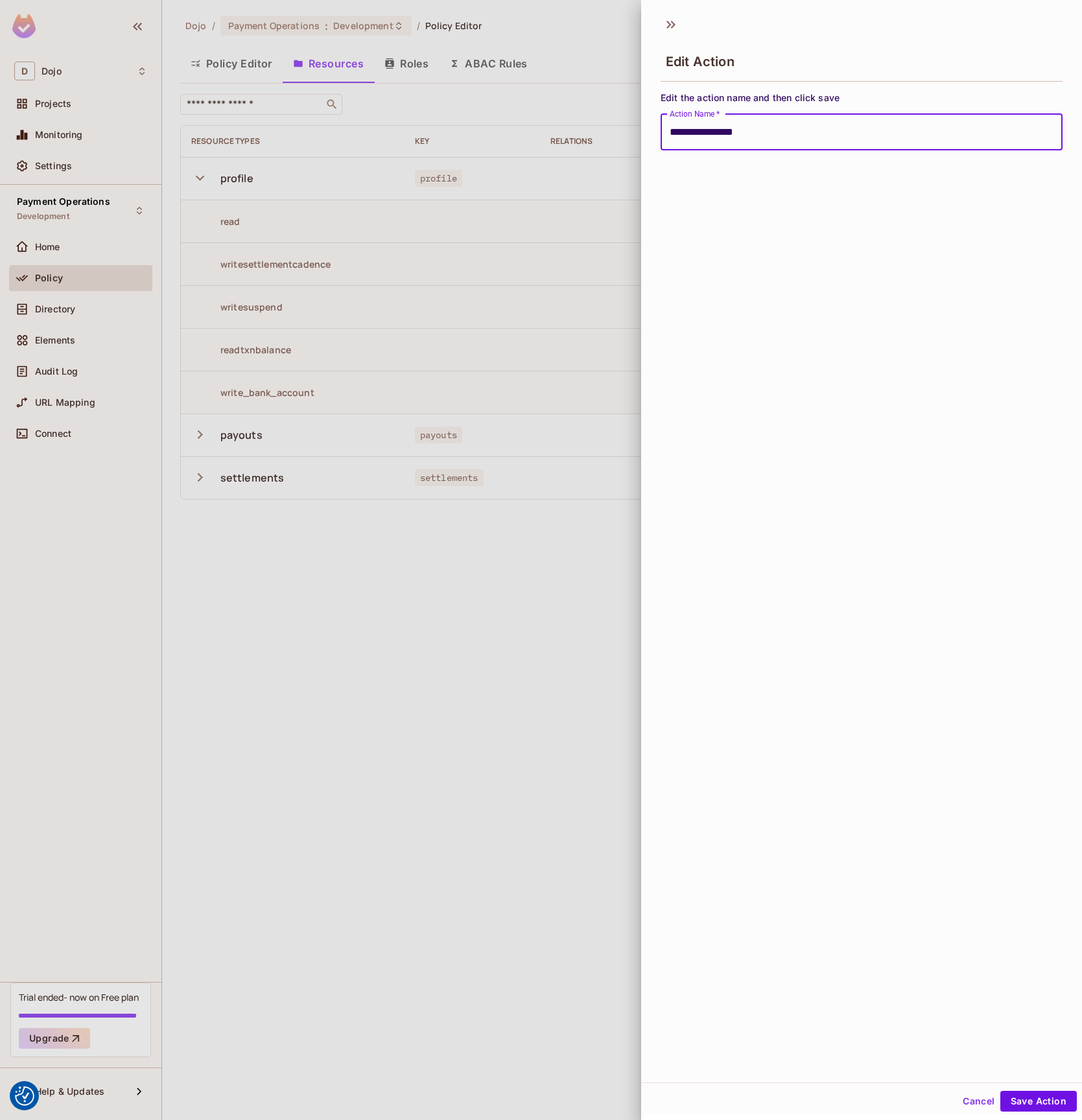 click on "Save Action" at bounding box center [1039, 1101] 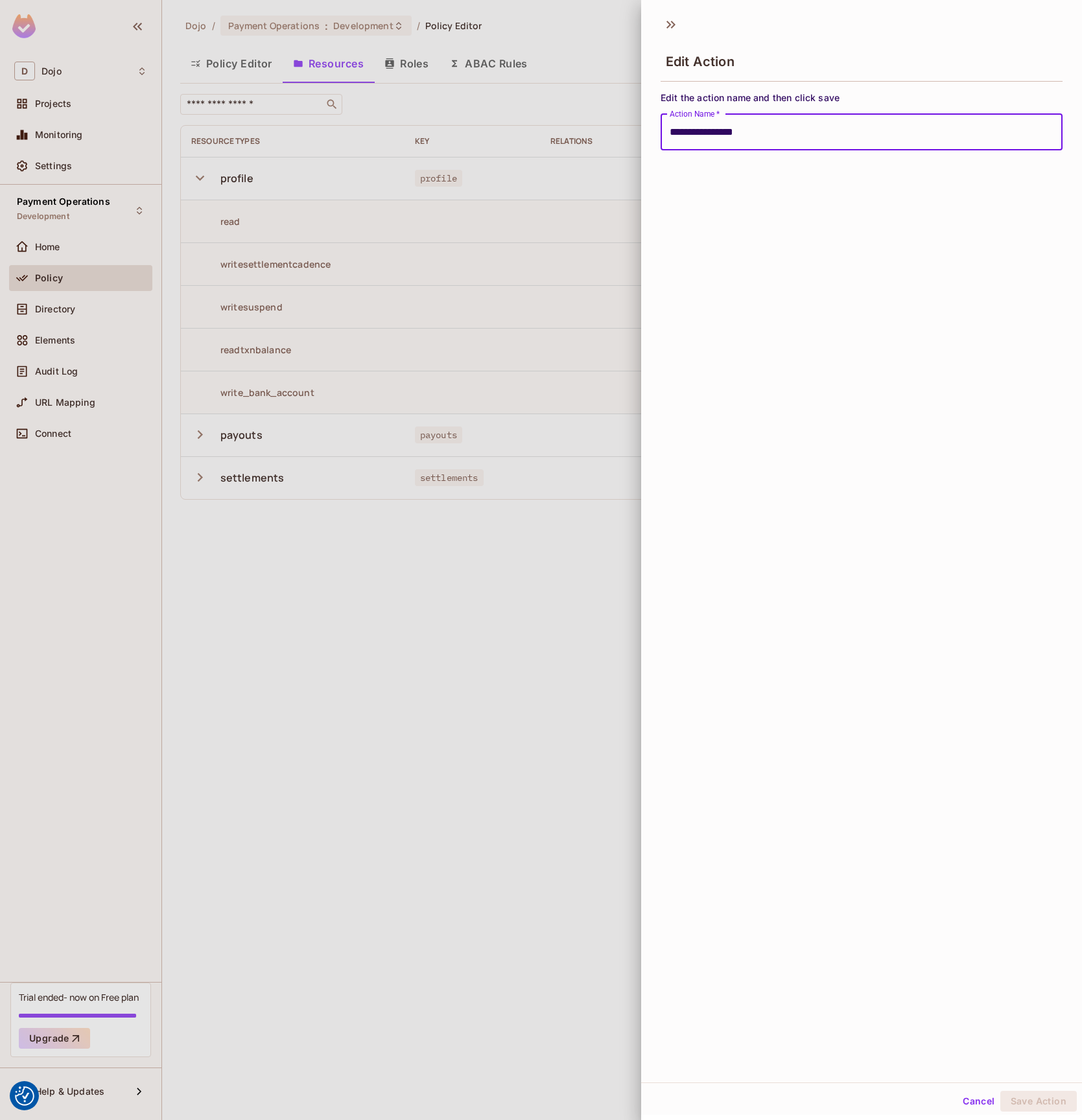 type on "**********" 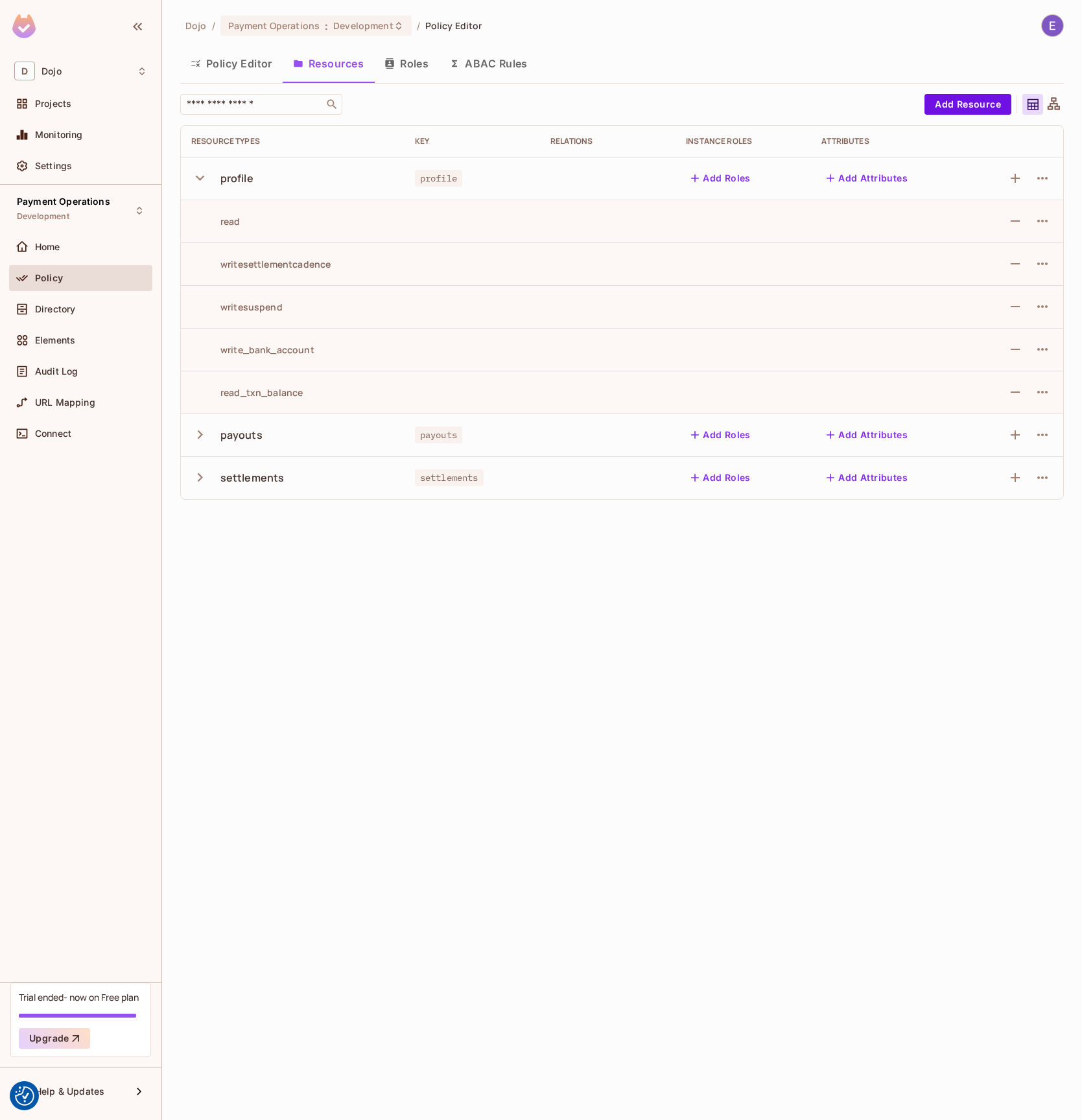 click at bounding box center (1015, 307) 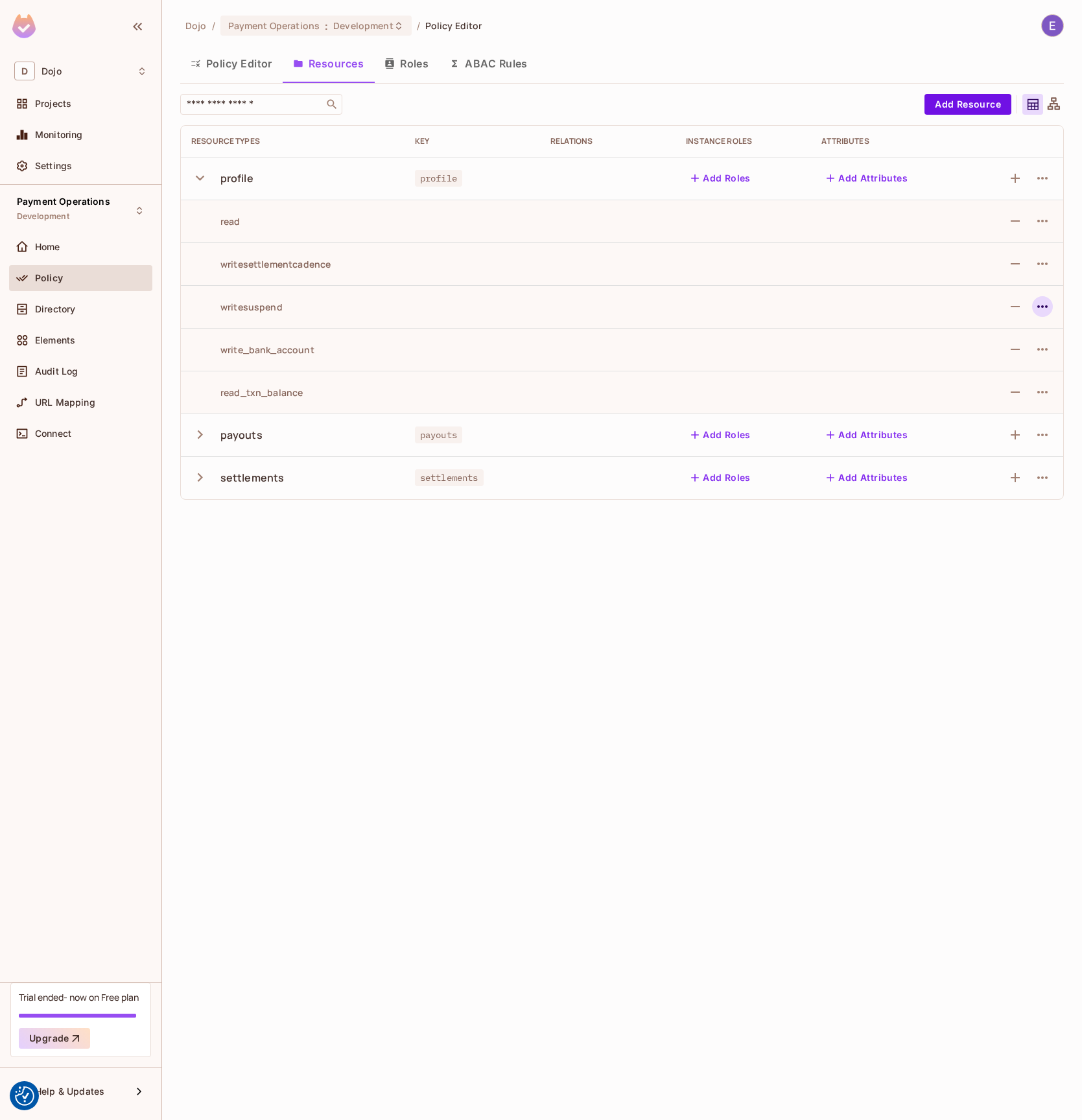 click 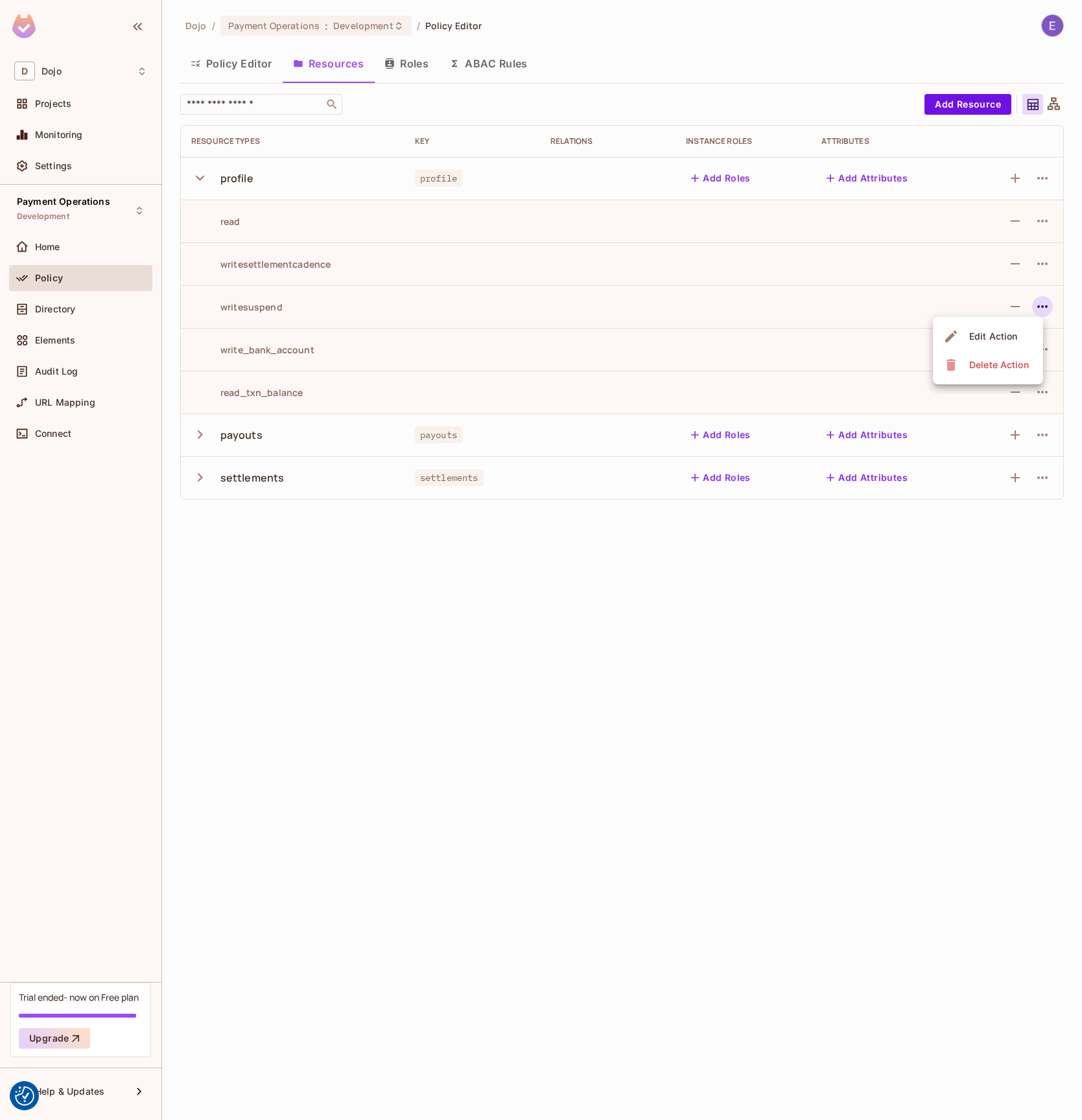 click on "Edit Action" at bounding box center [993, 336] 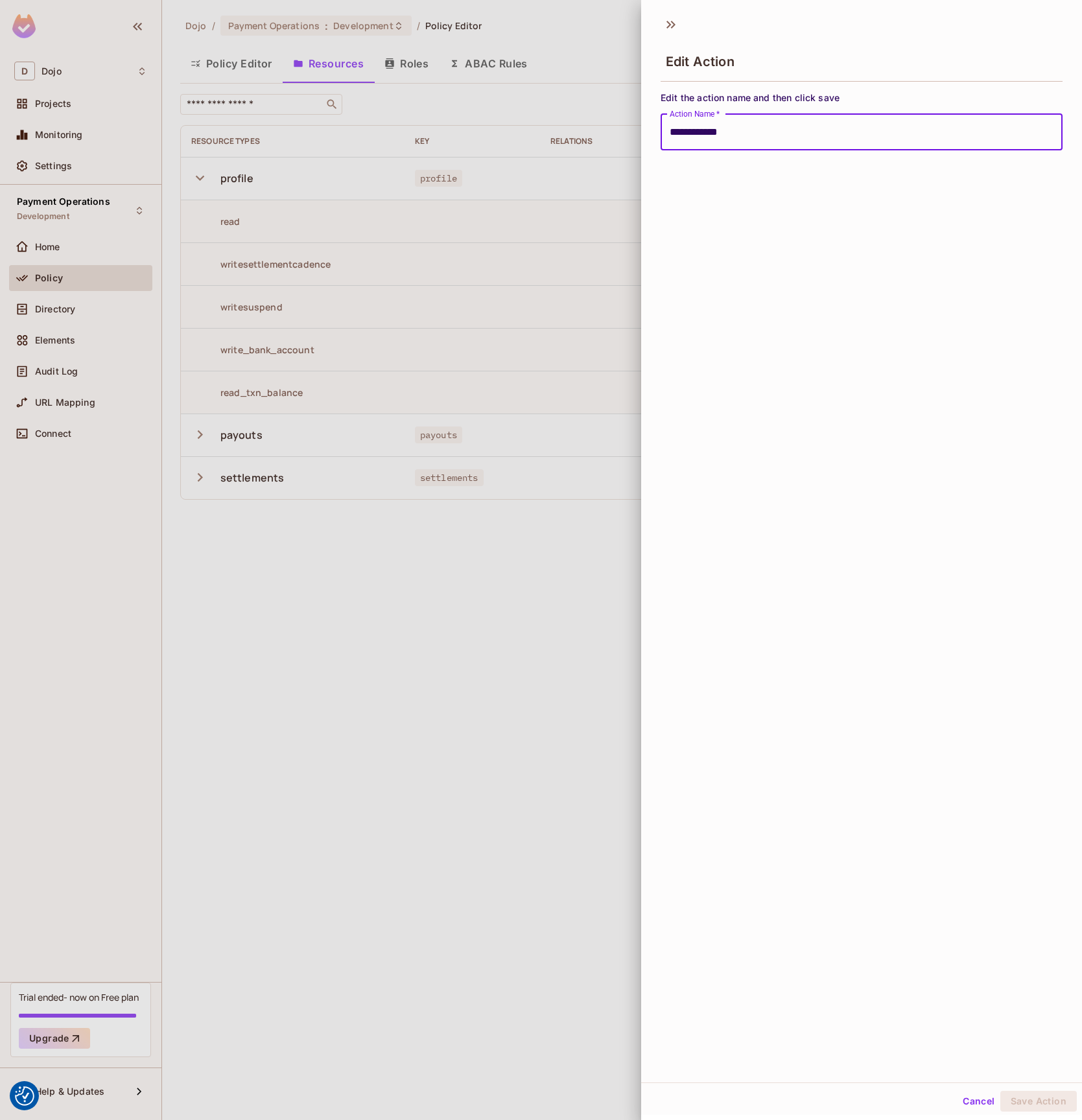 click on "**********" at bounding box center [862, 132] 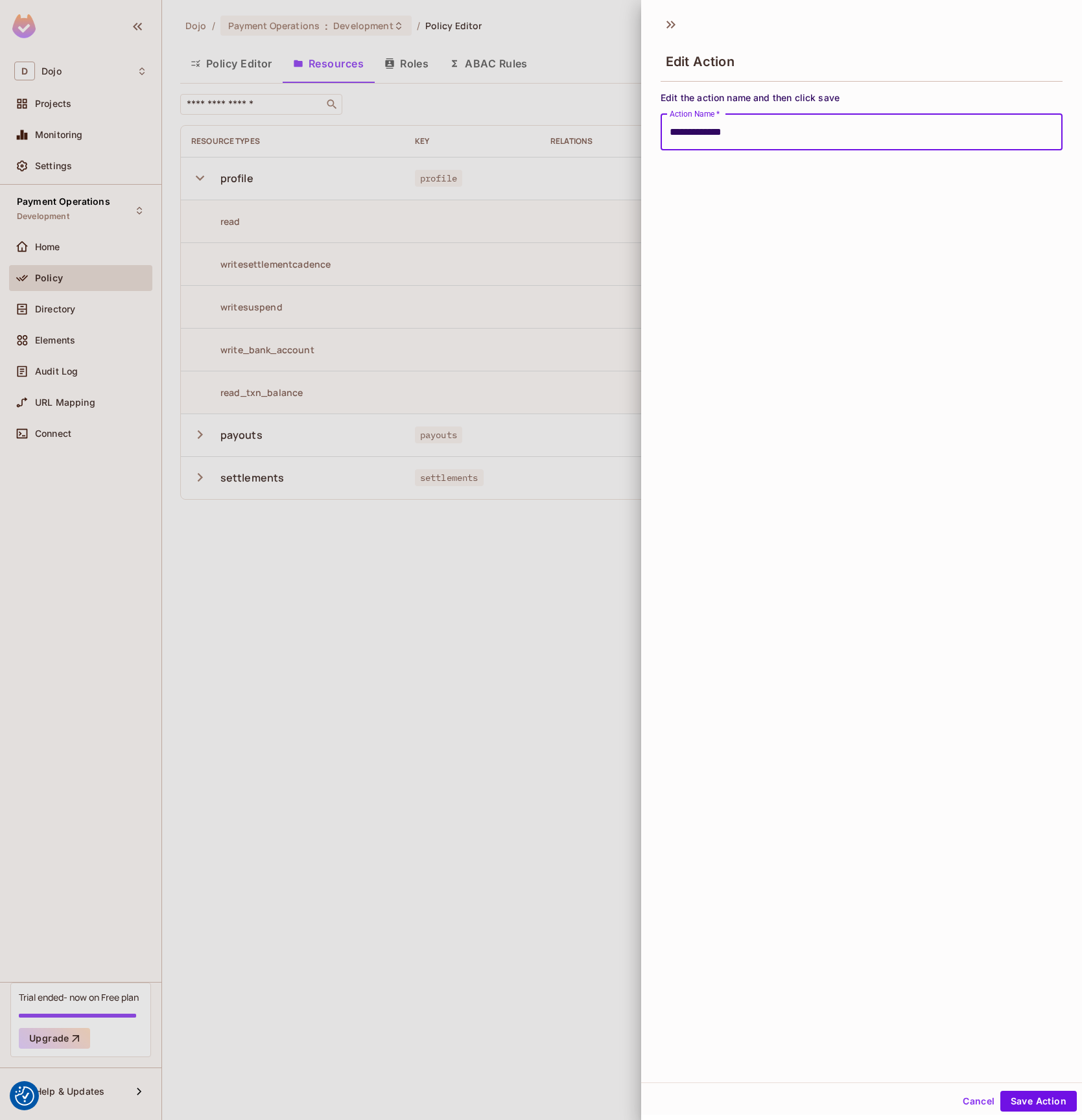 click on "Save Action" at bounding box center (1039, 1101) 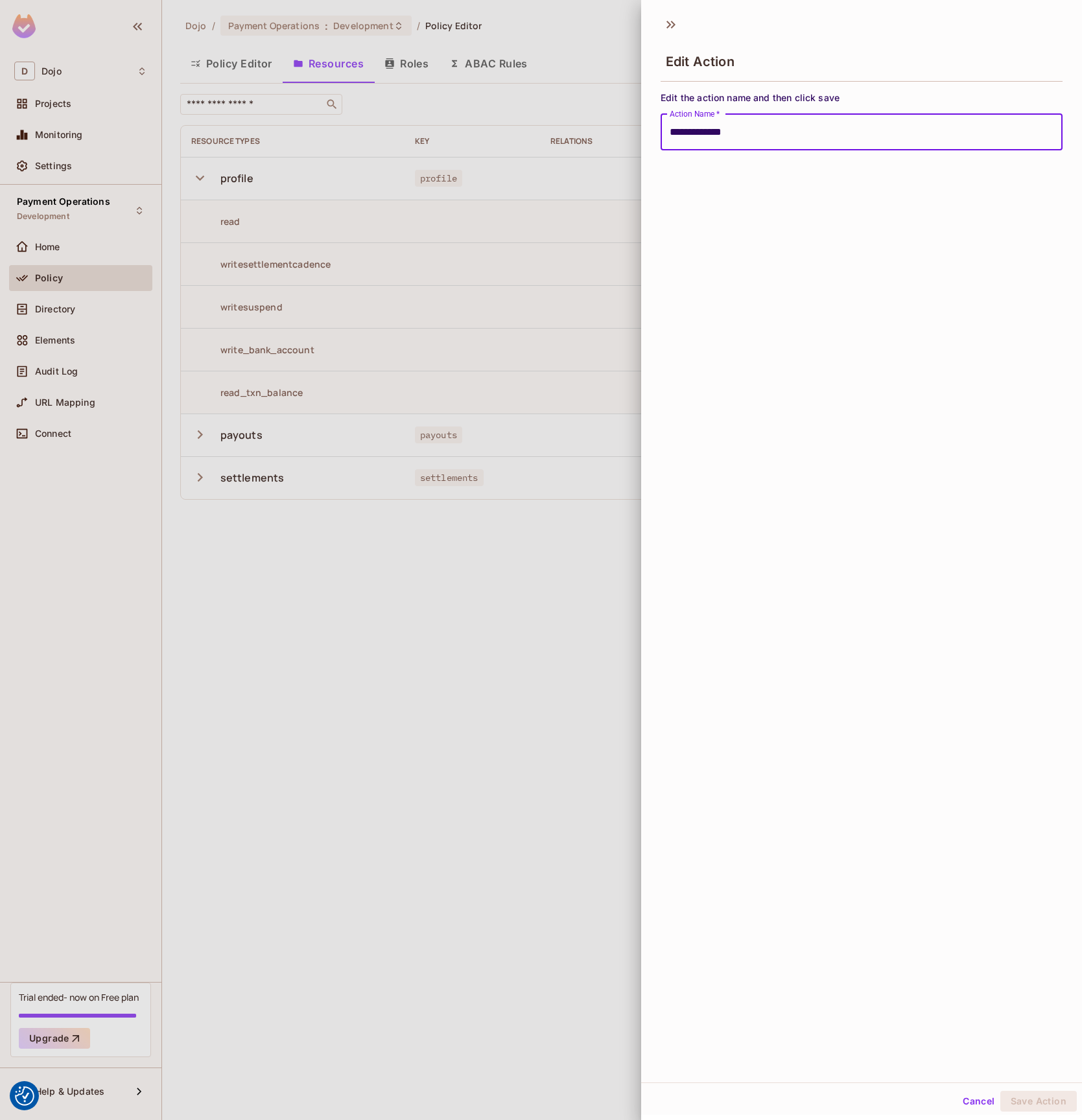type on "**********" 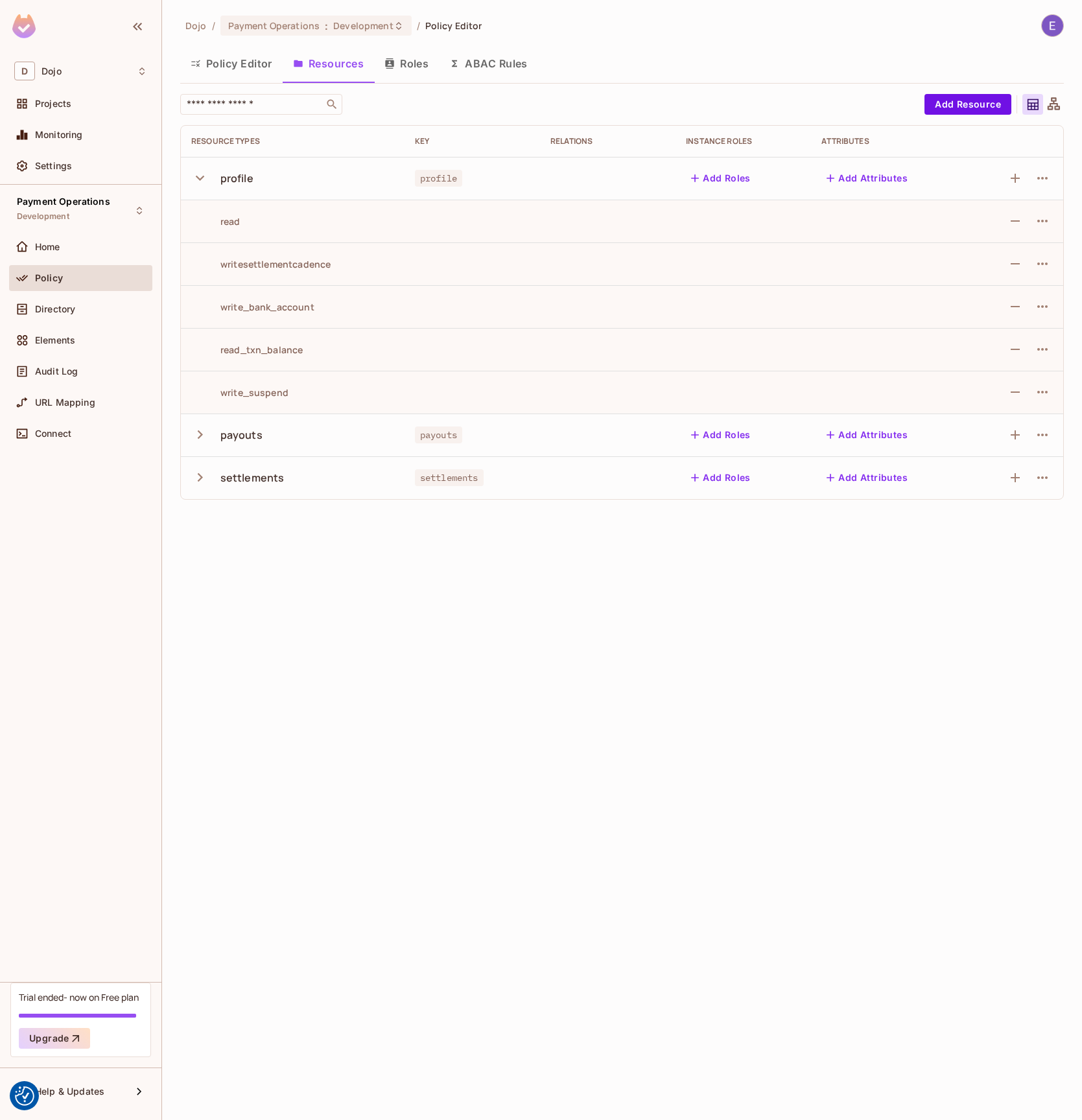 click on "Dojo / Payment Operations : Development / Policy Editor Policy Editor Resources Roles ABAC Rules ​ Add Resource Resource Types Key Relations Instance roles Attributes profile profile Add Roles Add Attributes read writesettlementcadence write_bank_account read_txn_balance write_suspend payouts payouts Add Roles Add Attributes settlements settlements Add Roles Add Attributes" at bounding box center [622, 560] 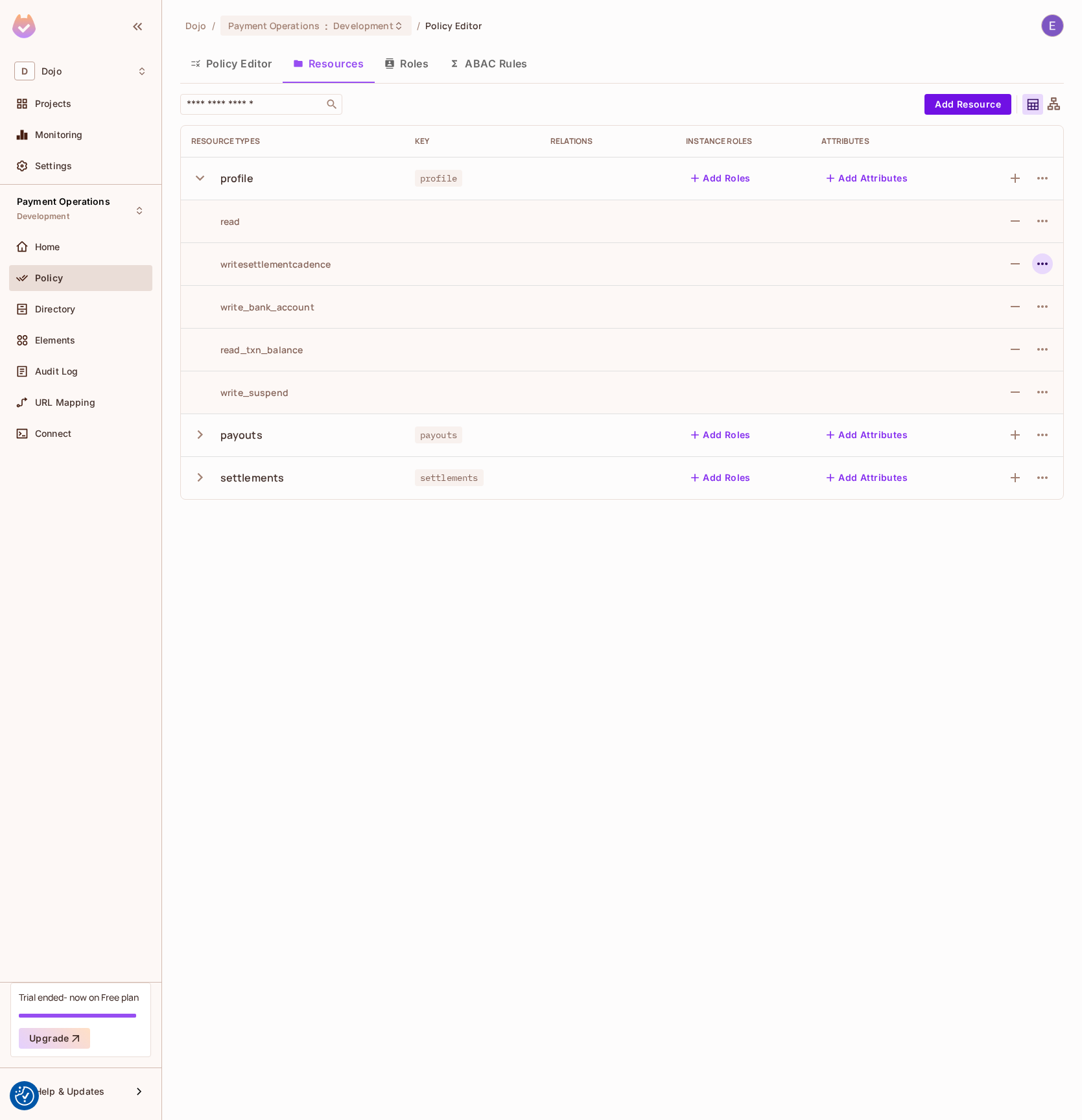 click at bounding box center [1042, 264] 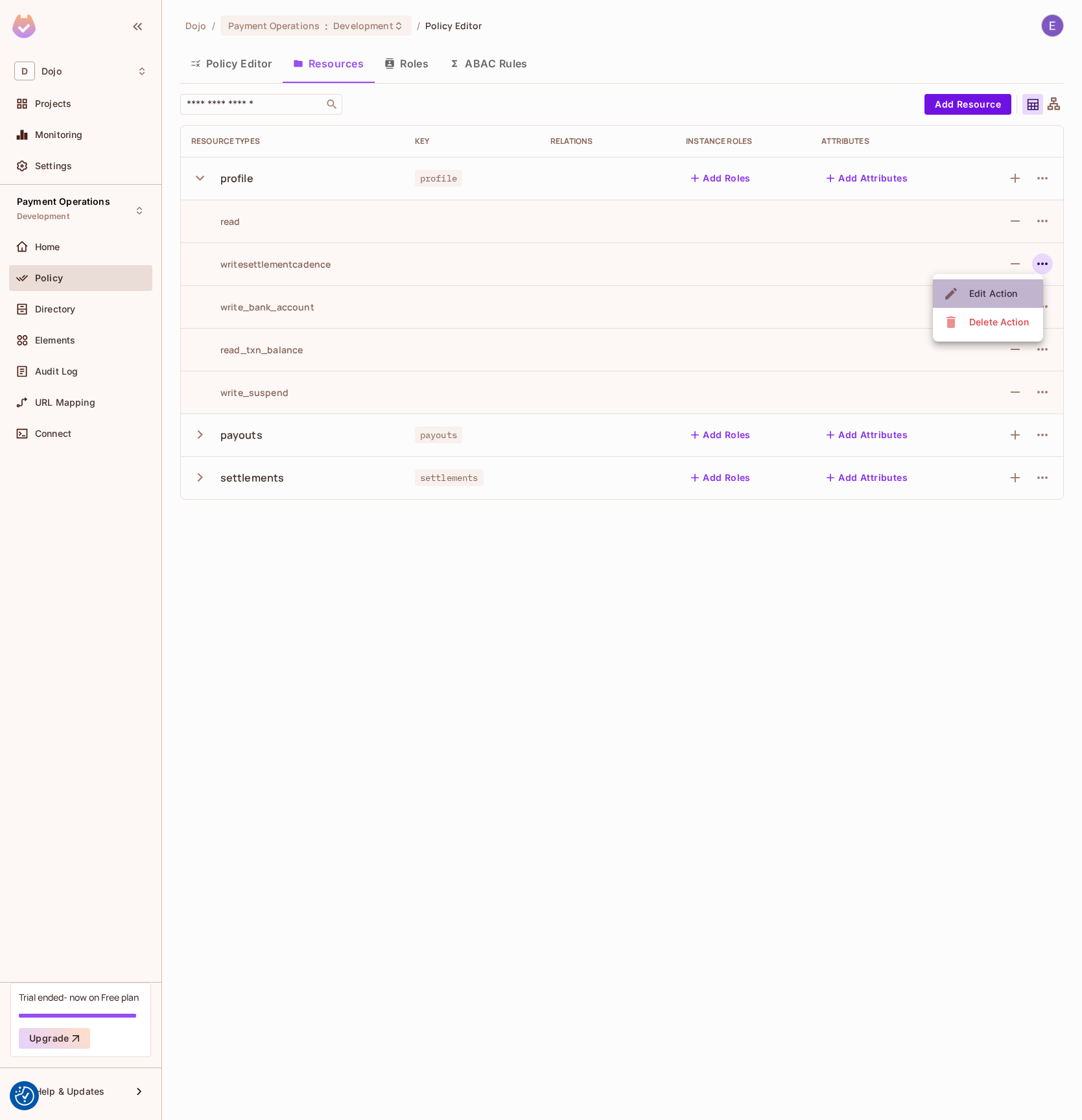 click on "Edit Action" at bounding box center (993, 294) 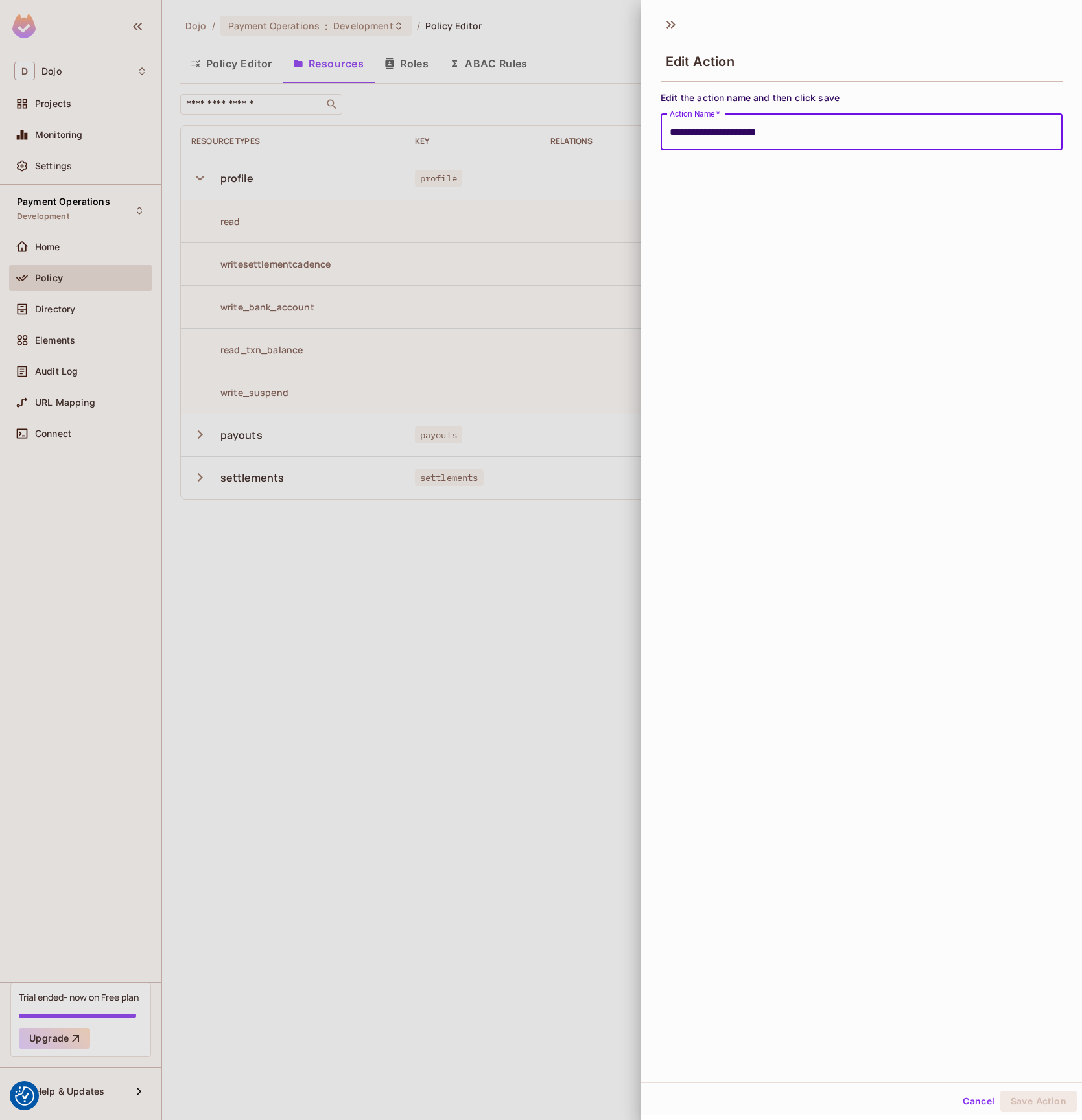 click on "**********" at bounding box center (862, 132) 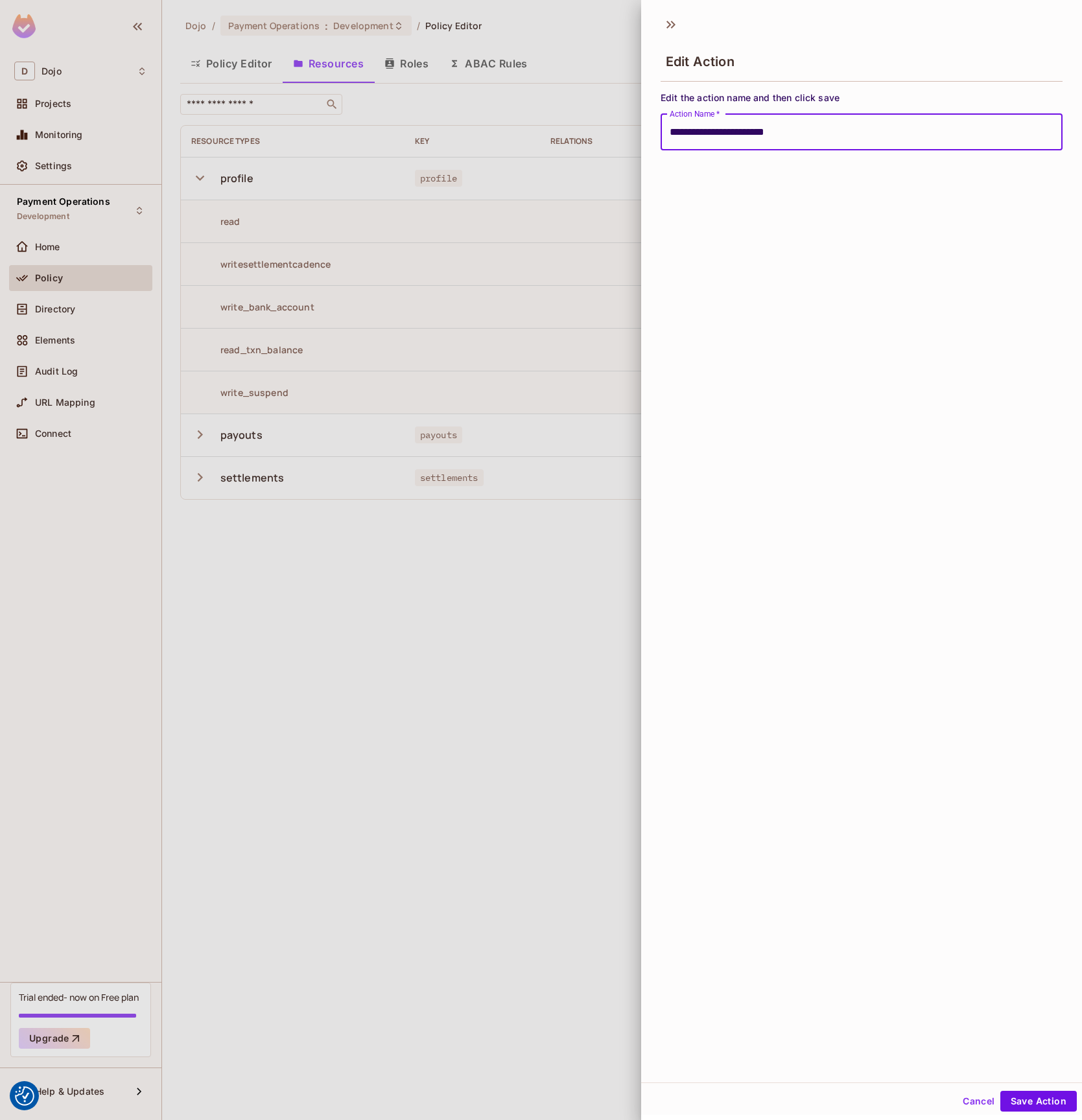 click on "Save Action" at bounding box center [1039, 1101] 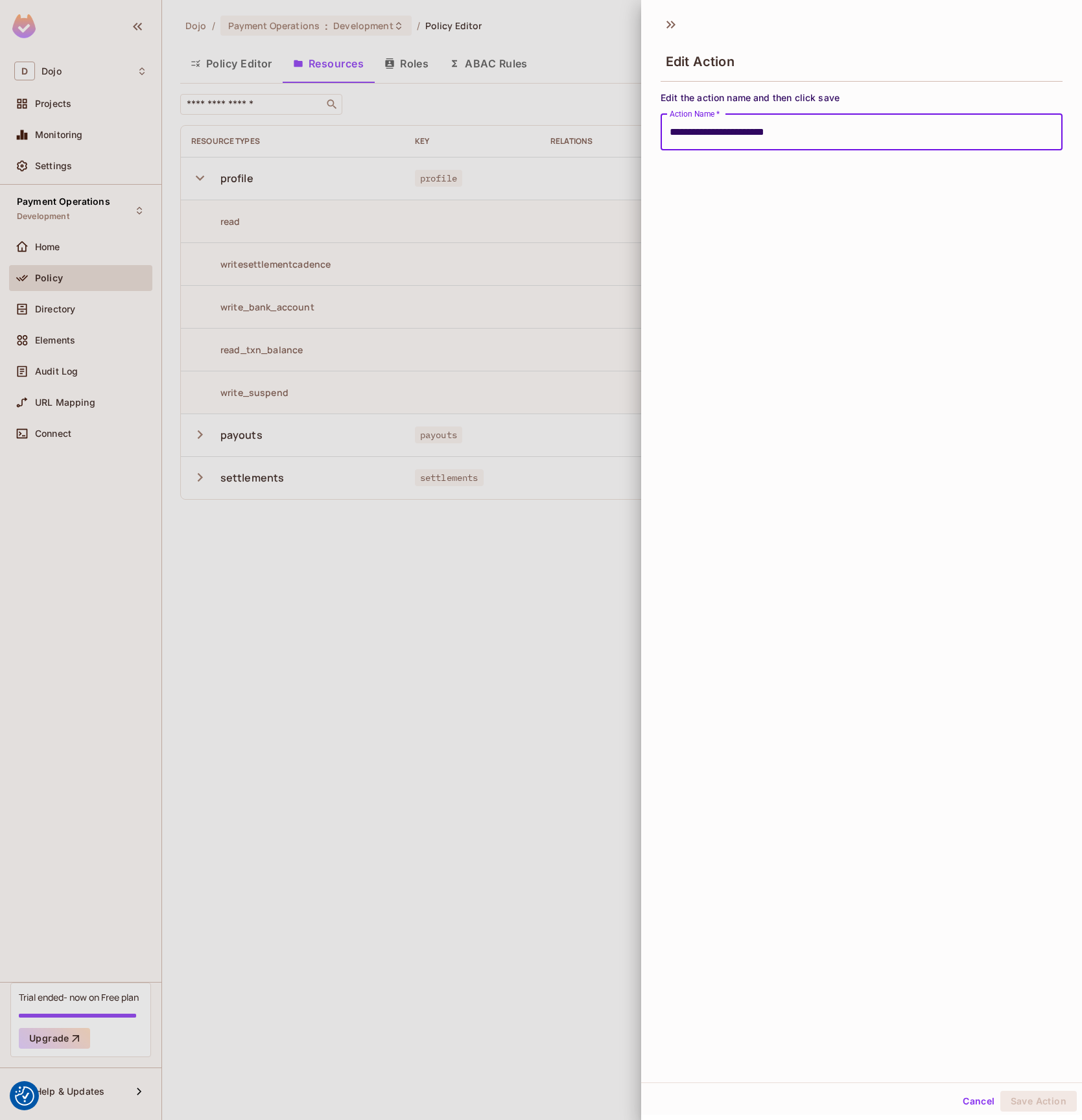 type on "**********" 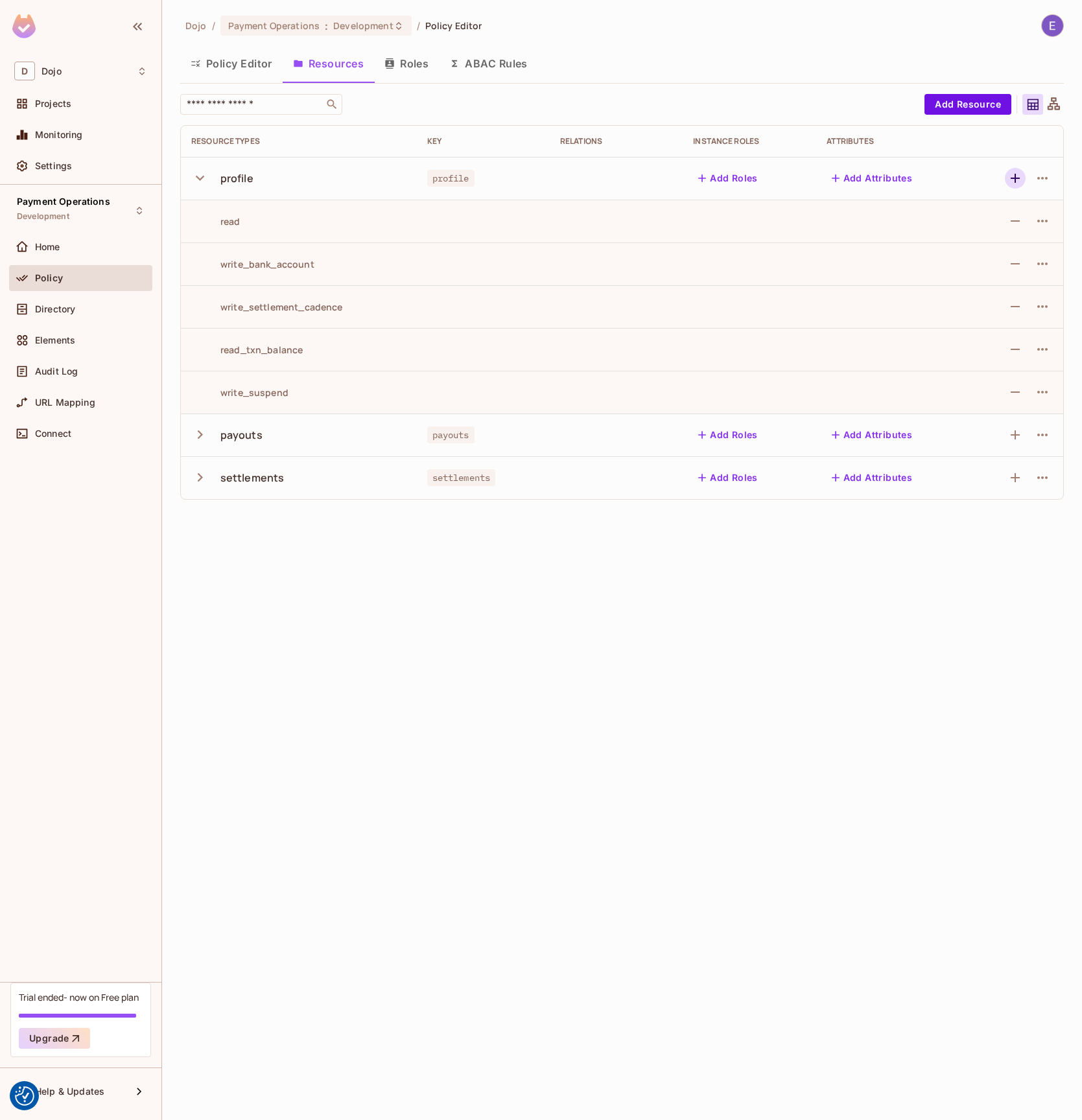click 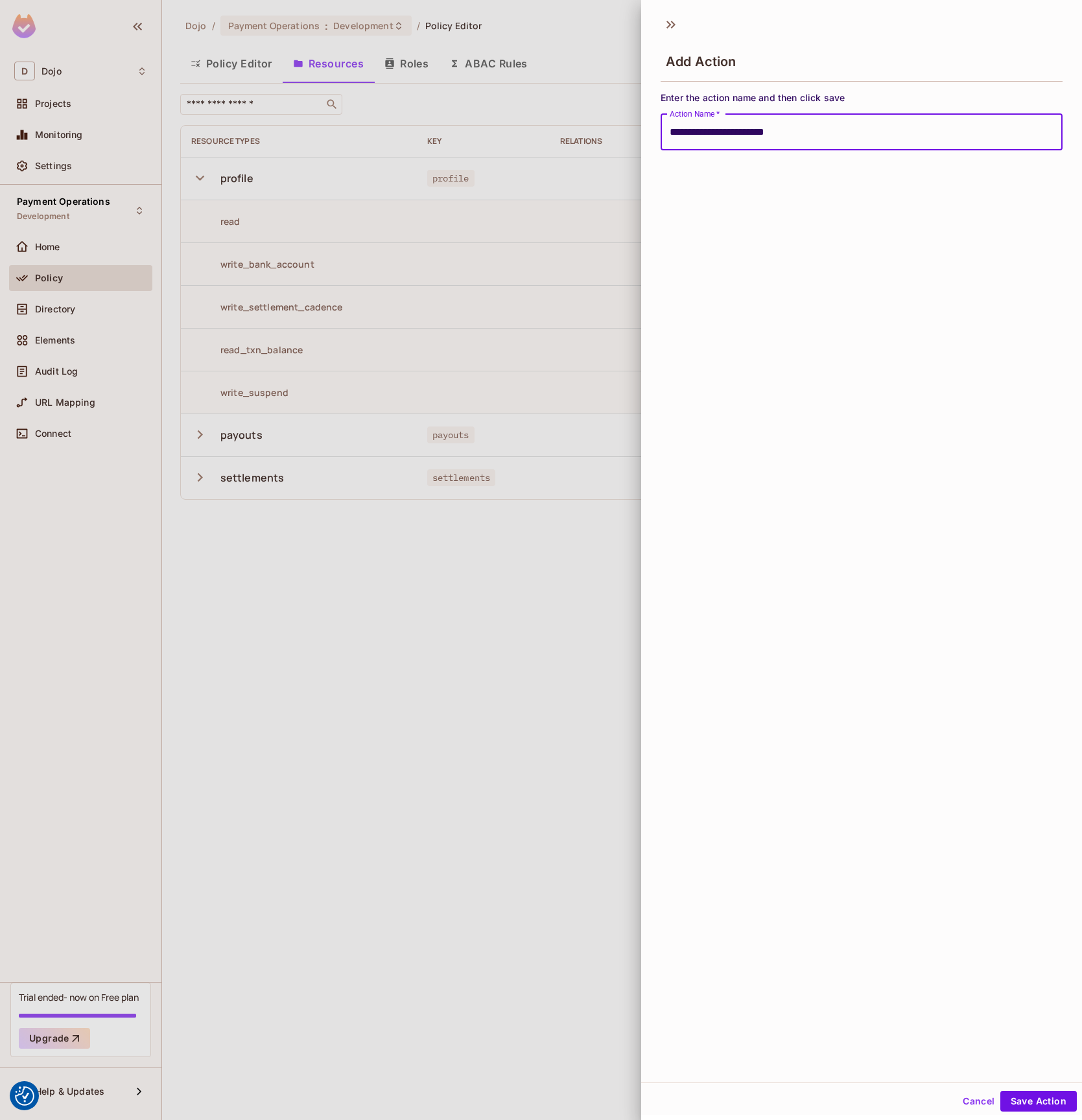 type on "**********" 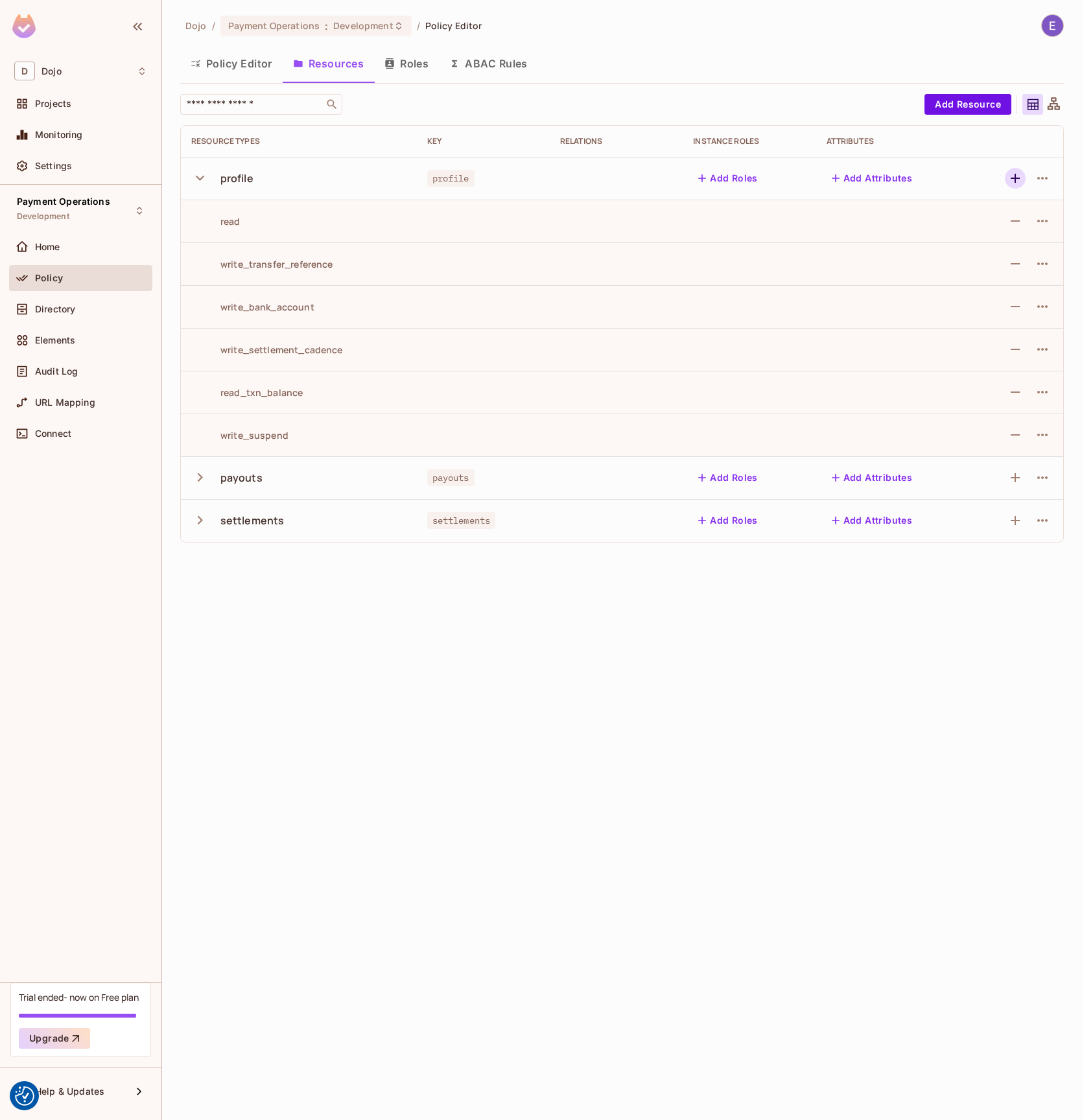 click at bounding box center (1015, 178) 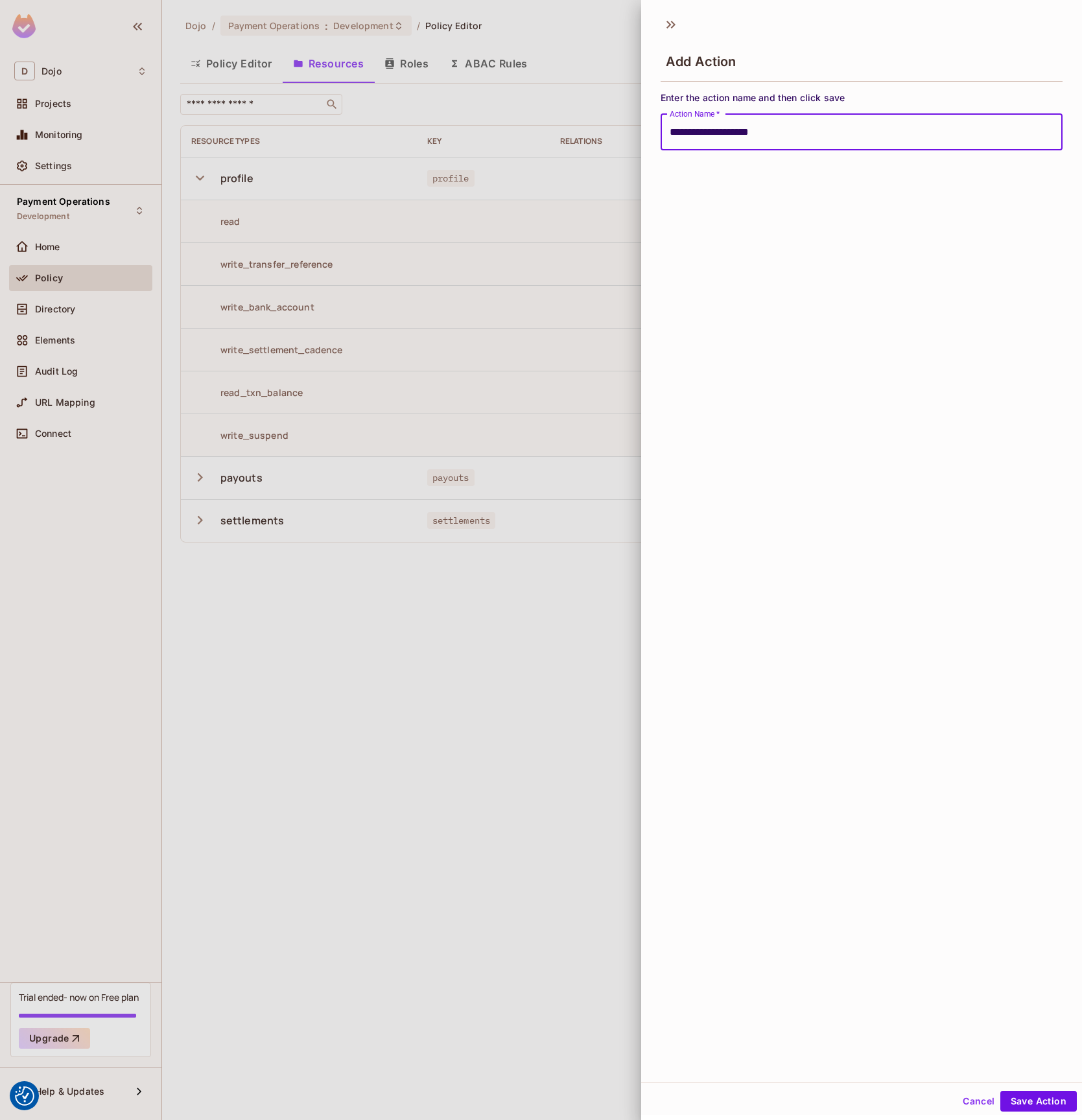 type on "**********" 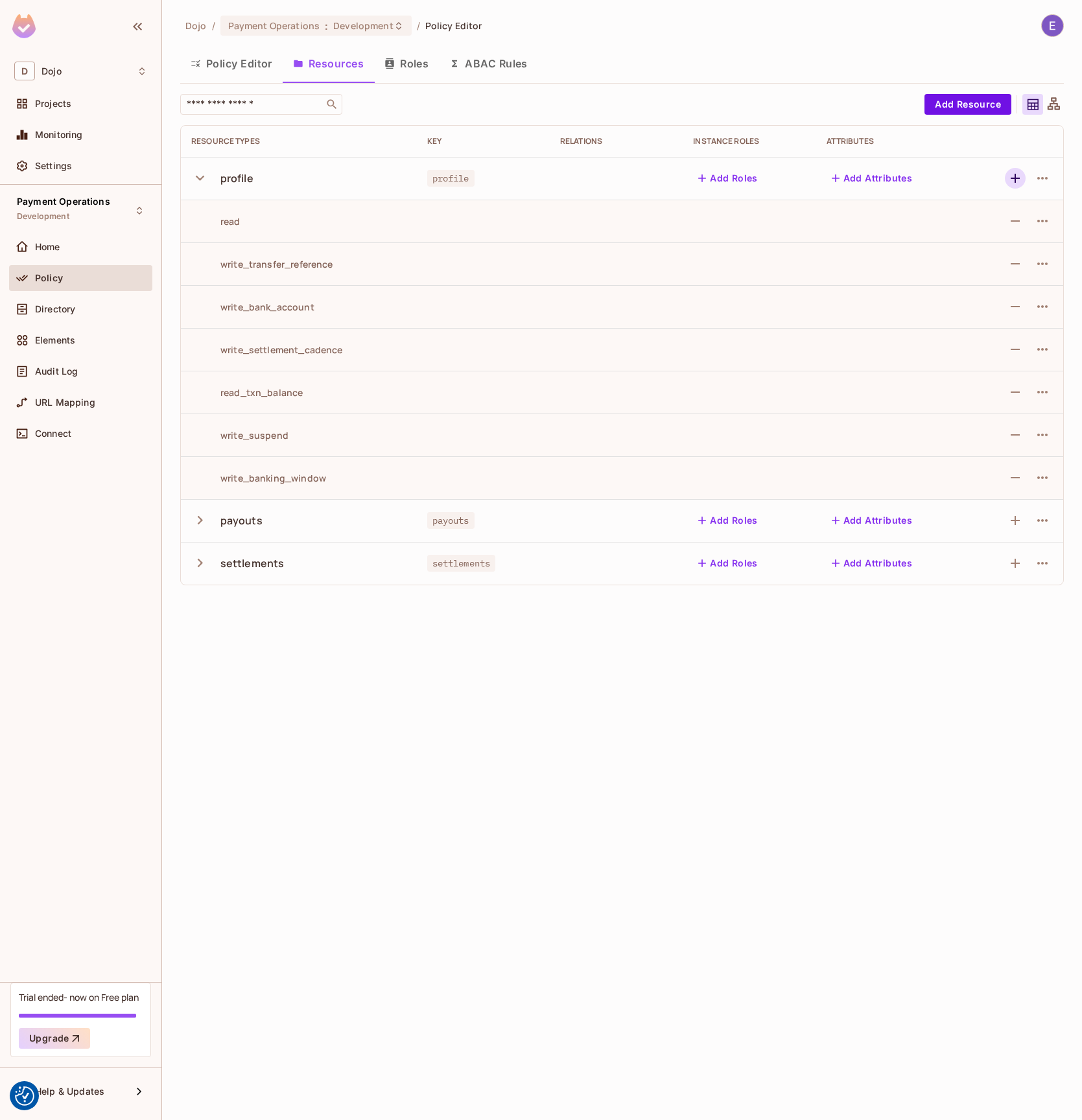 click 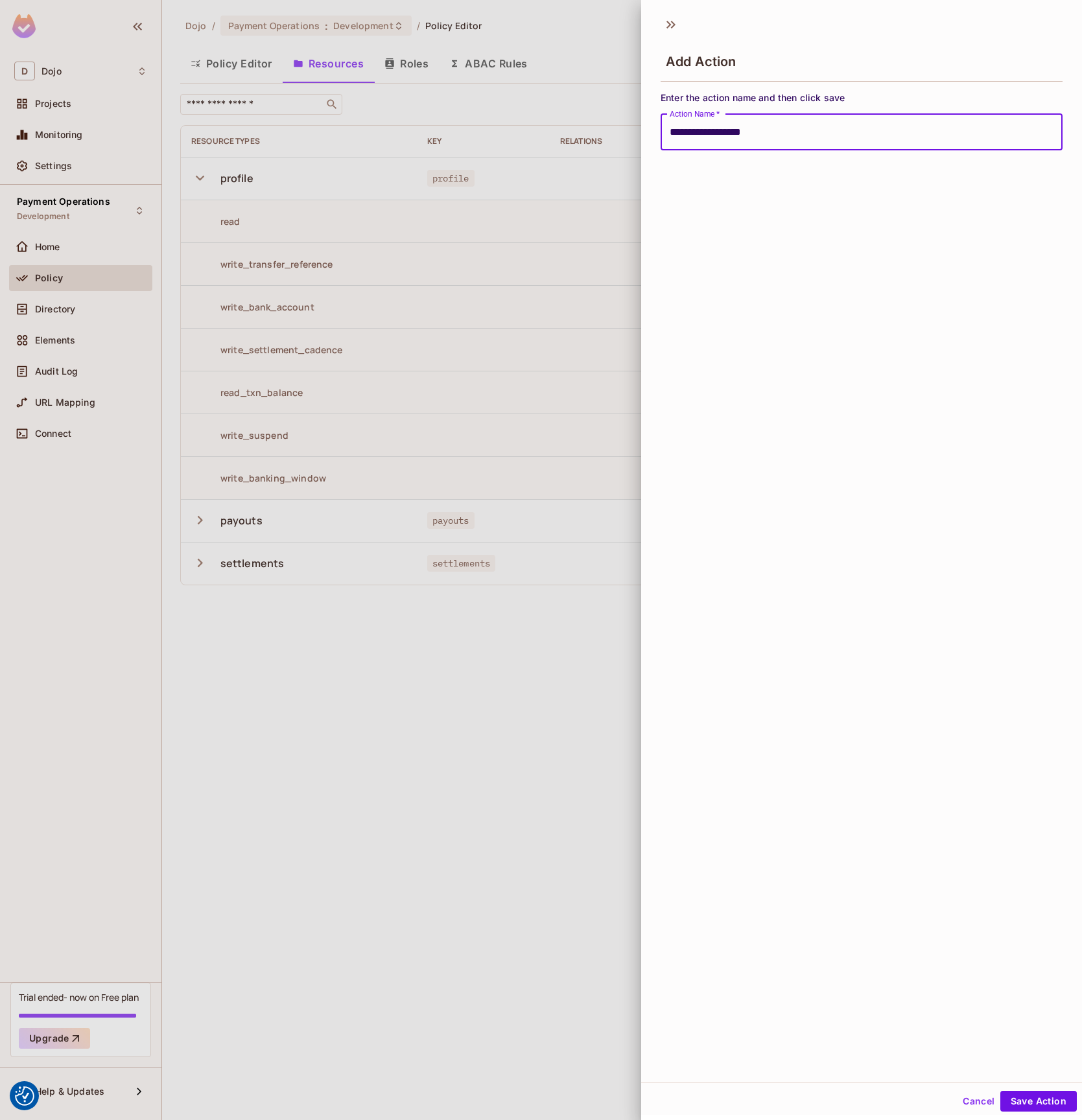 type on "**********" 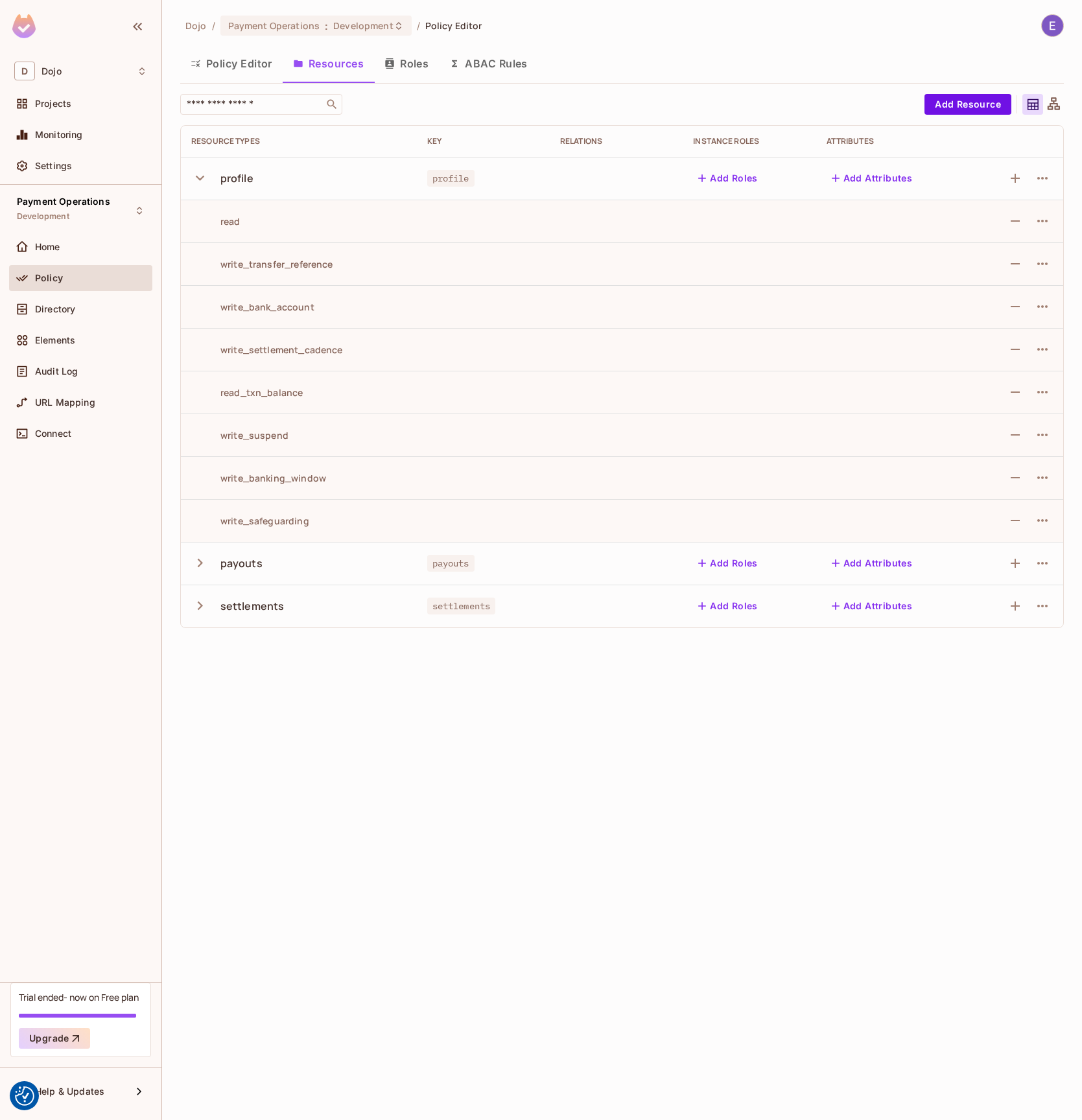 click on "Dojo / Payment Operations : Development / Policy Editor Policy Editor Resources Roles ABAC Rules ​ Add Resource Resource Types Key Relations Instance roles Attributes profile profile Add Roles Add Attributes read write_transfer_reference write_bank_account write_settlement_cadence read_txn_balance write_suspend write_banking_window write_safeguarding payouts payouts Add Roles Add Attributes settlements settlements Add Roles Add Attributes" at bounding box center (622, 560) 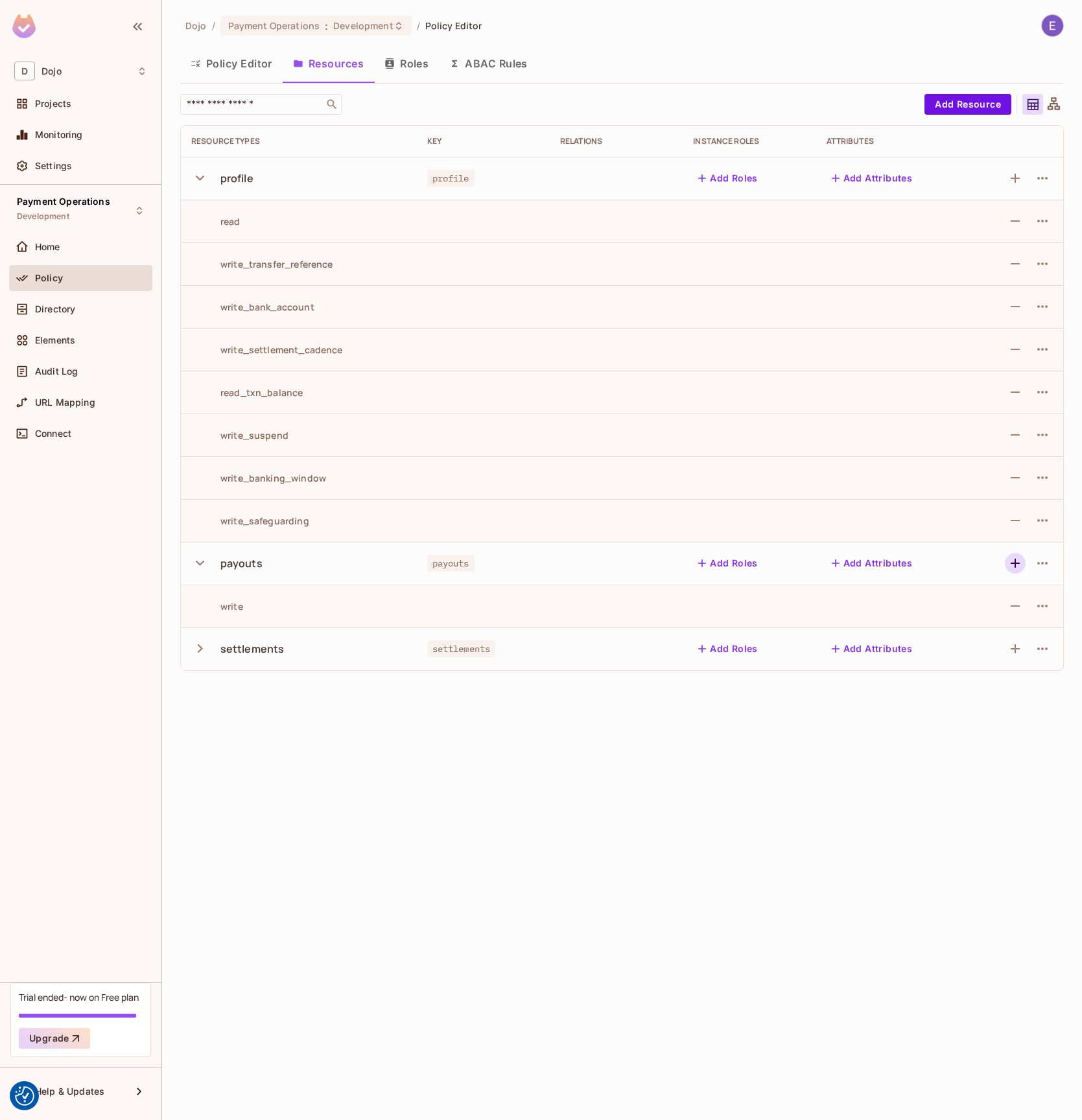 click 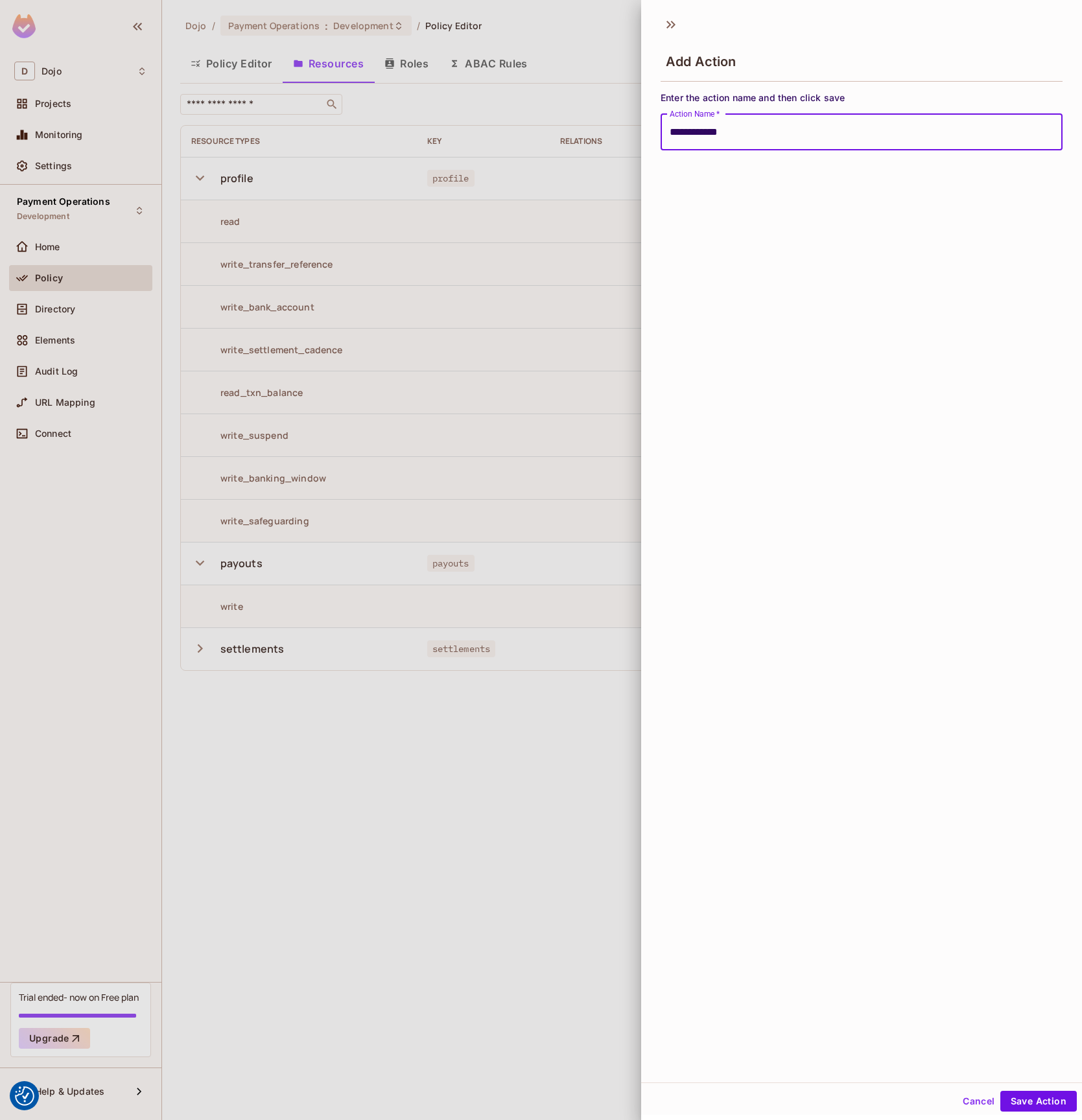 type on "**********" 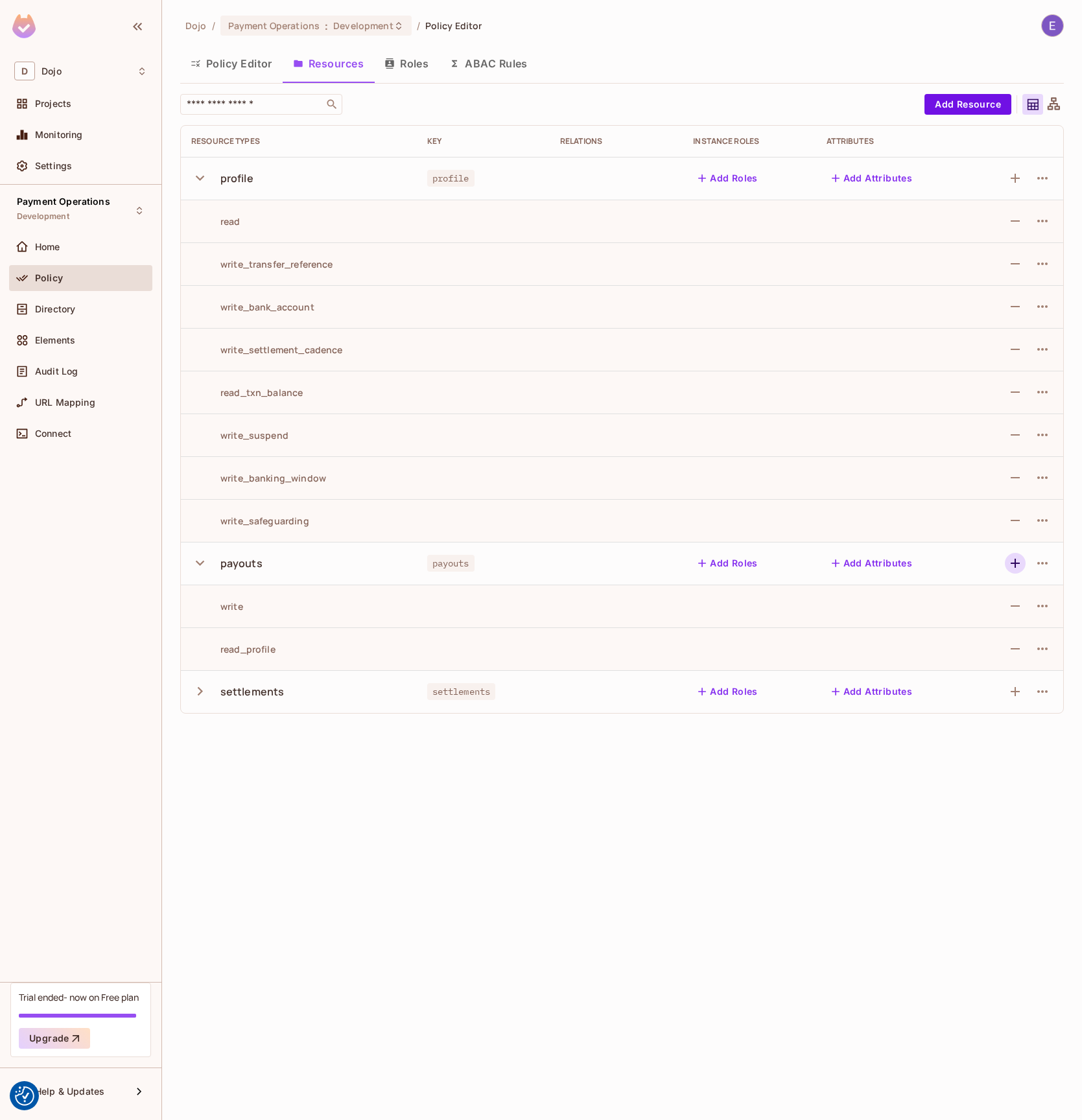 click 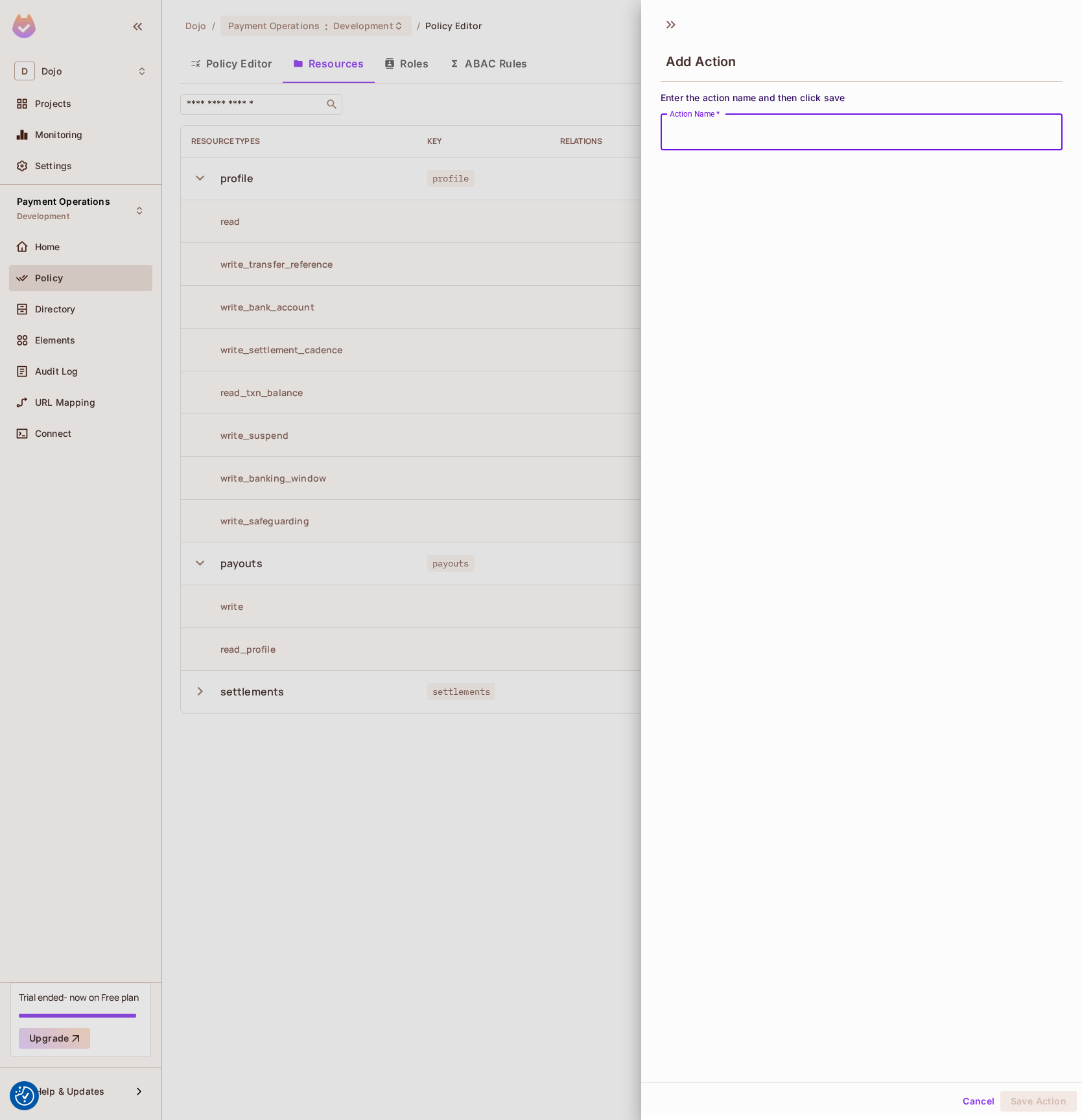 click on "Add Action Enter the action name and then click save Action Name   * Action Name   *" at bounding box center (862, 546) 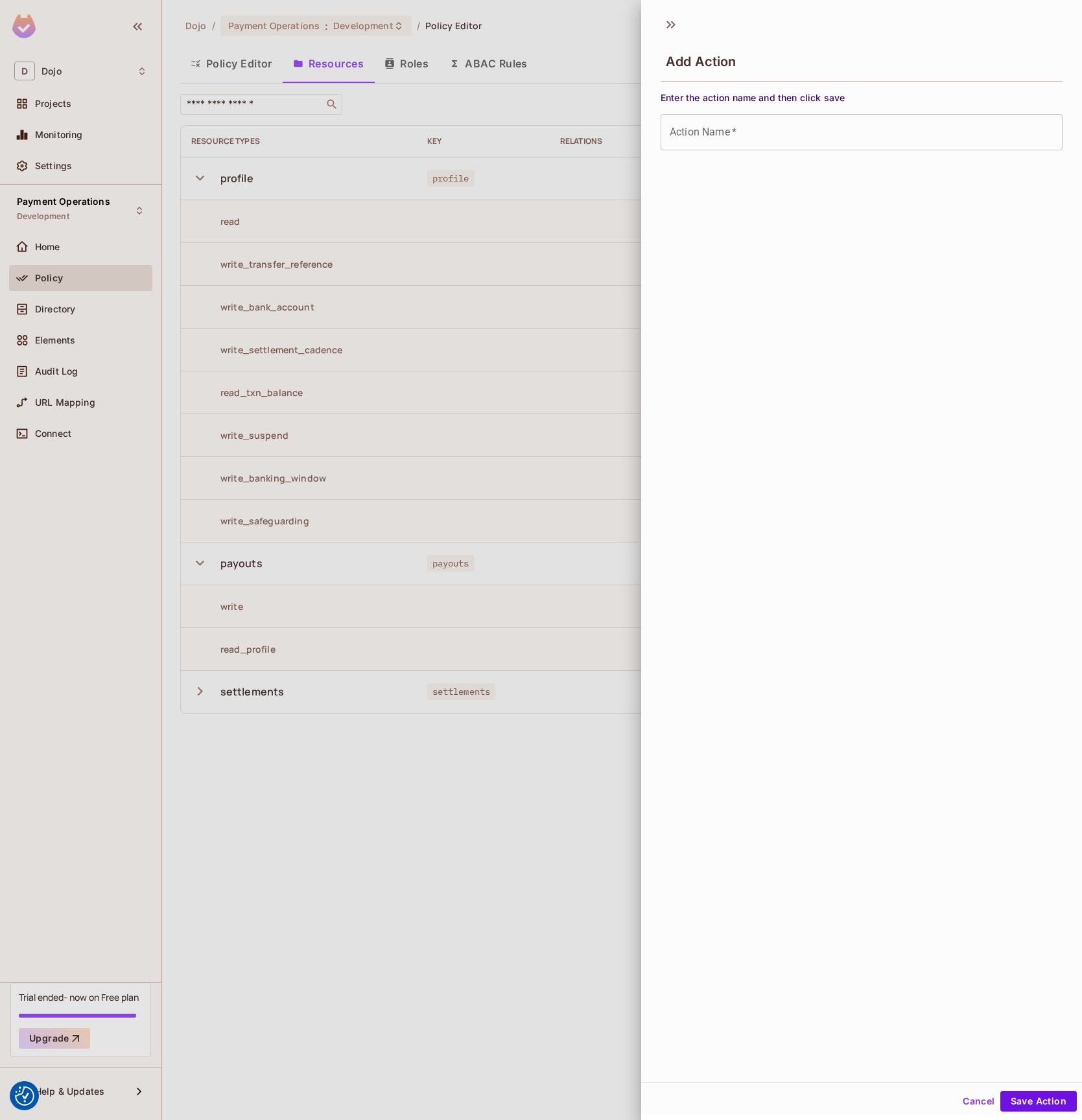 click on "Enter the action name and then click save Action Name   * Action Name   *" at bounding box center (862, 121) 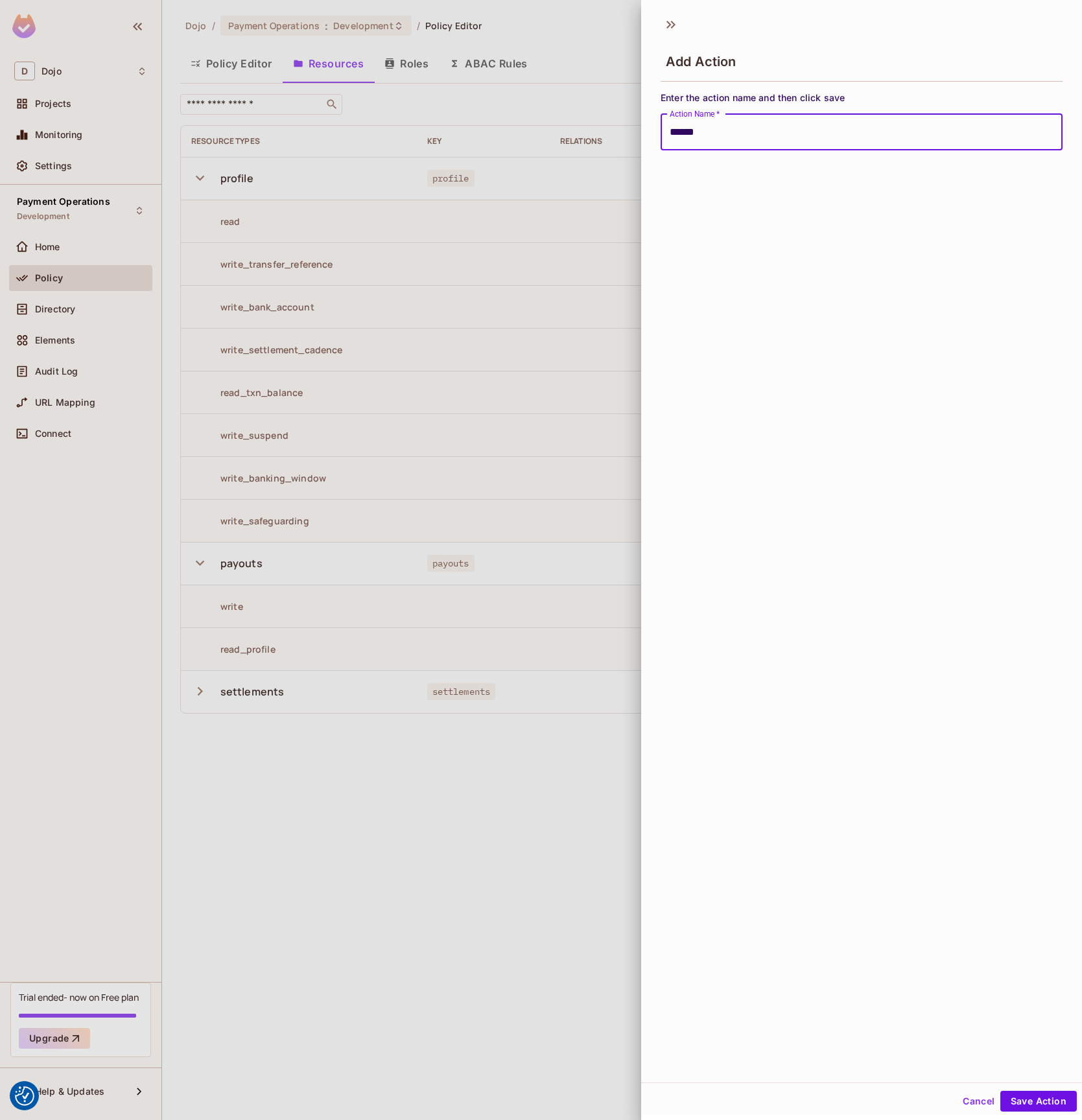 type on "******" 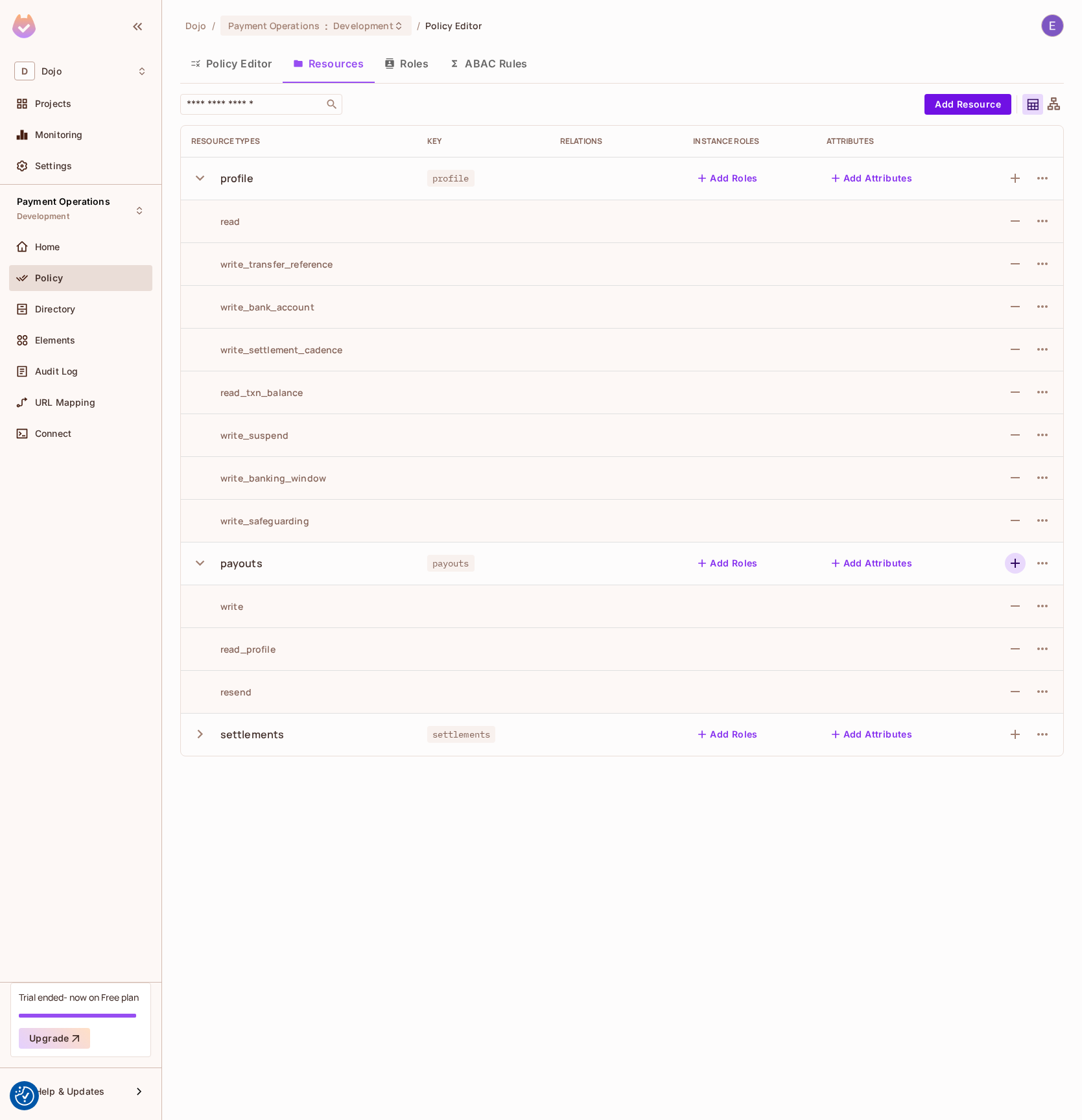 click 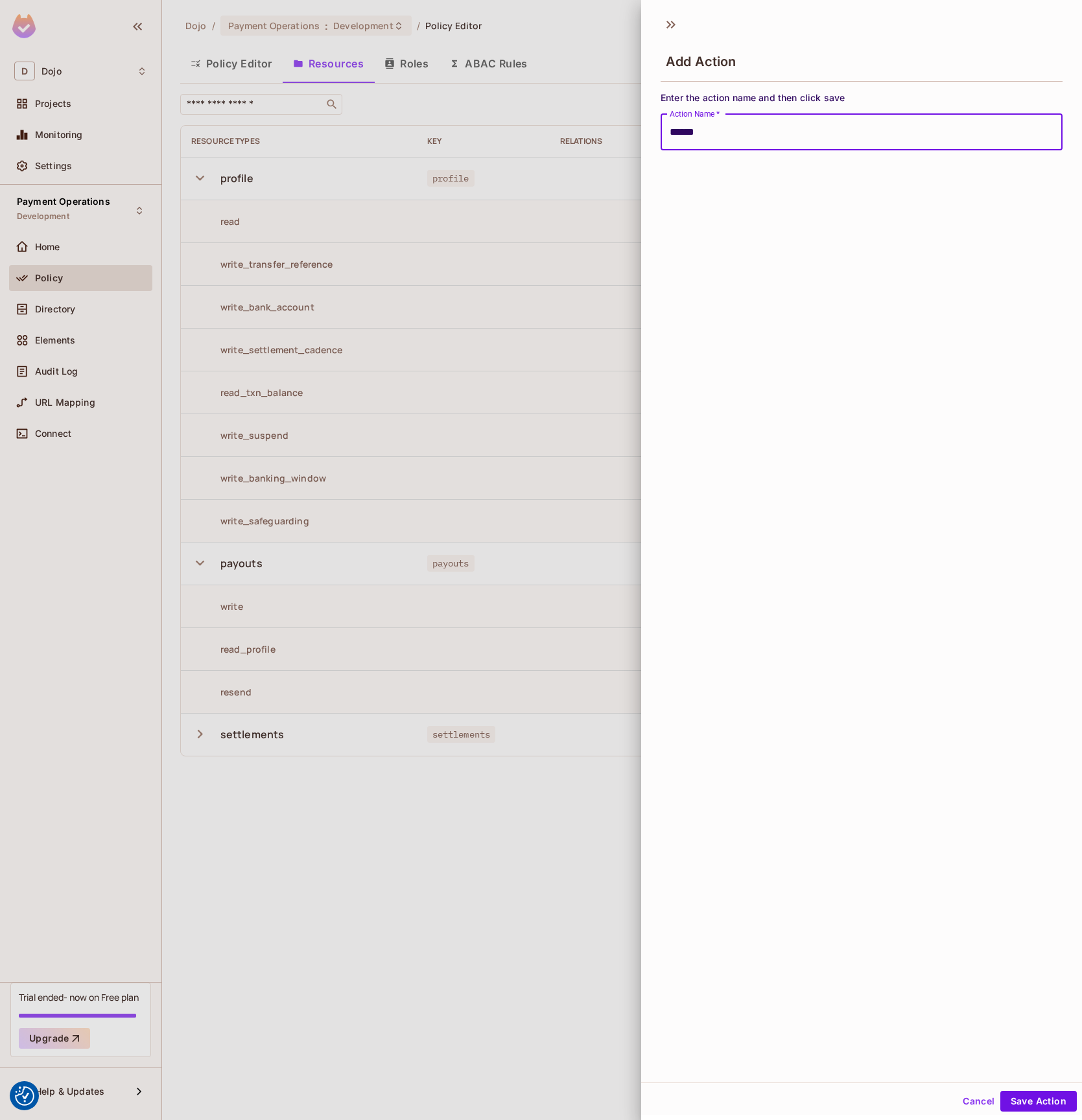type on "******" 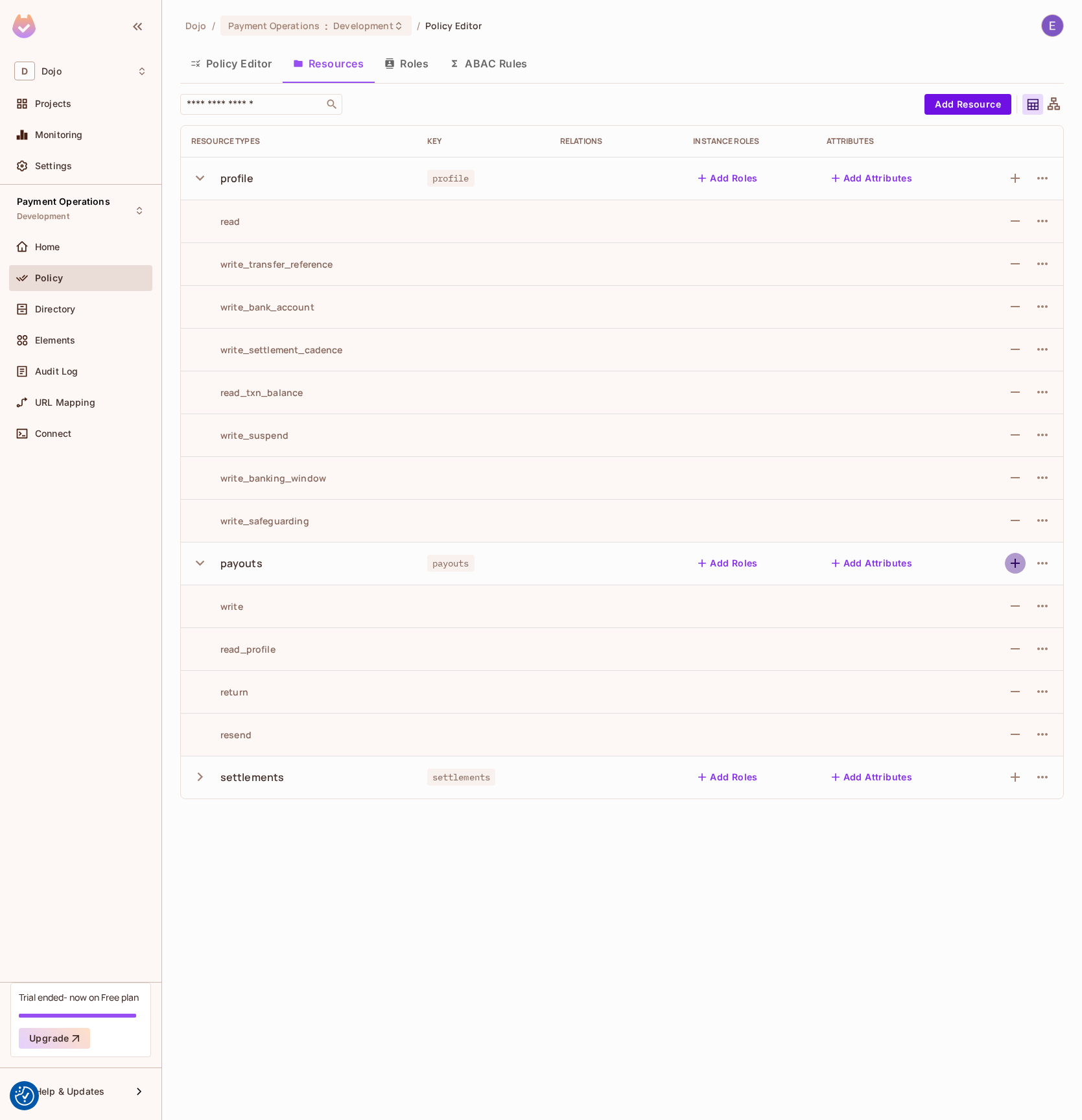 click 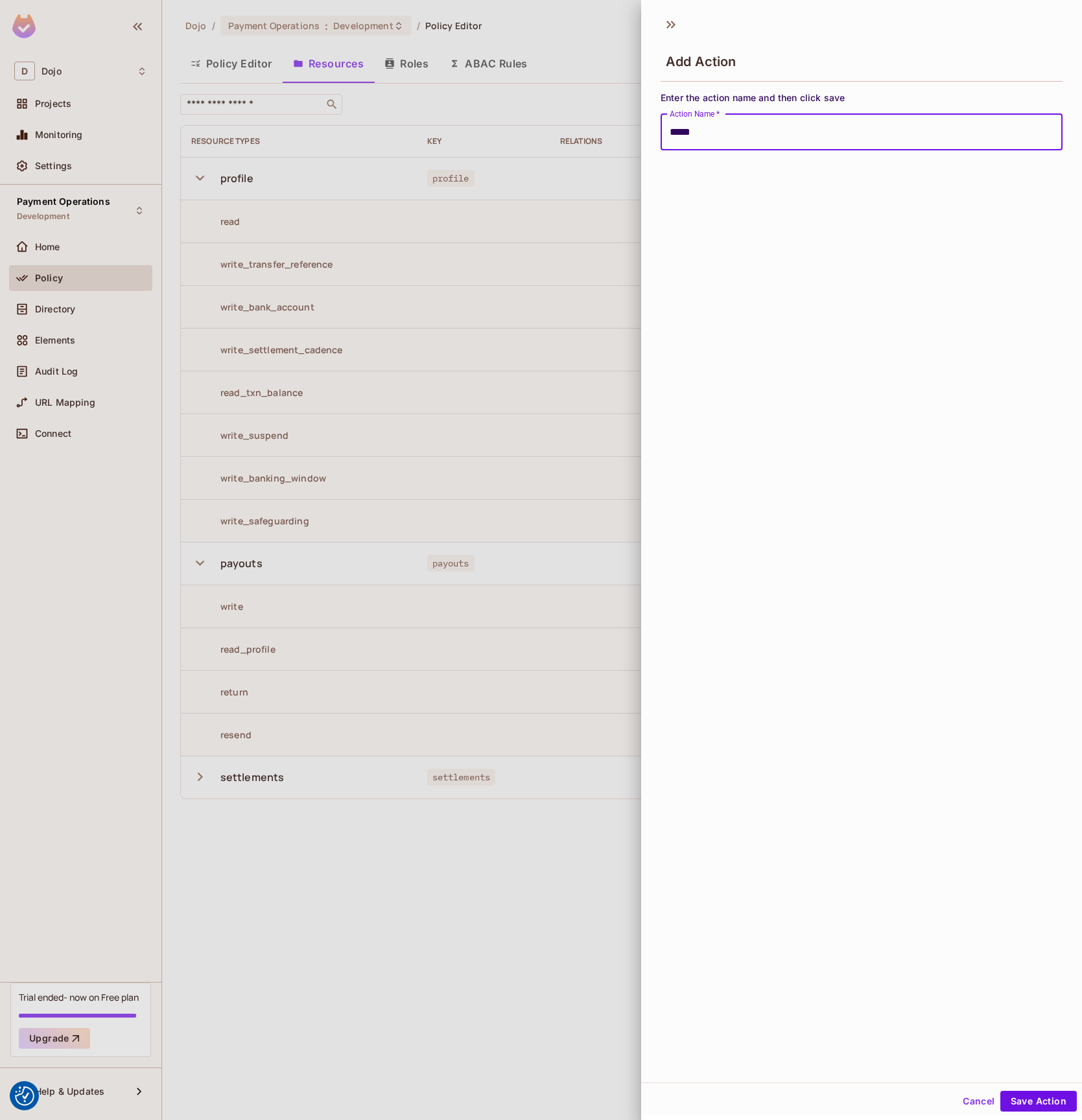 type on "*****" 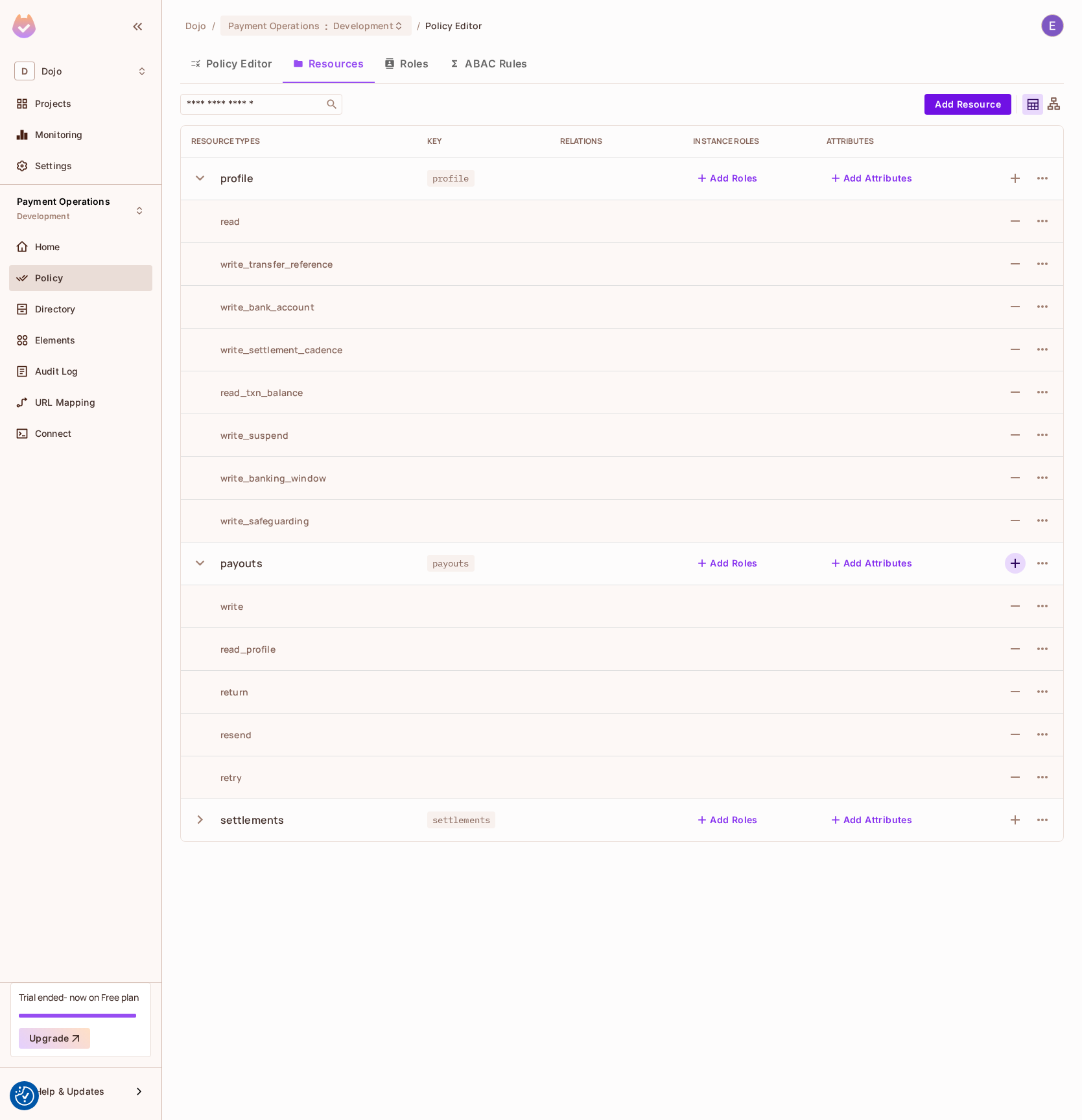 click 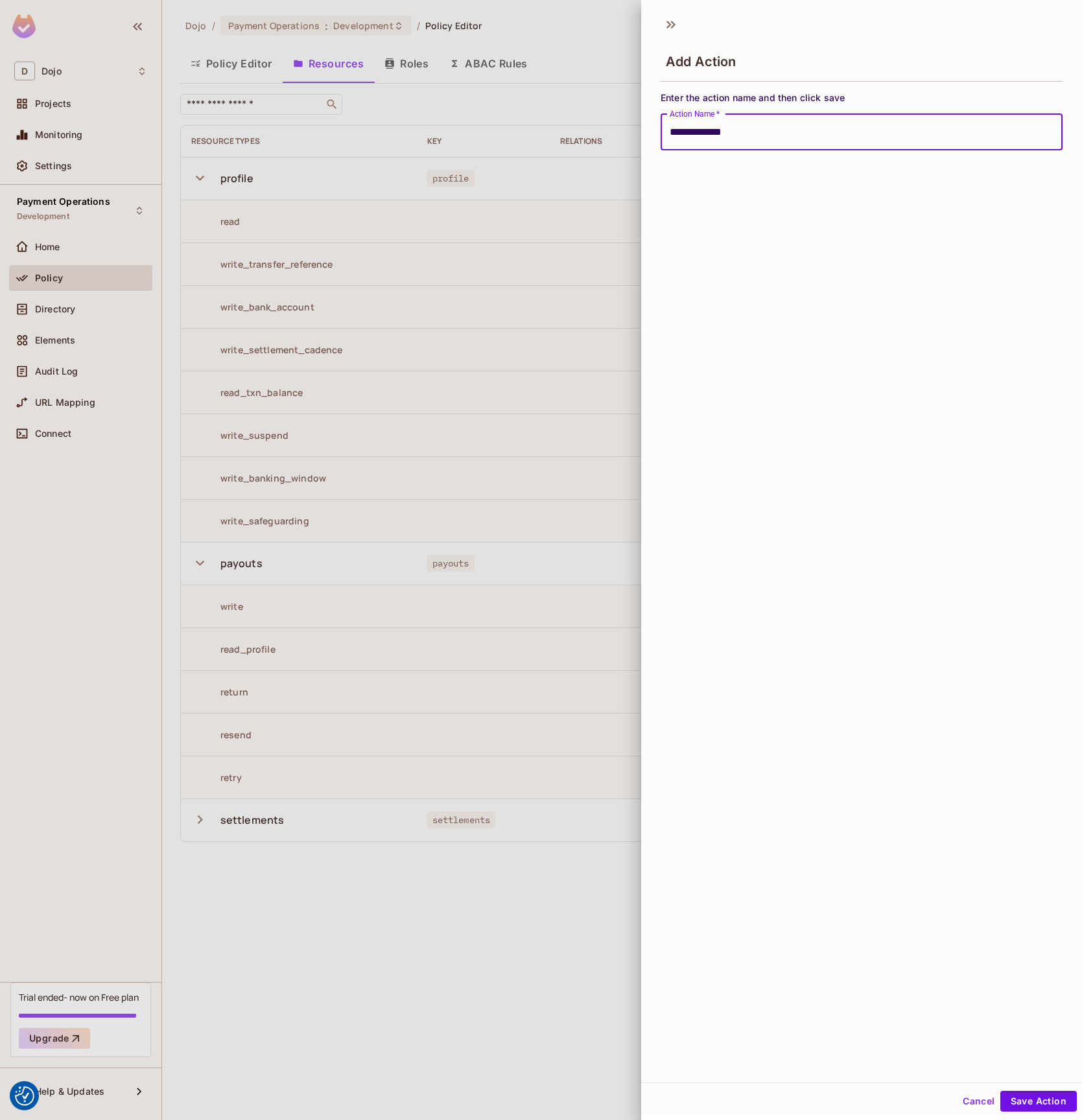 type on "**********" 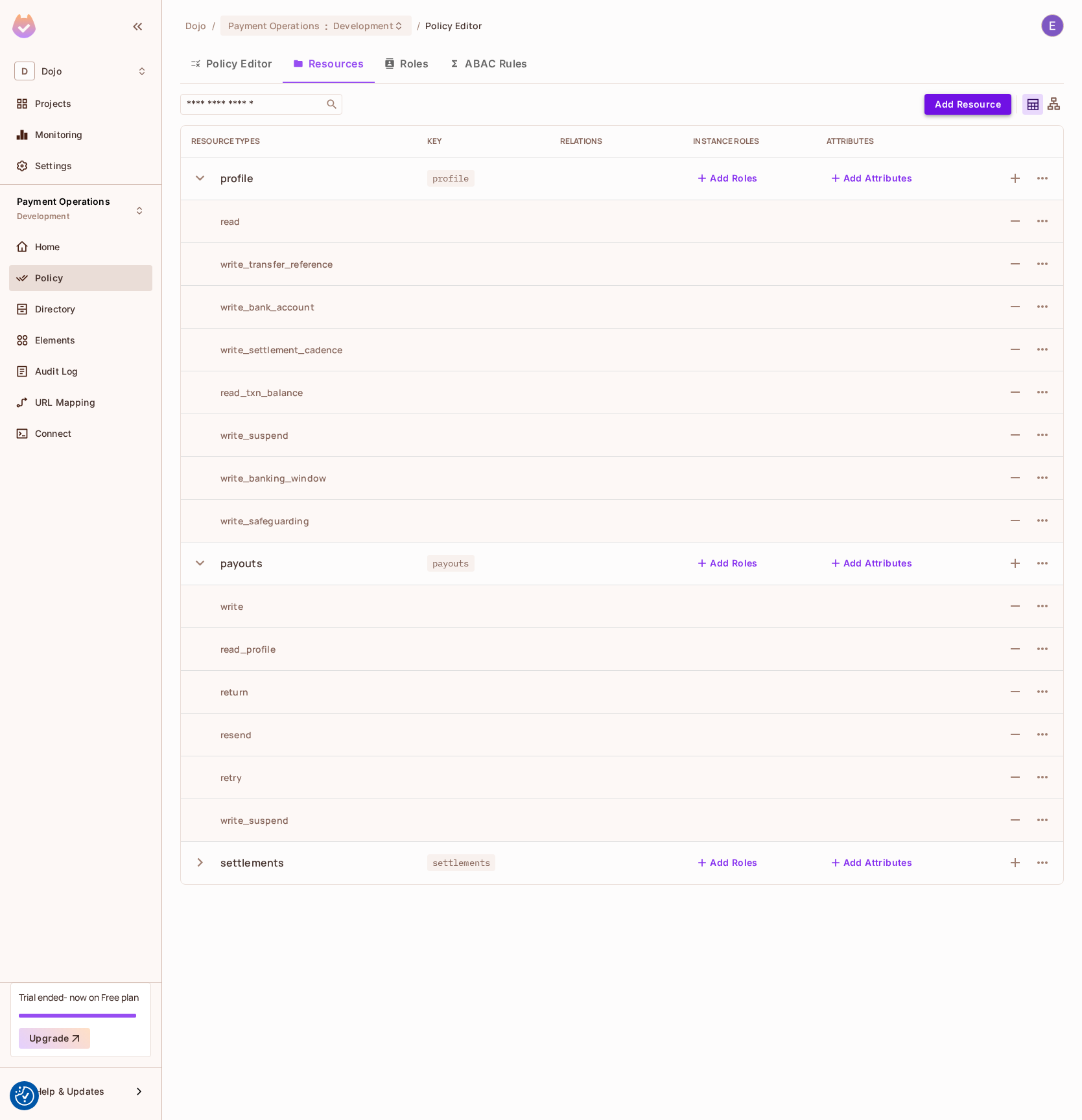 click on "Add Resource" at bounding box center [968, 104] 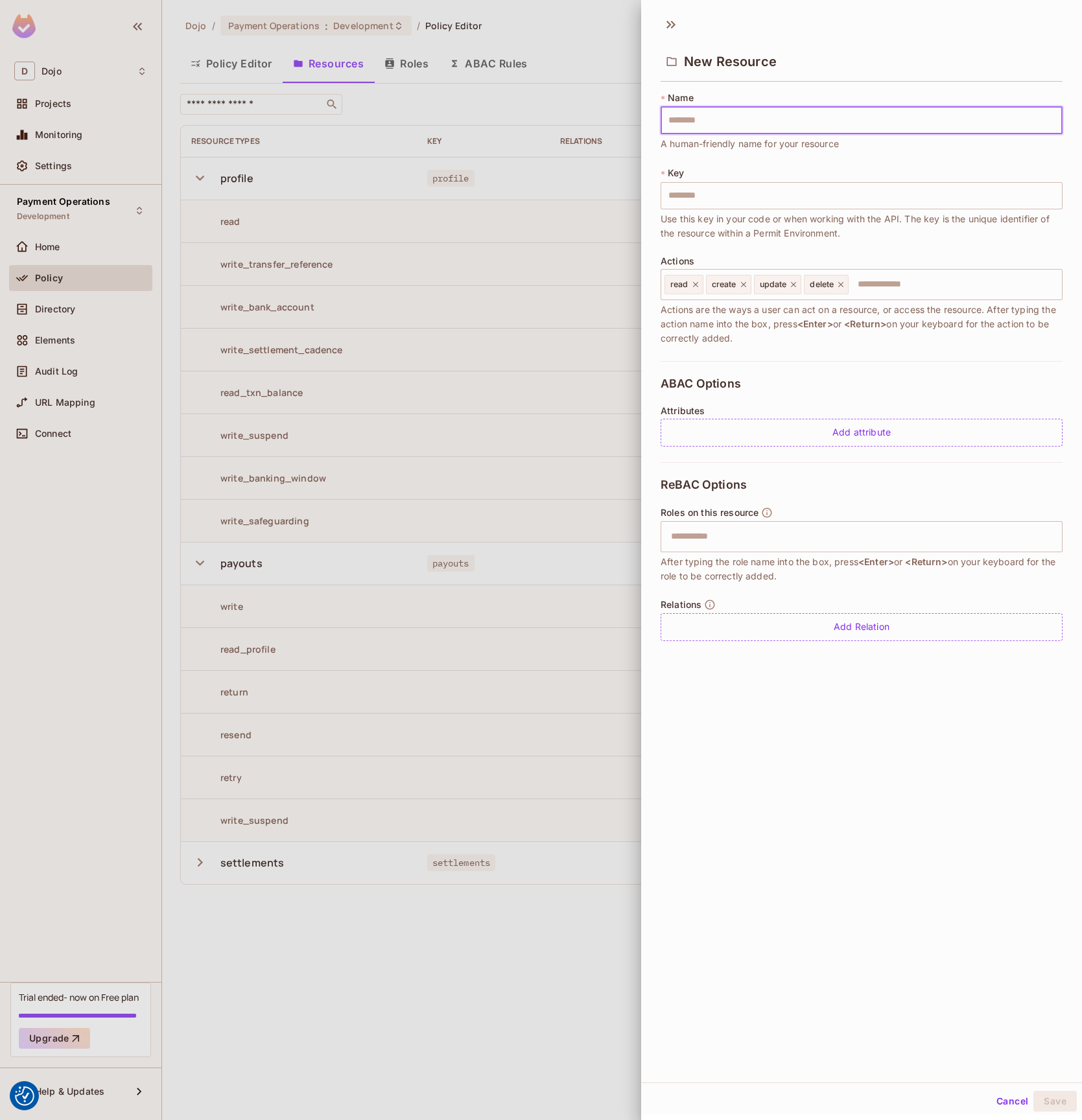 type on "*" 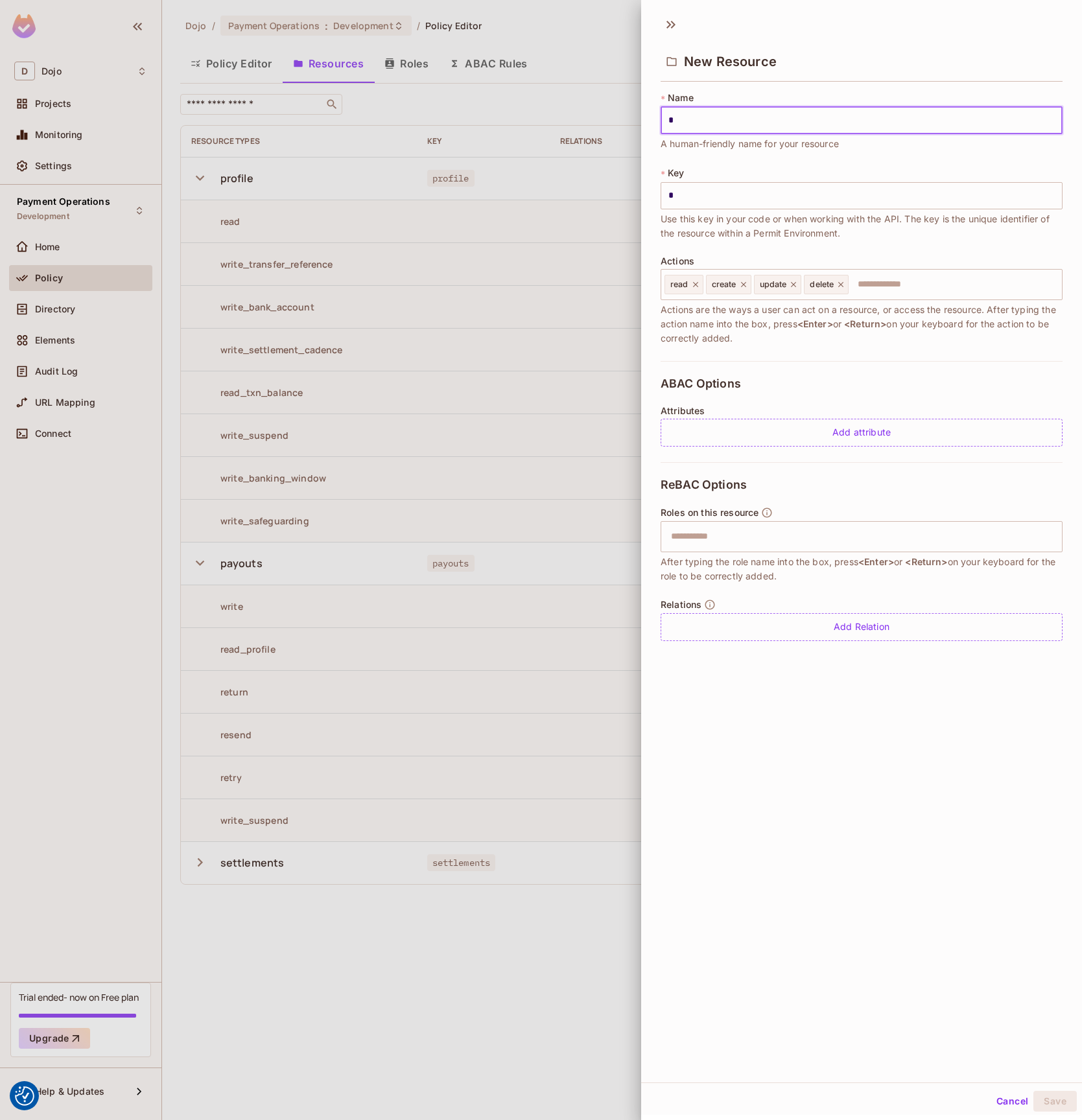 type on "**" 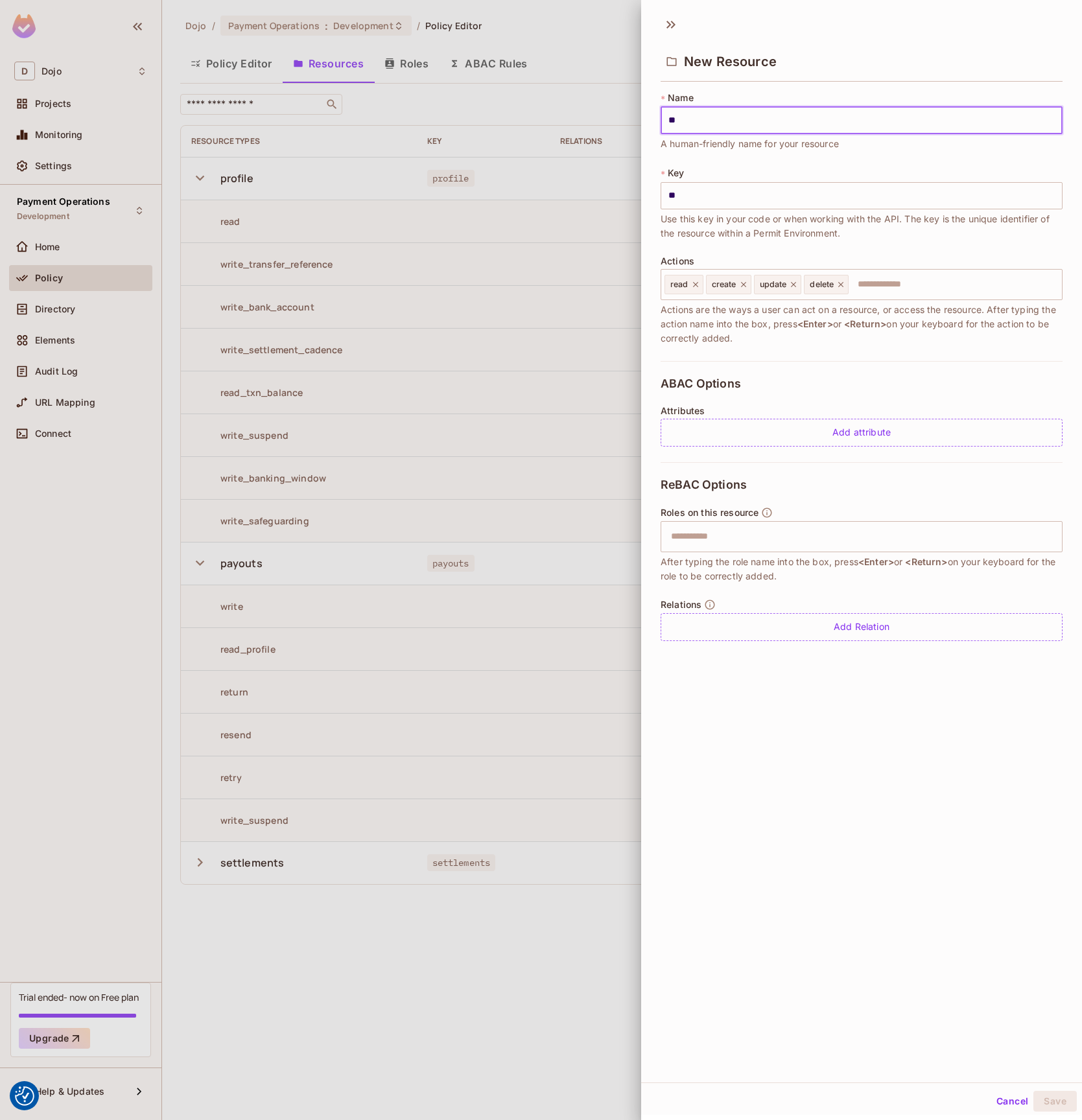 type on "***" 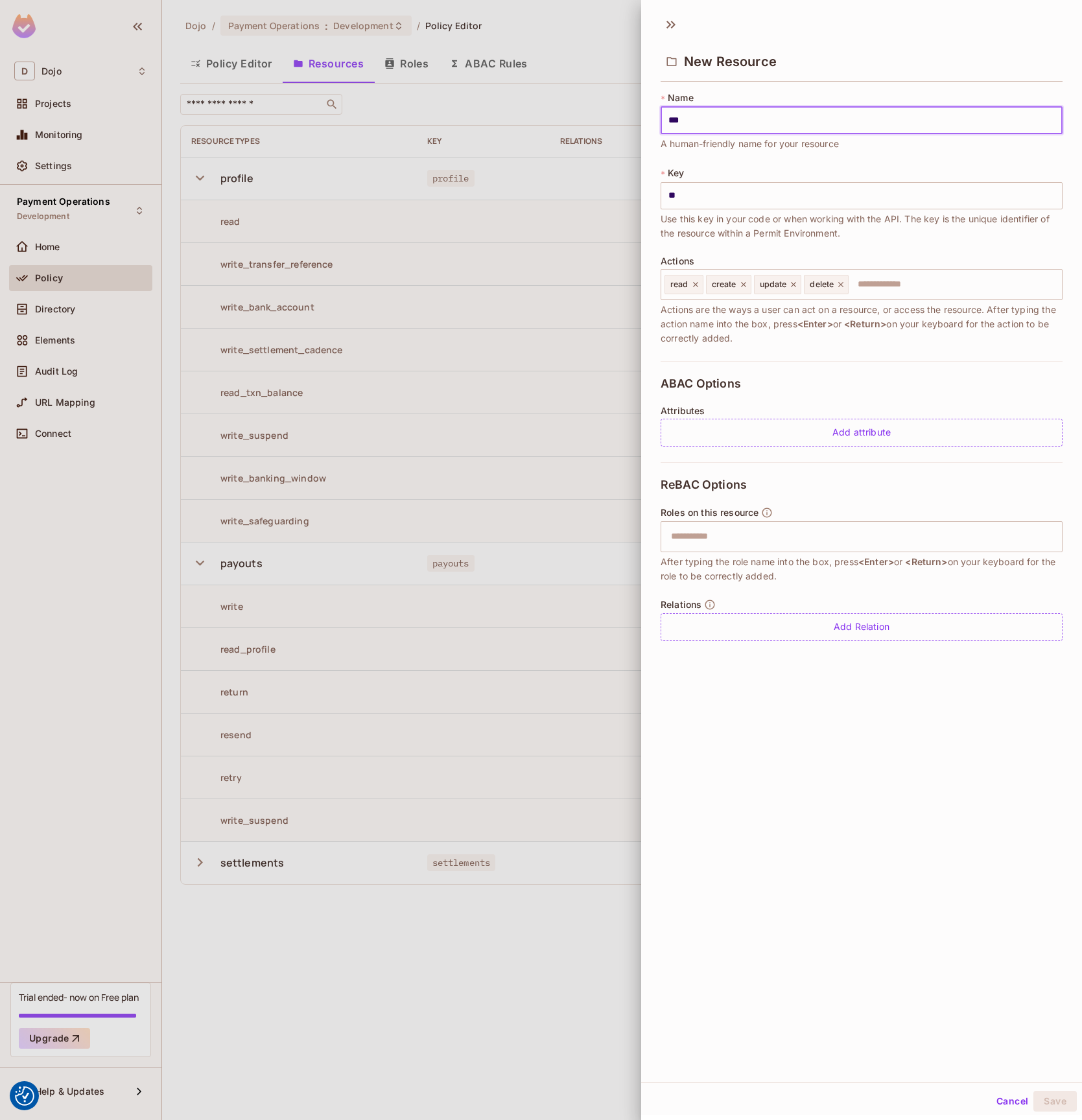 type on "***" 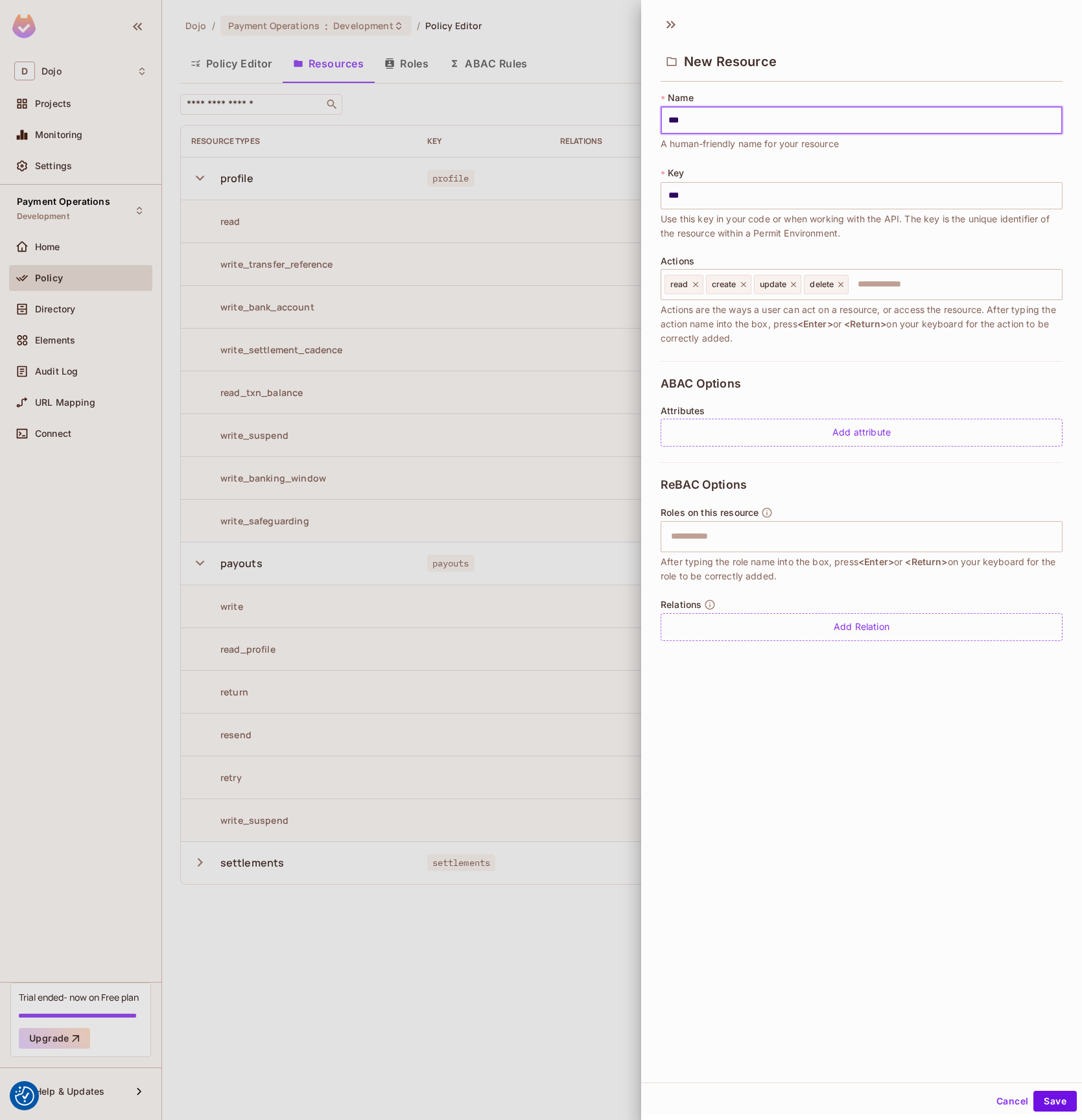 type on "**********" 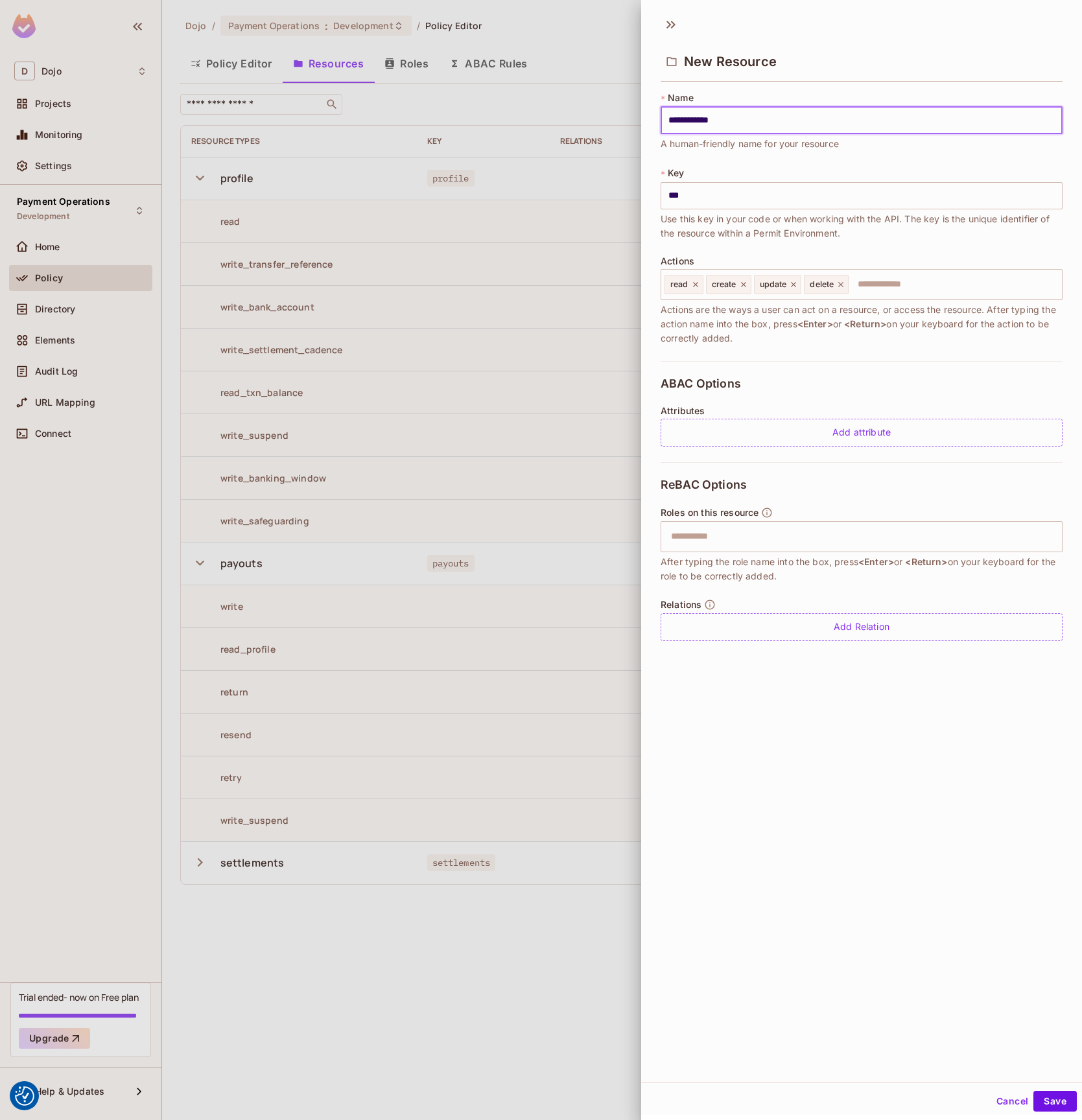 type on "**********" 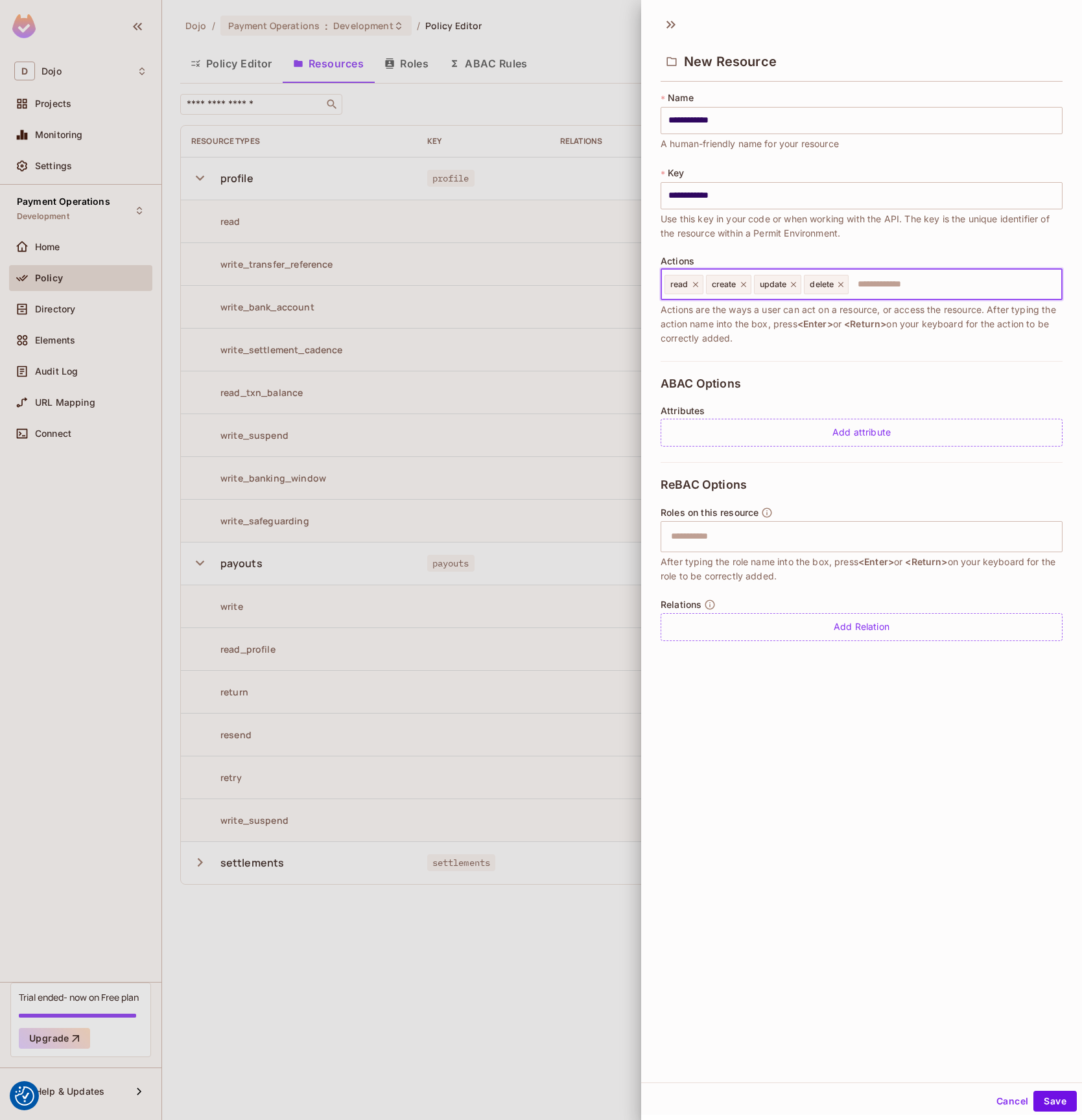 click 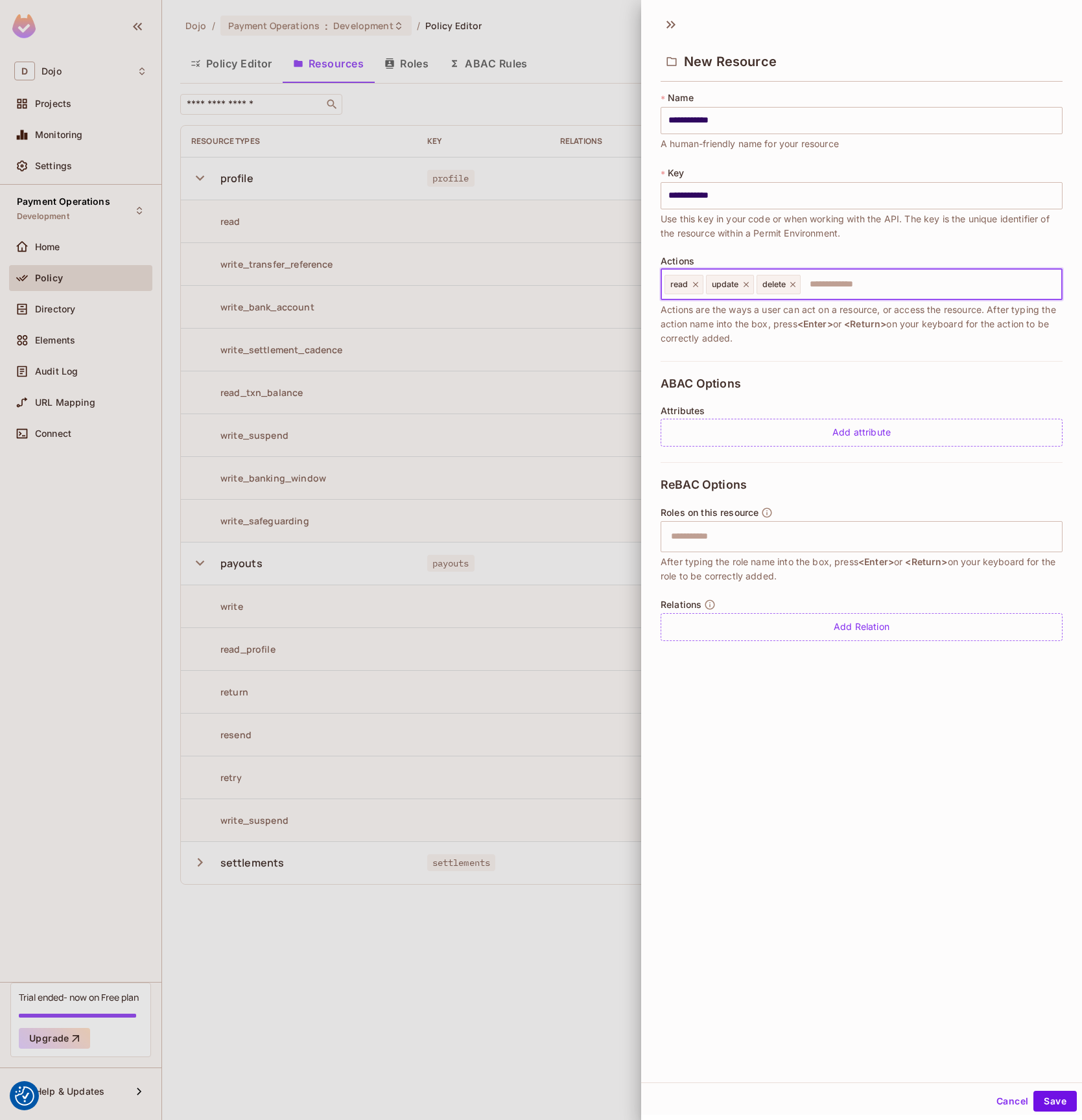 click 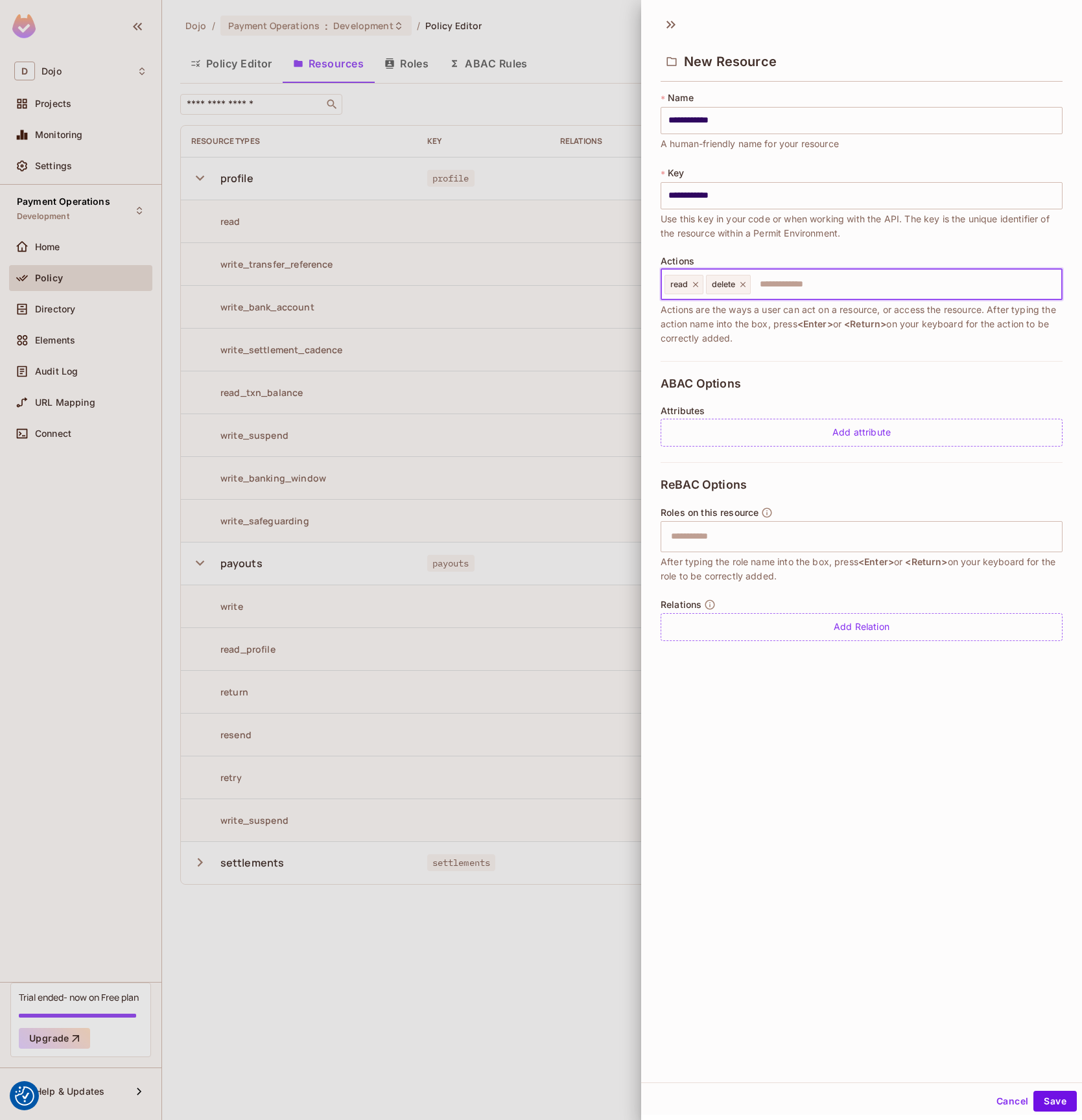 click on "delete" at bounding box center [728, 285] 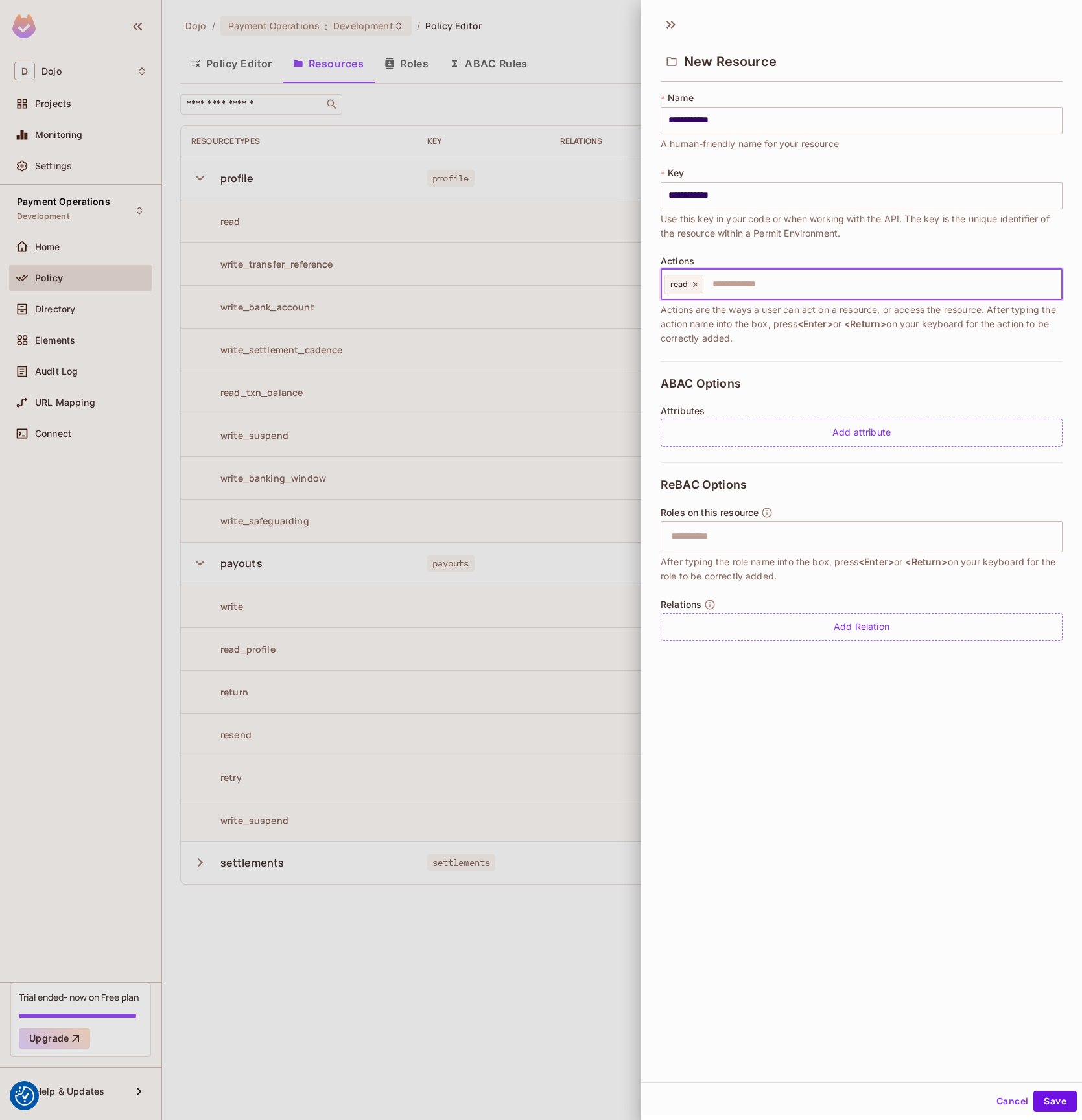click on "**********" at bounding box center [862, 546] 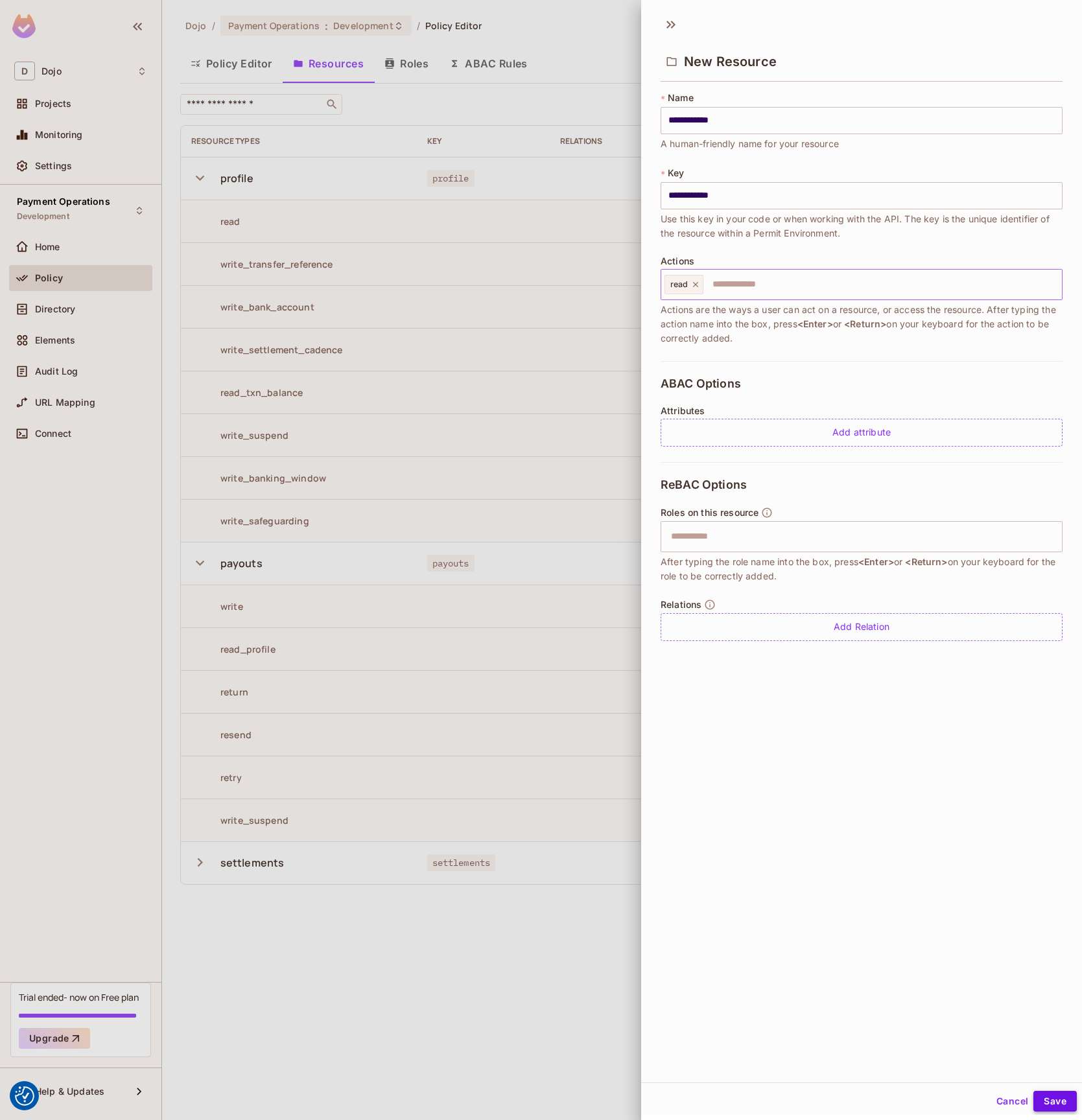 click on "Save" at bounding box center (1055, 1101) 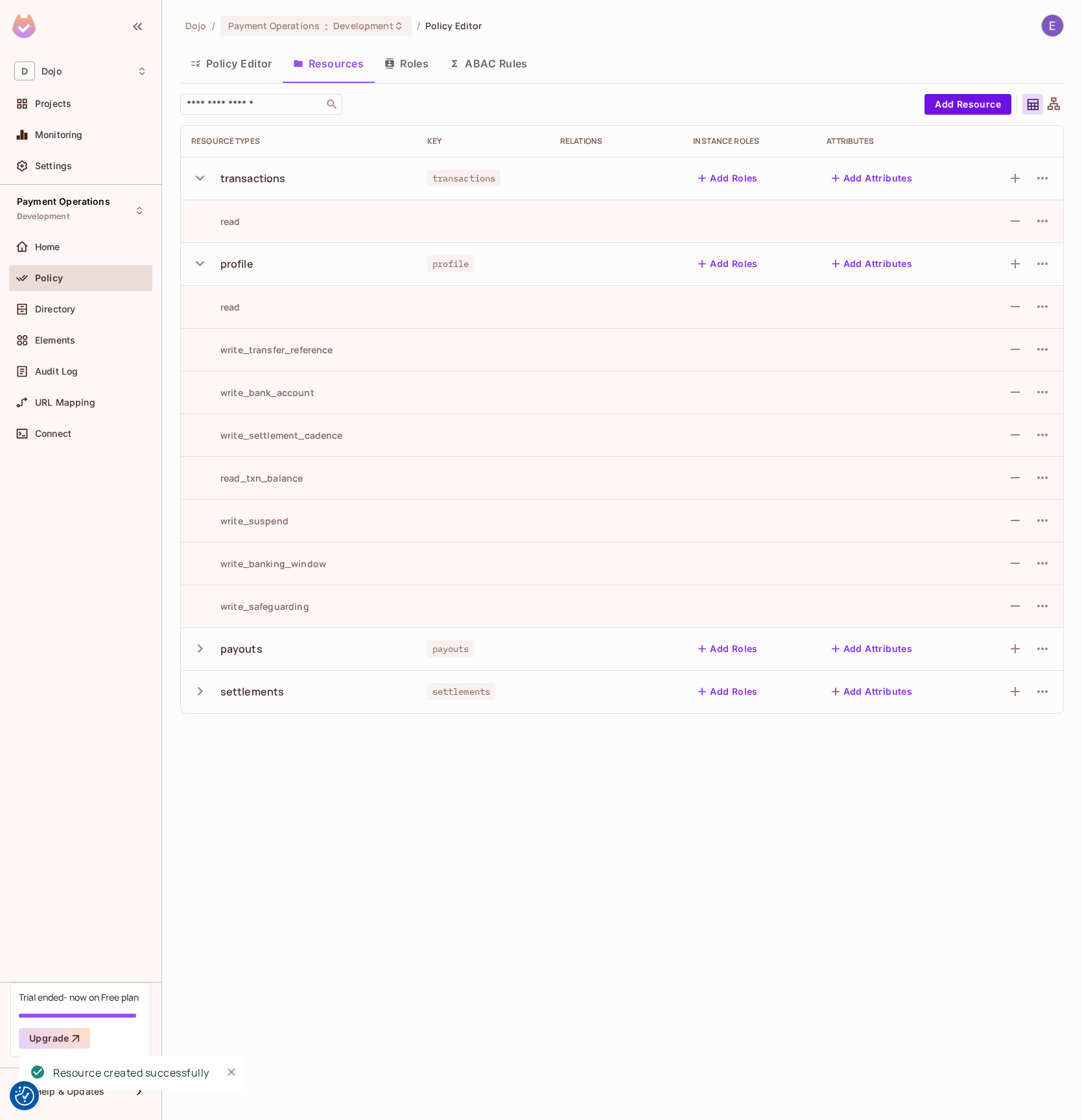 click at bounding box center [202, 648] 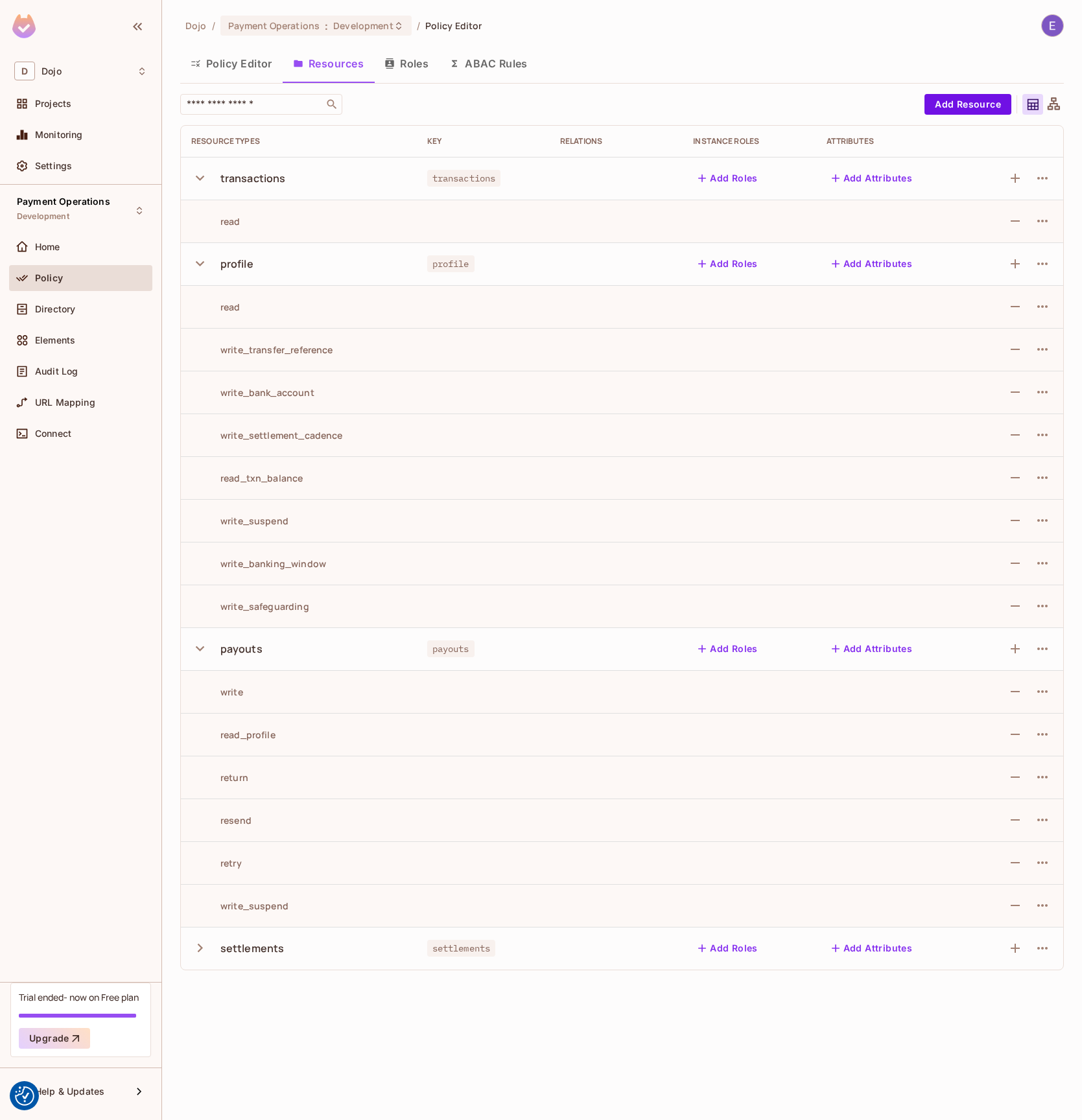 click on "read" at bounding box center [299, 221] 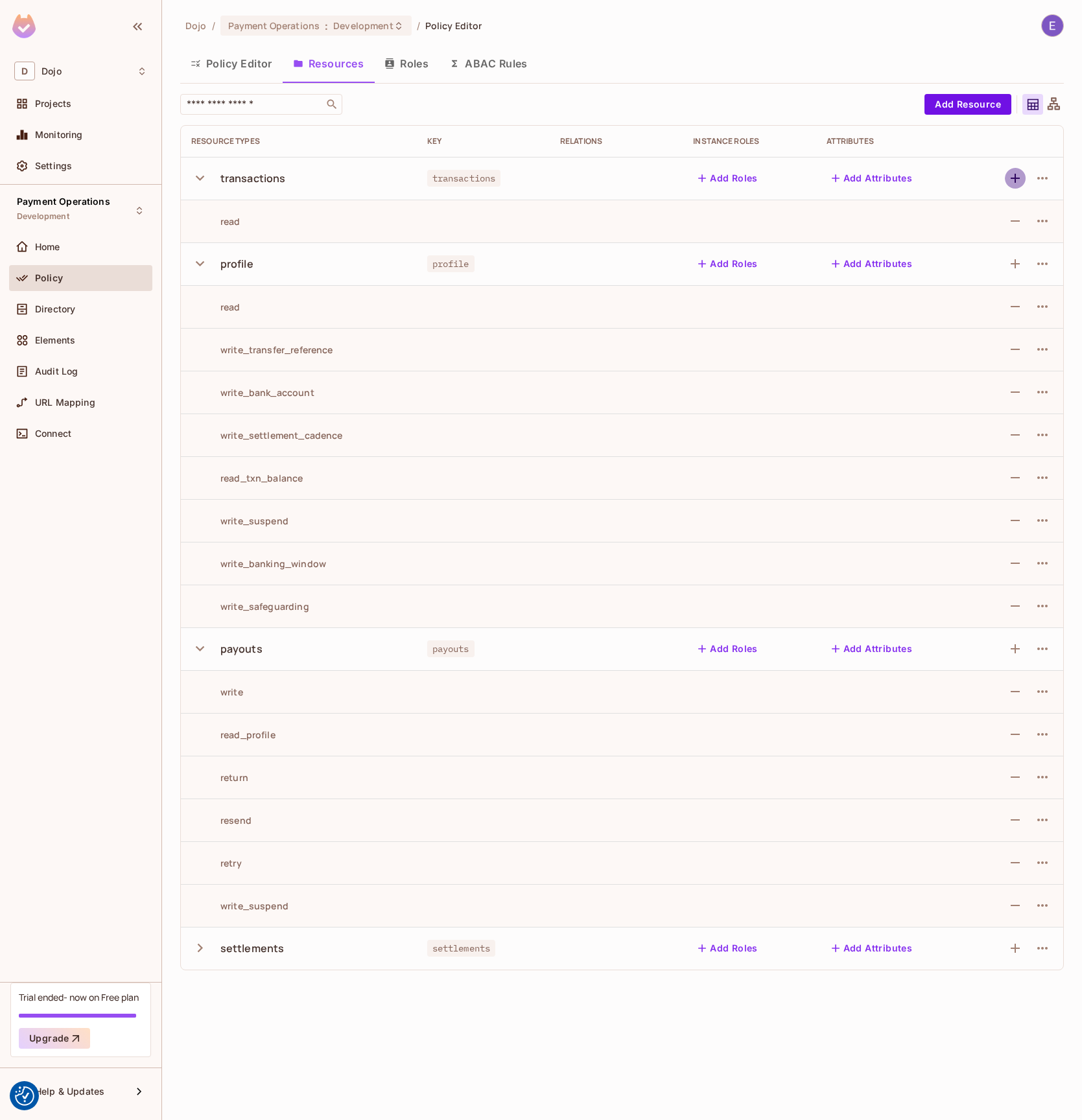 click at bounding box center [1015, 178] 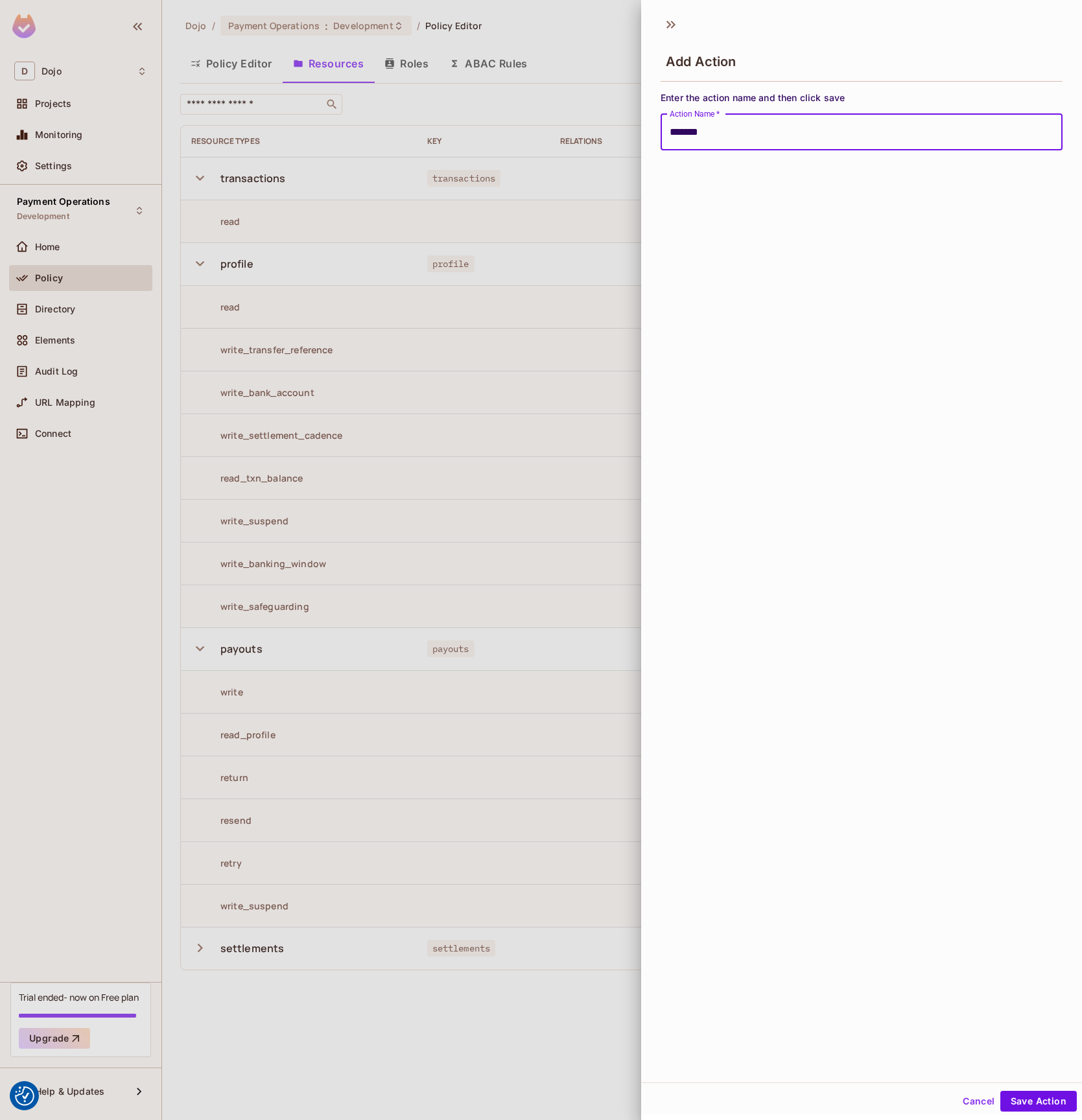 type on "*******" 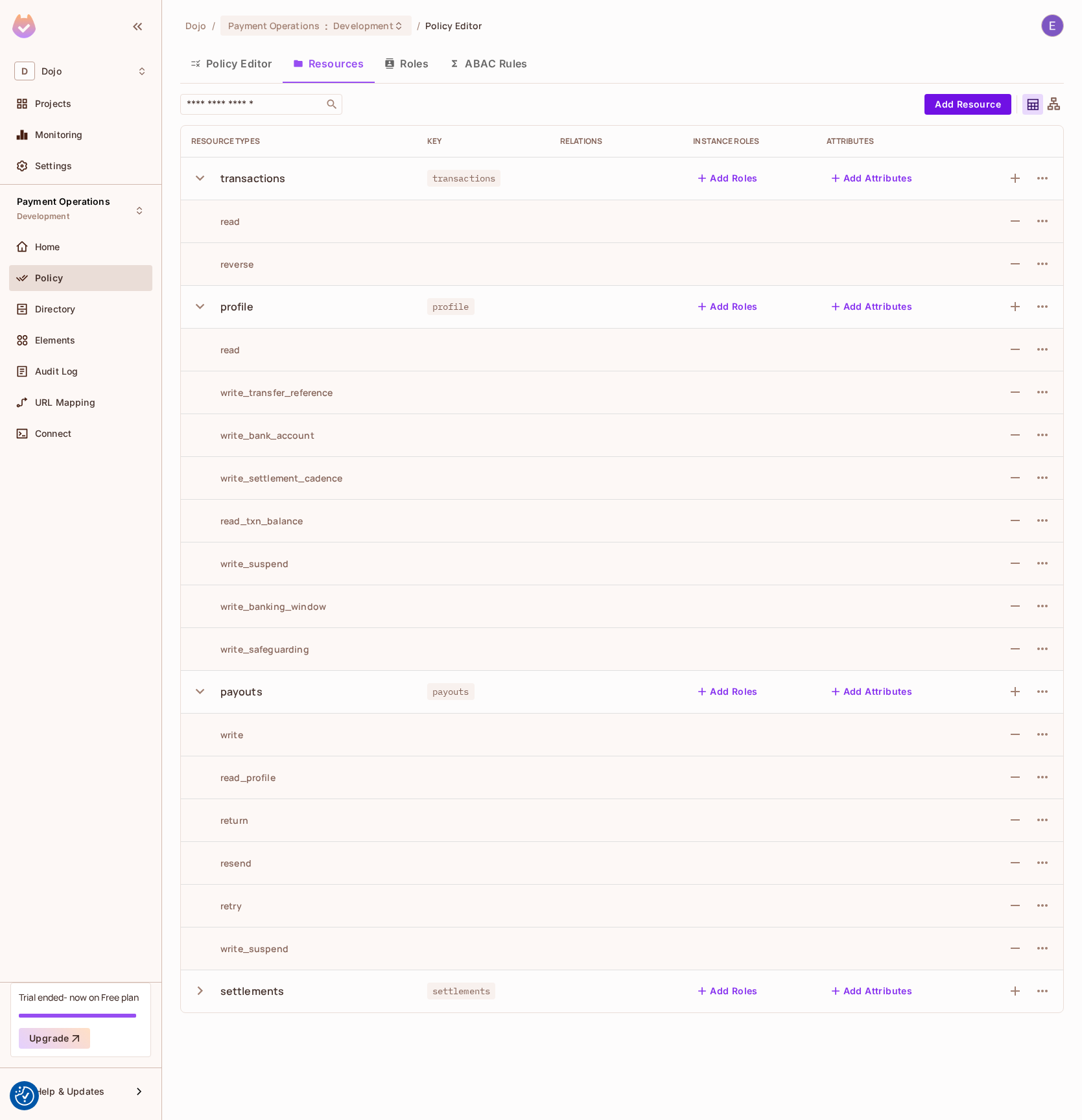 click on "write" at bounding box center (299, 734) 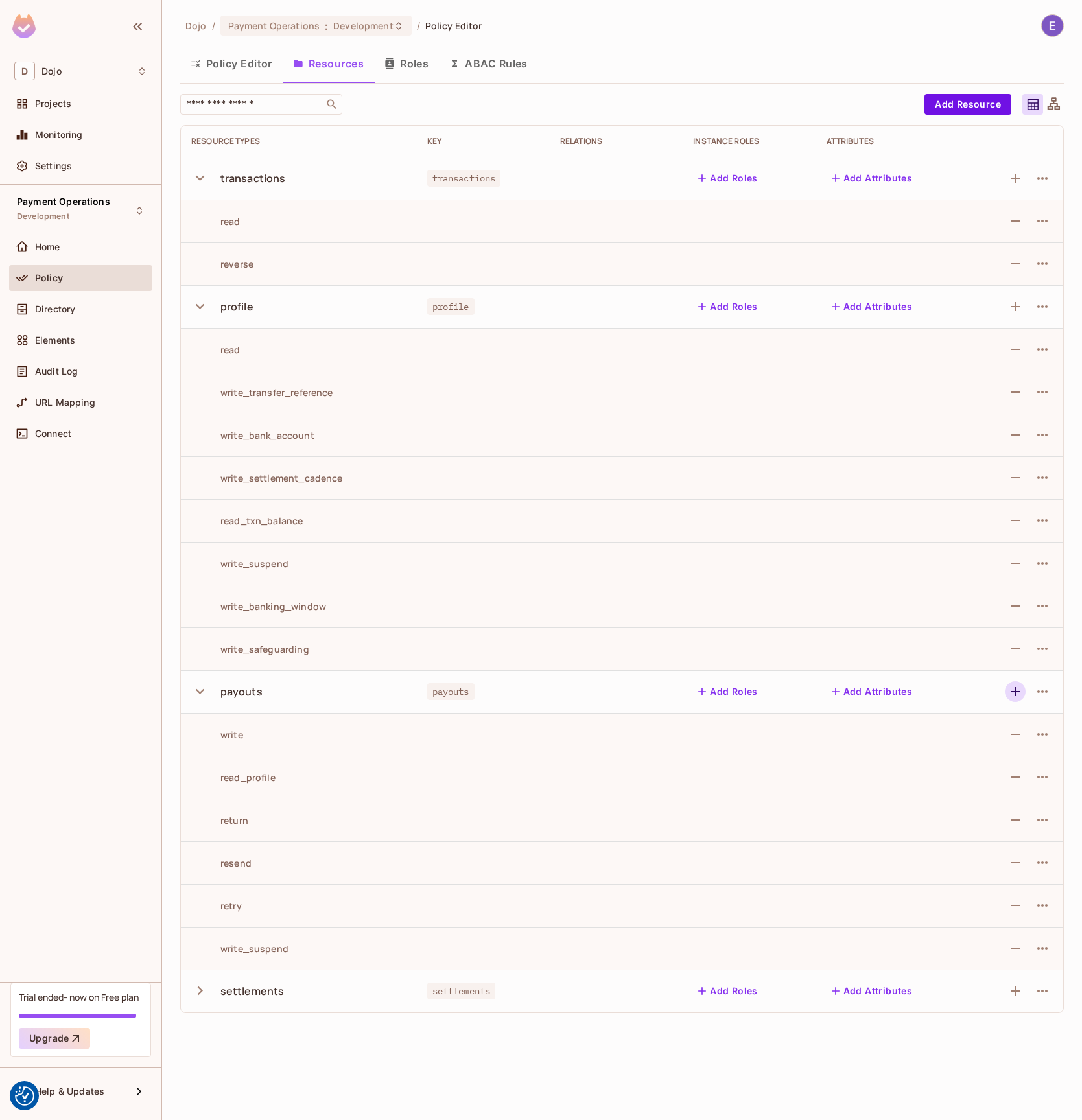 click 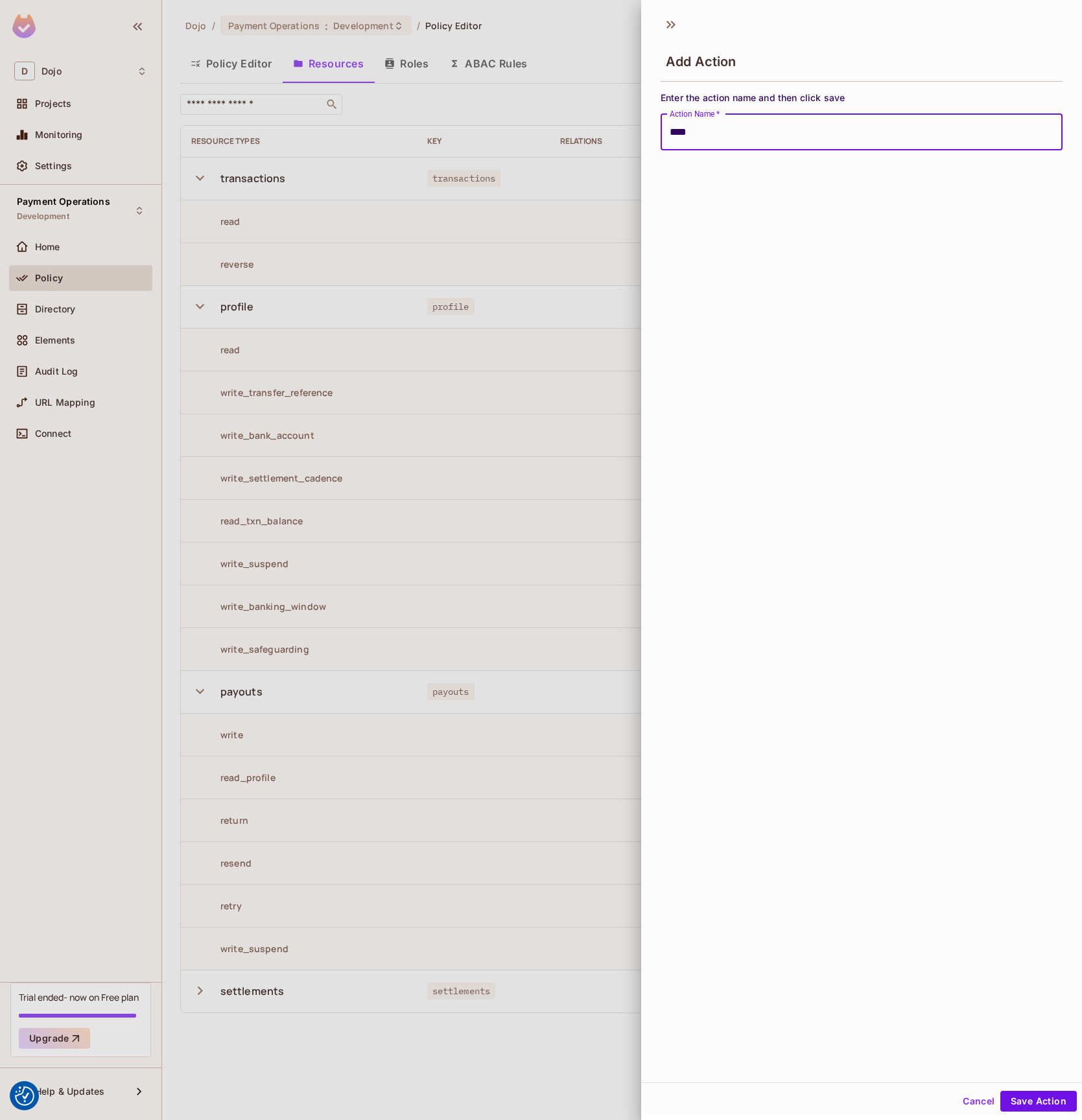 type on "****" 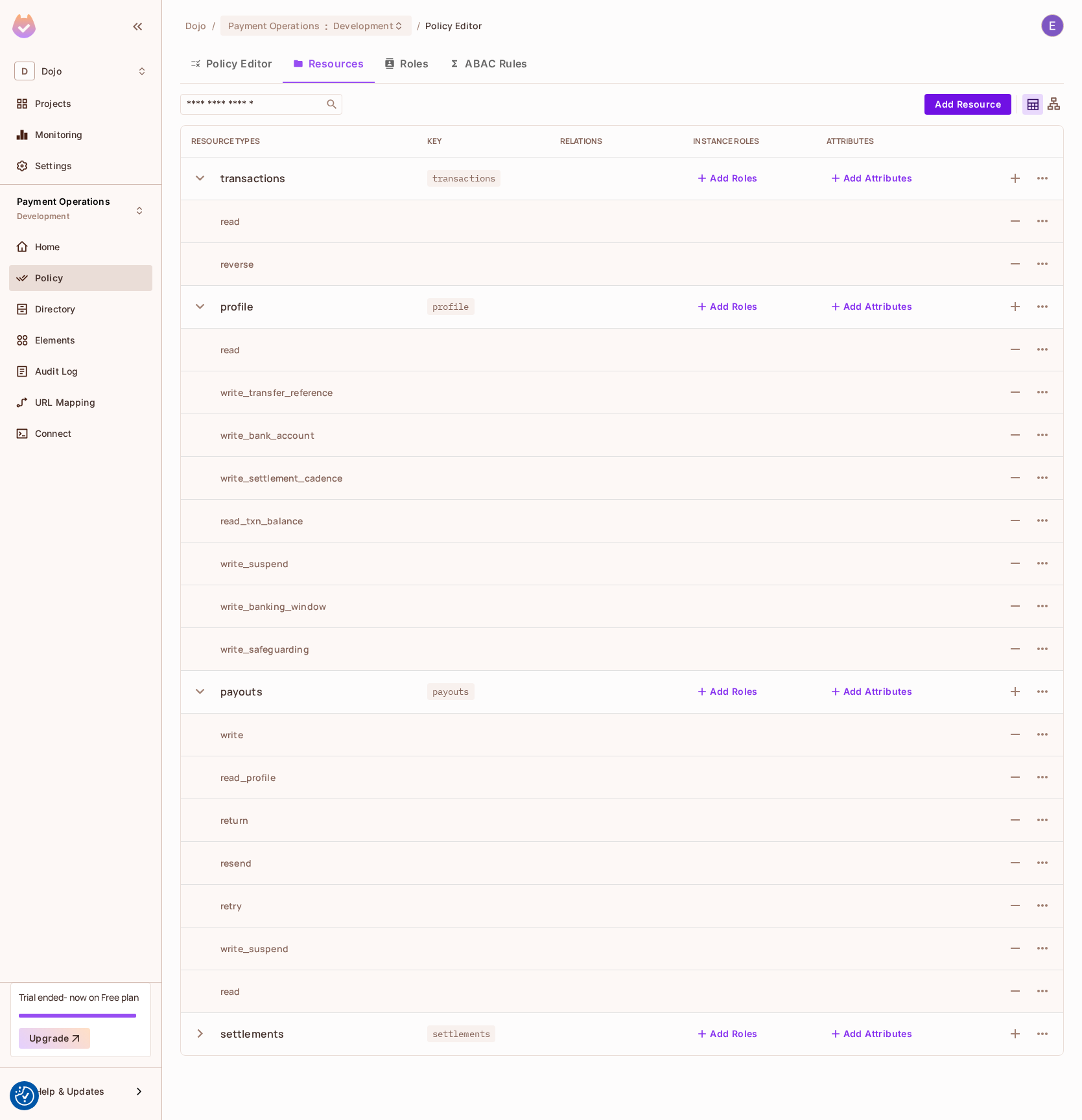 click 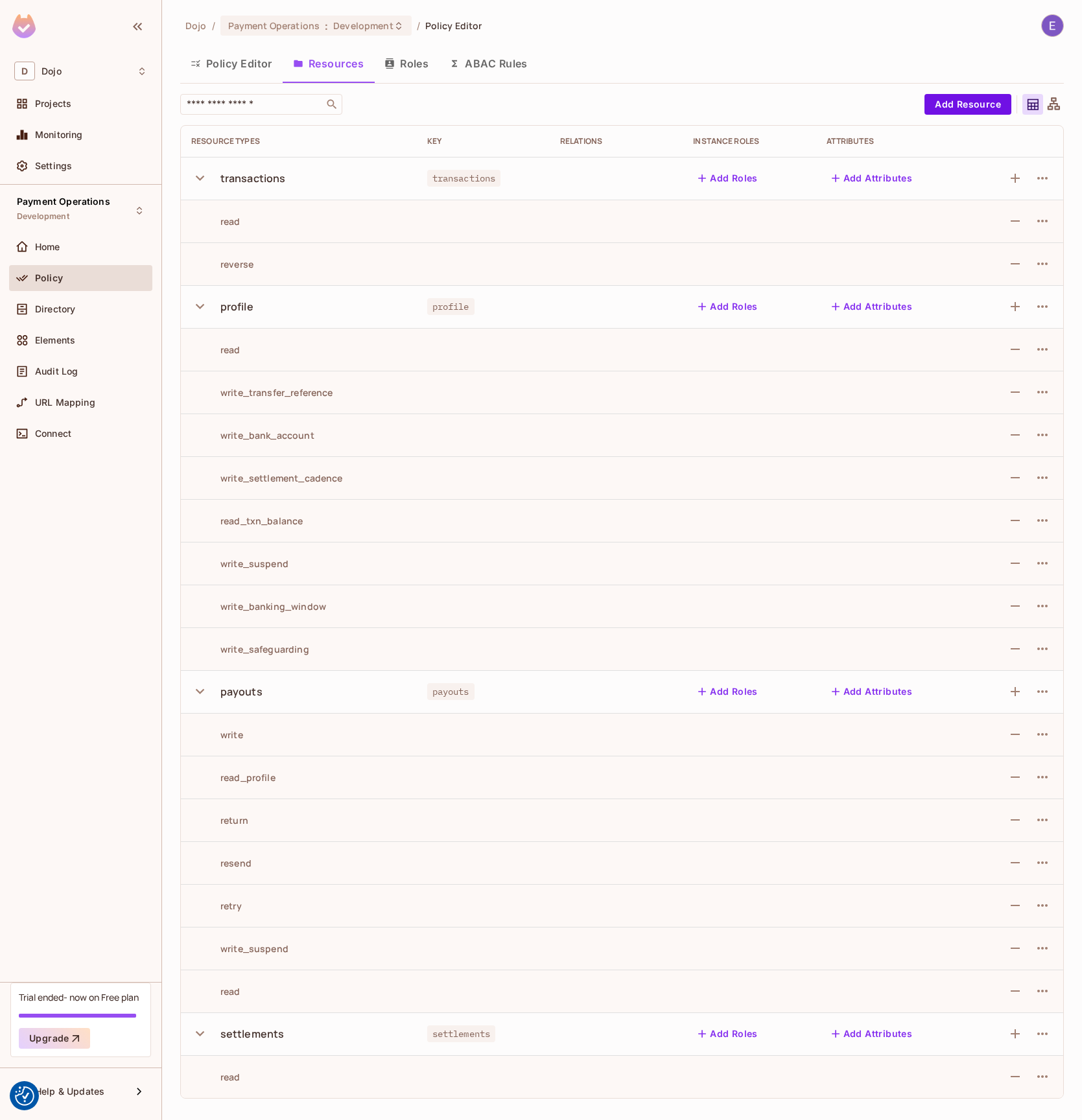 click at bounding box center [1016, 692] 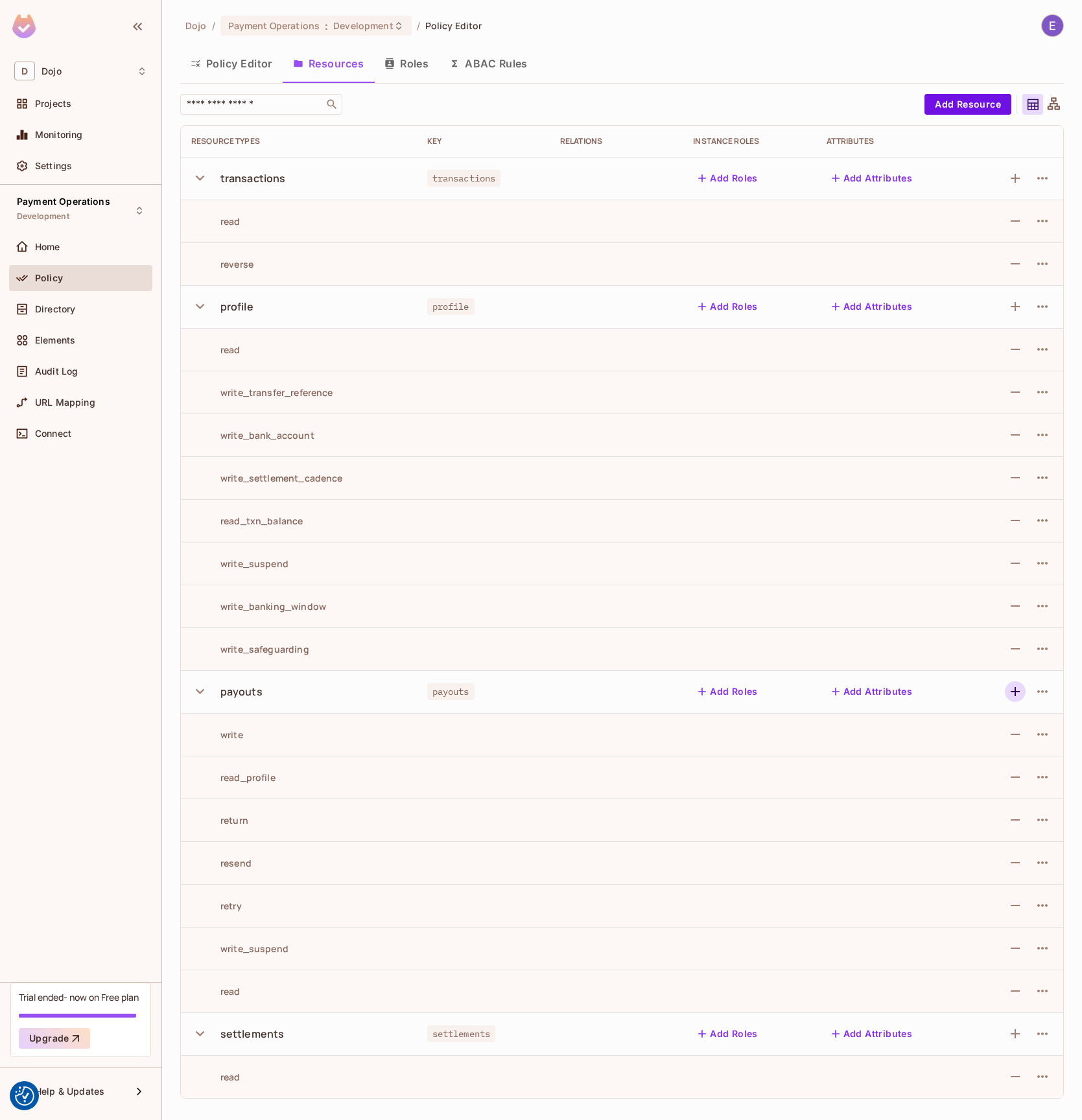 click 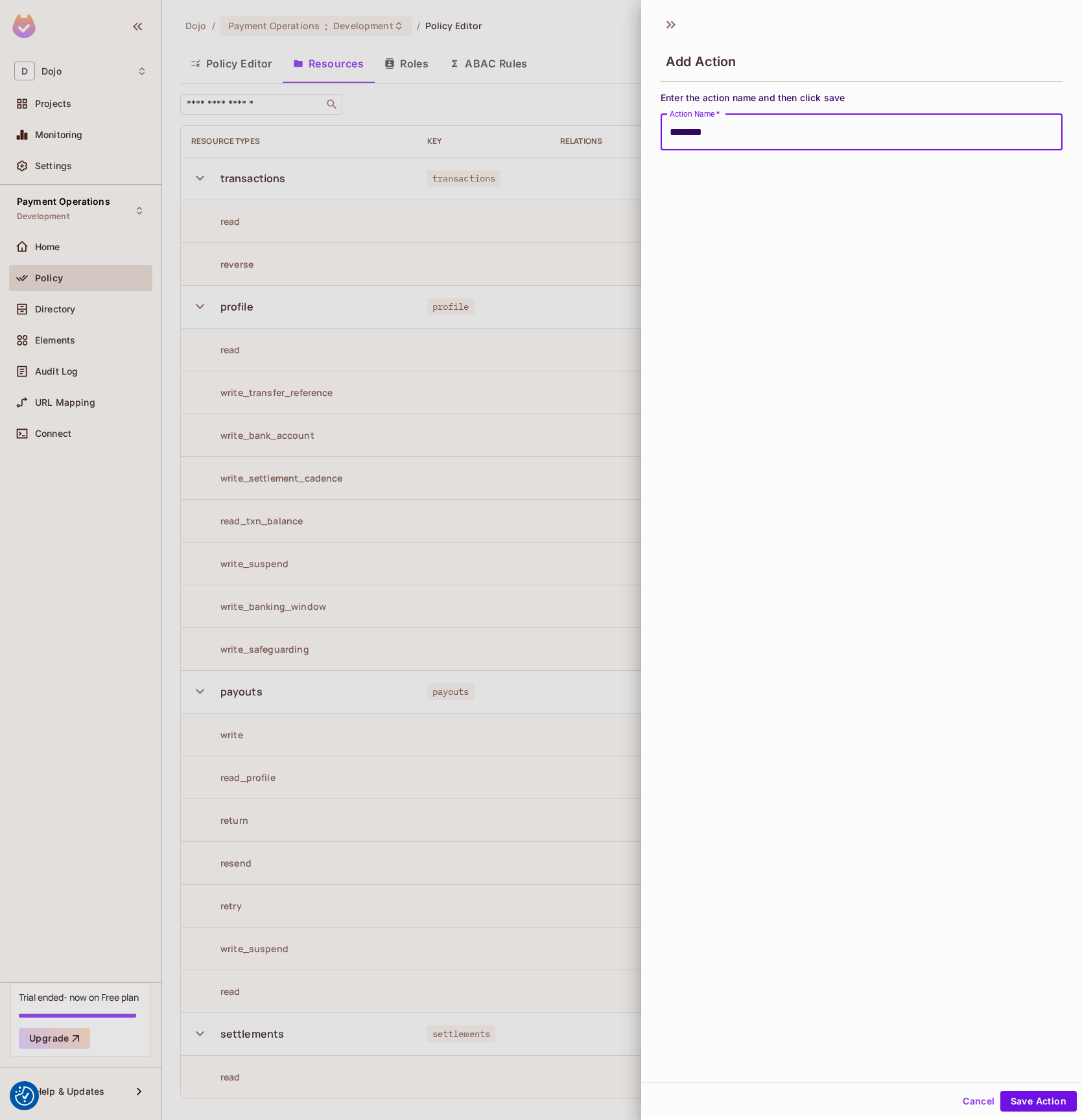 type on "********" 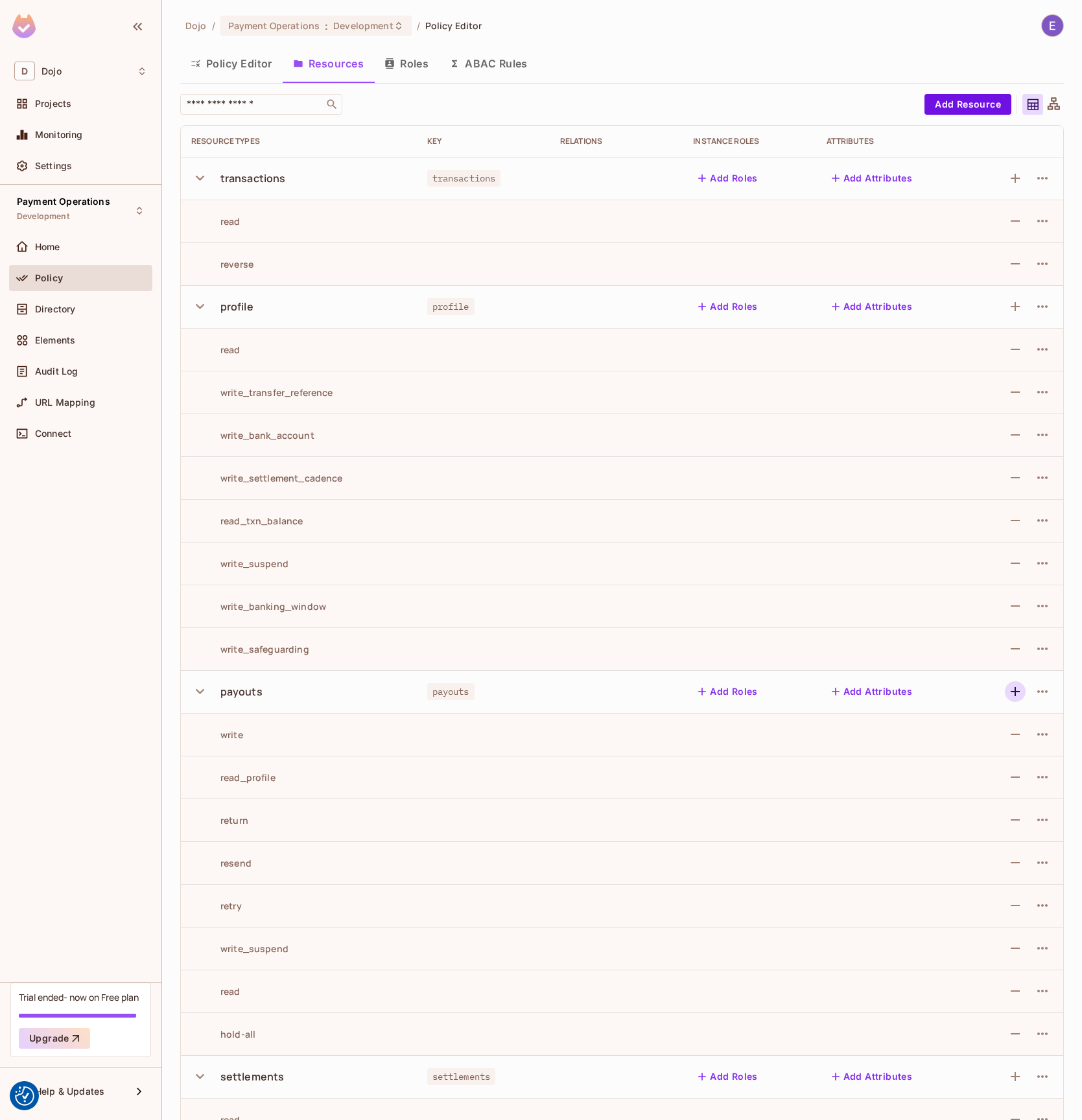click at bounding box center (1015, 692) 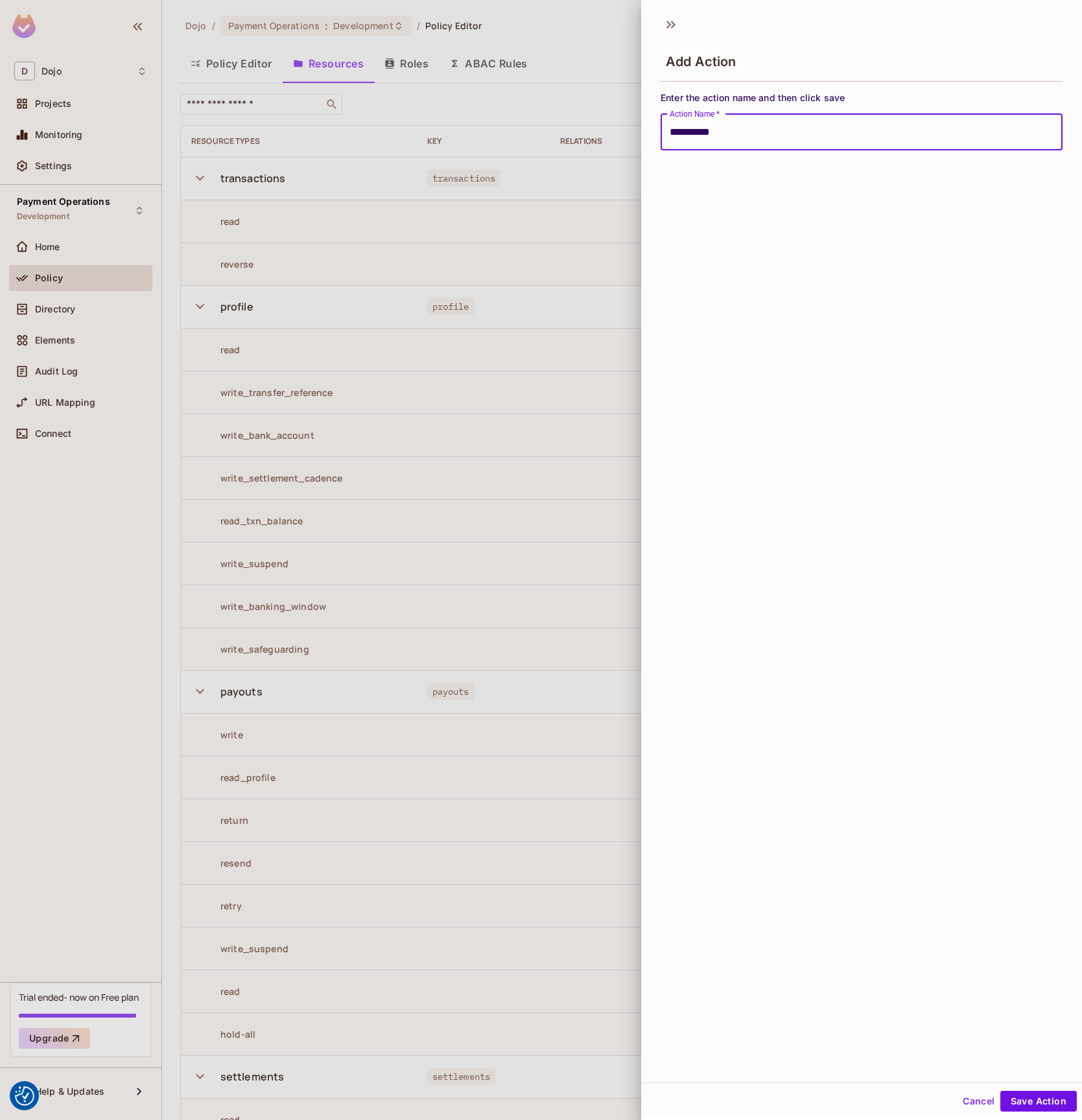 type on "**********" 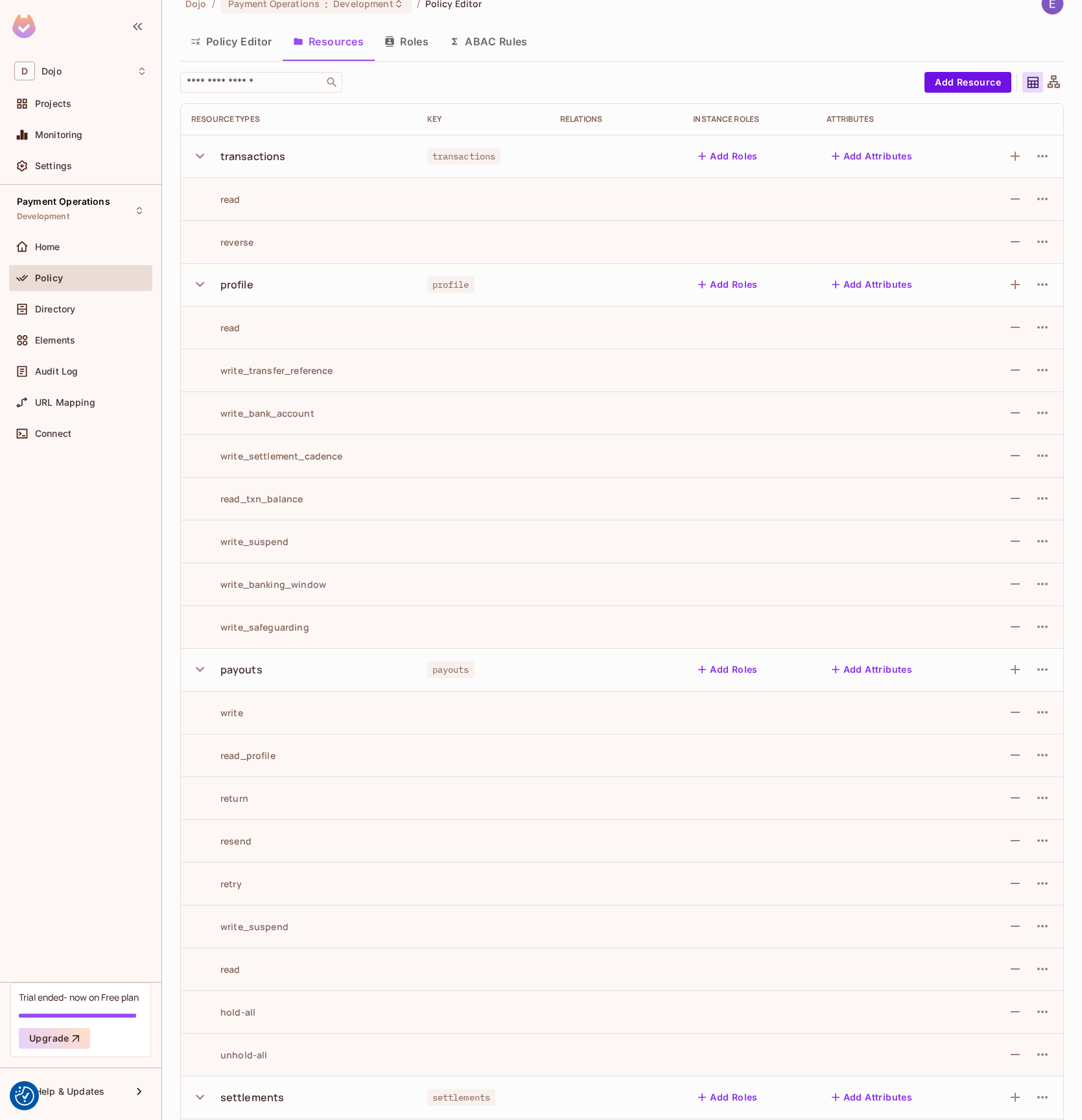 scroll, scrollTop: 75, scrollLeft: 0, axis: vertical 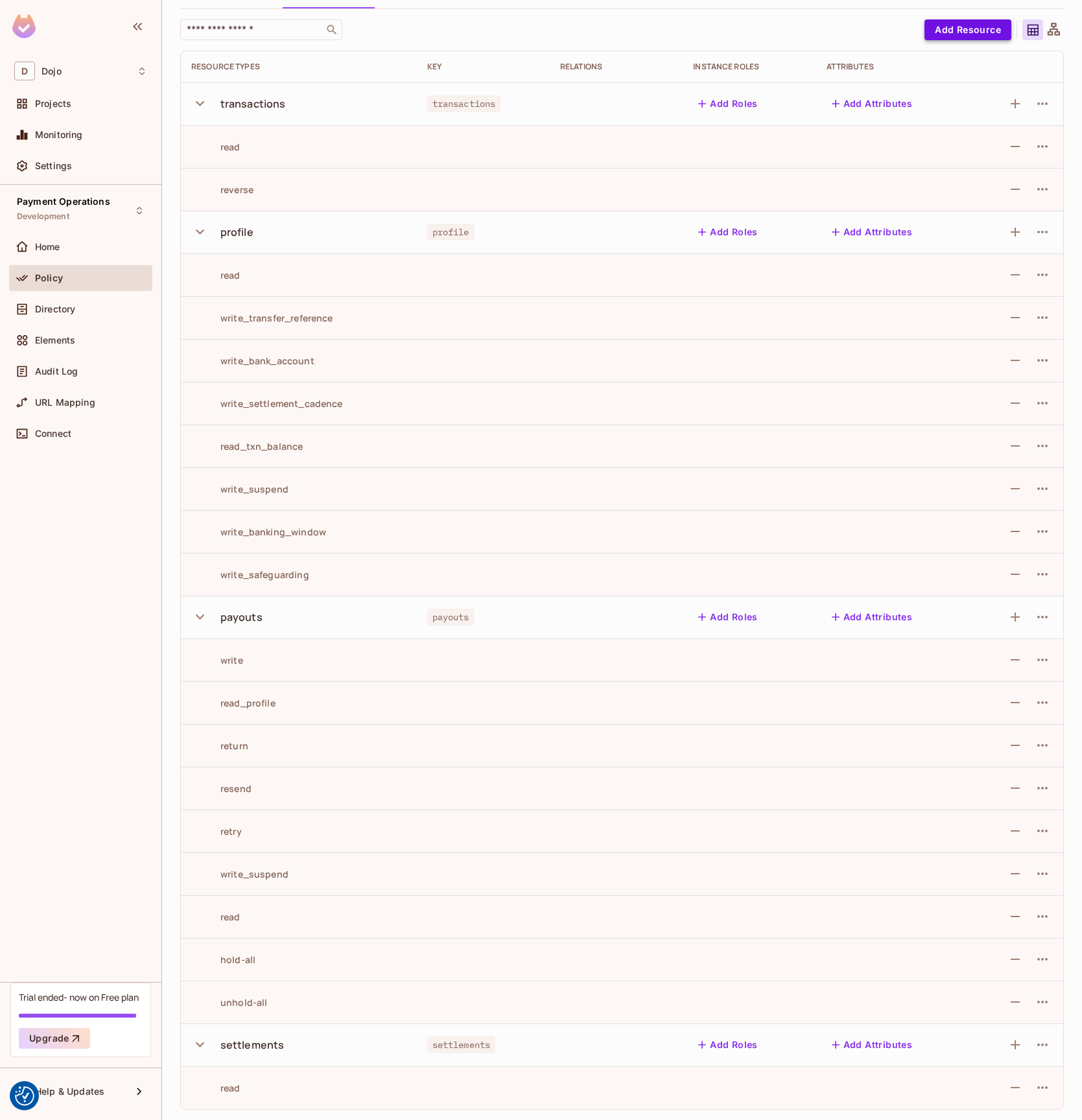 click on "Add Resource" at bounding box center (968, 30) 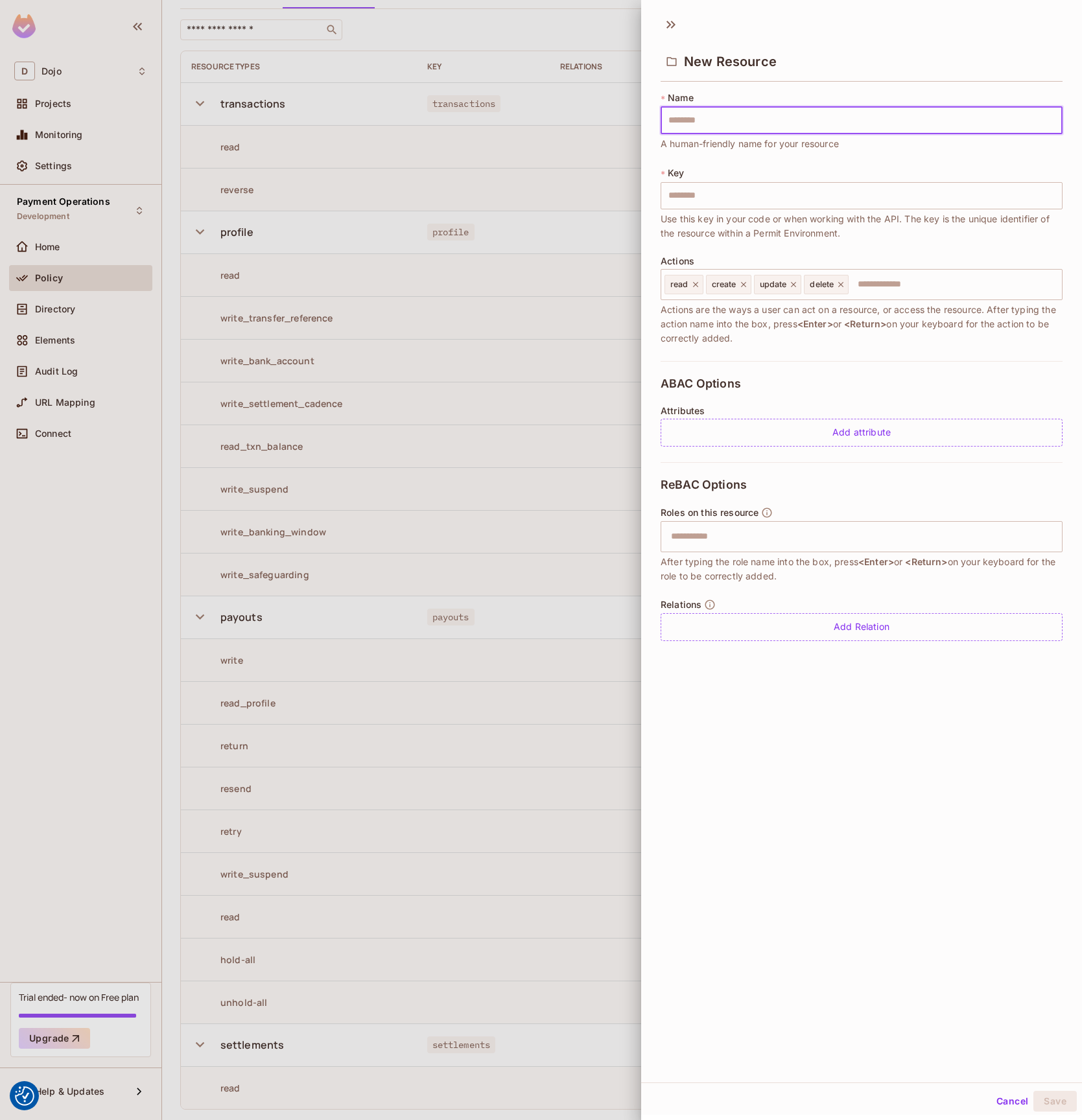 type on "*" 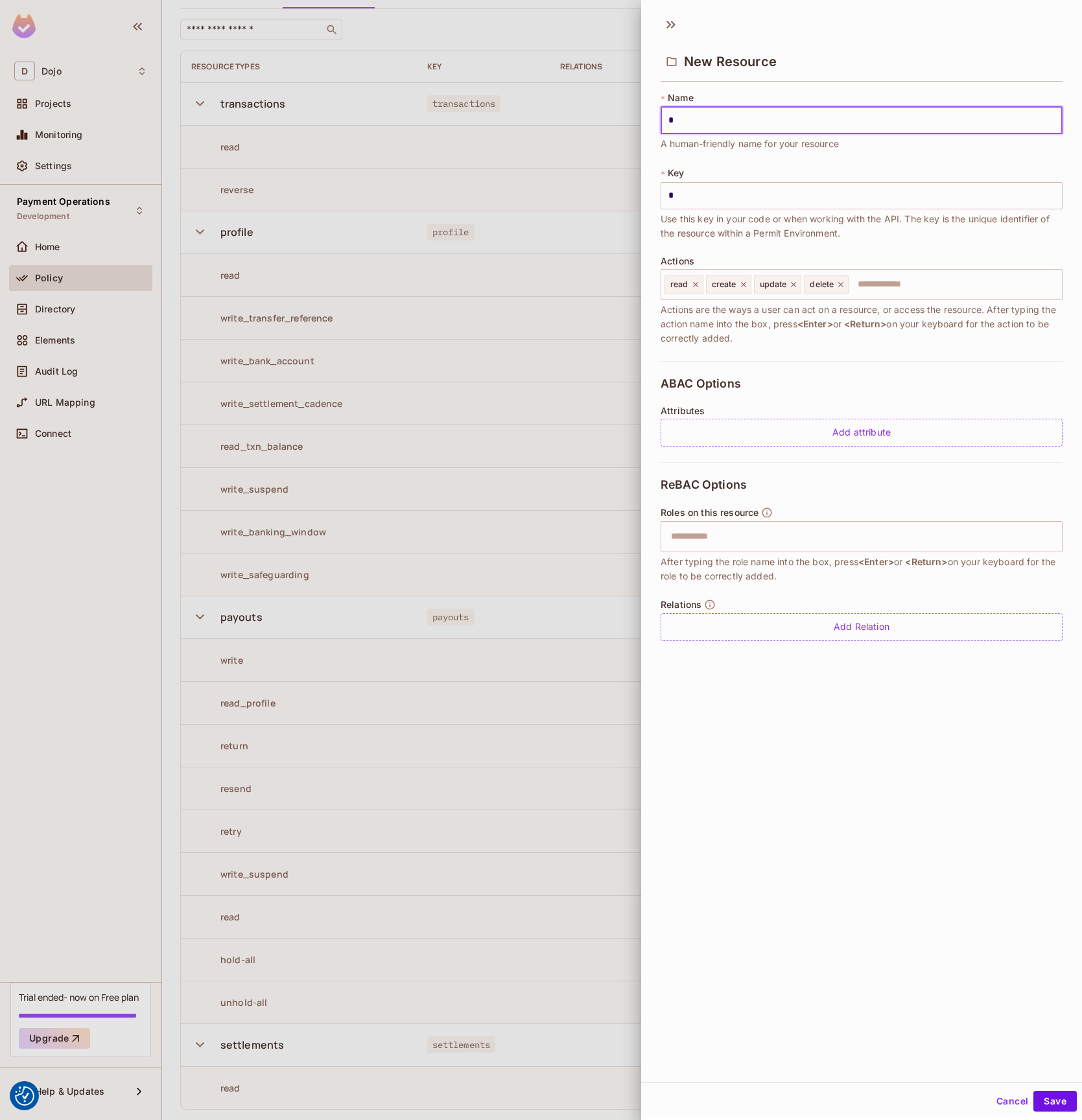 type on "**" 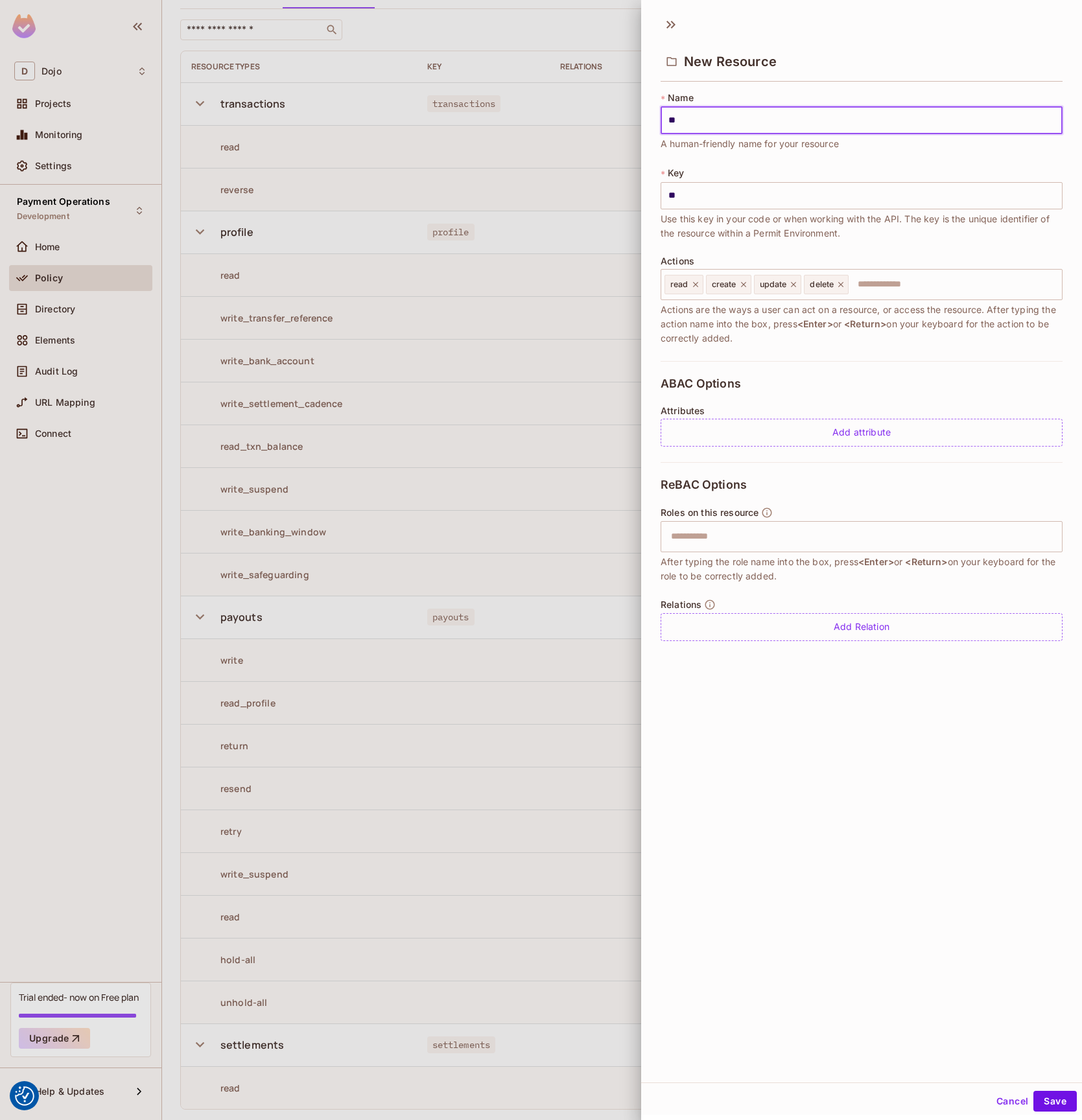 type on "***" 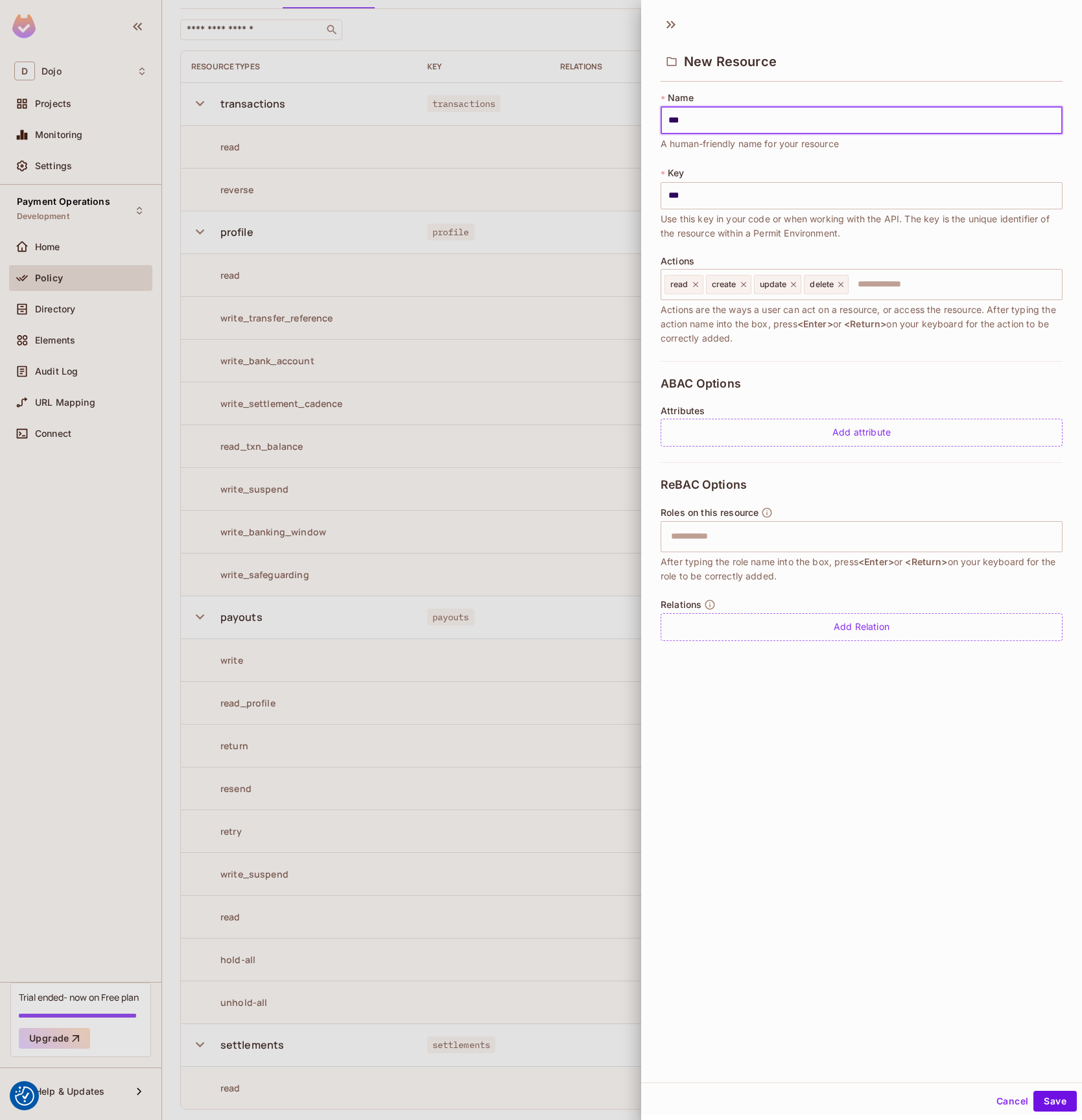 type on "****" 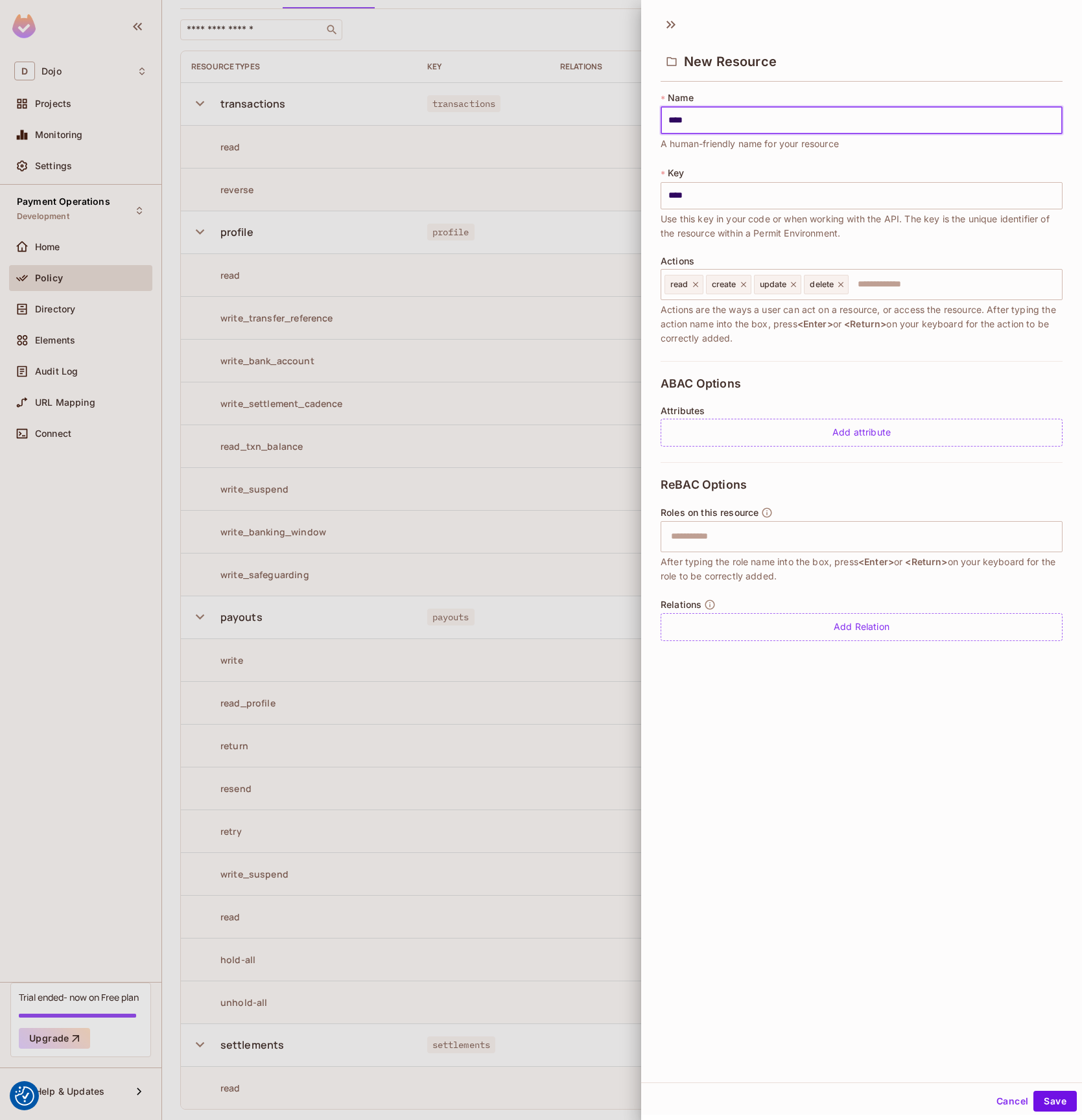 type on "*****" 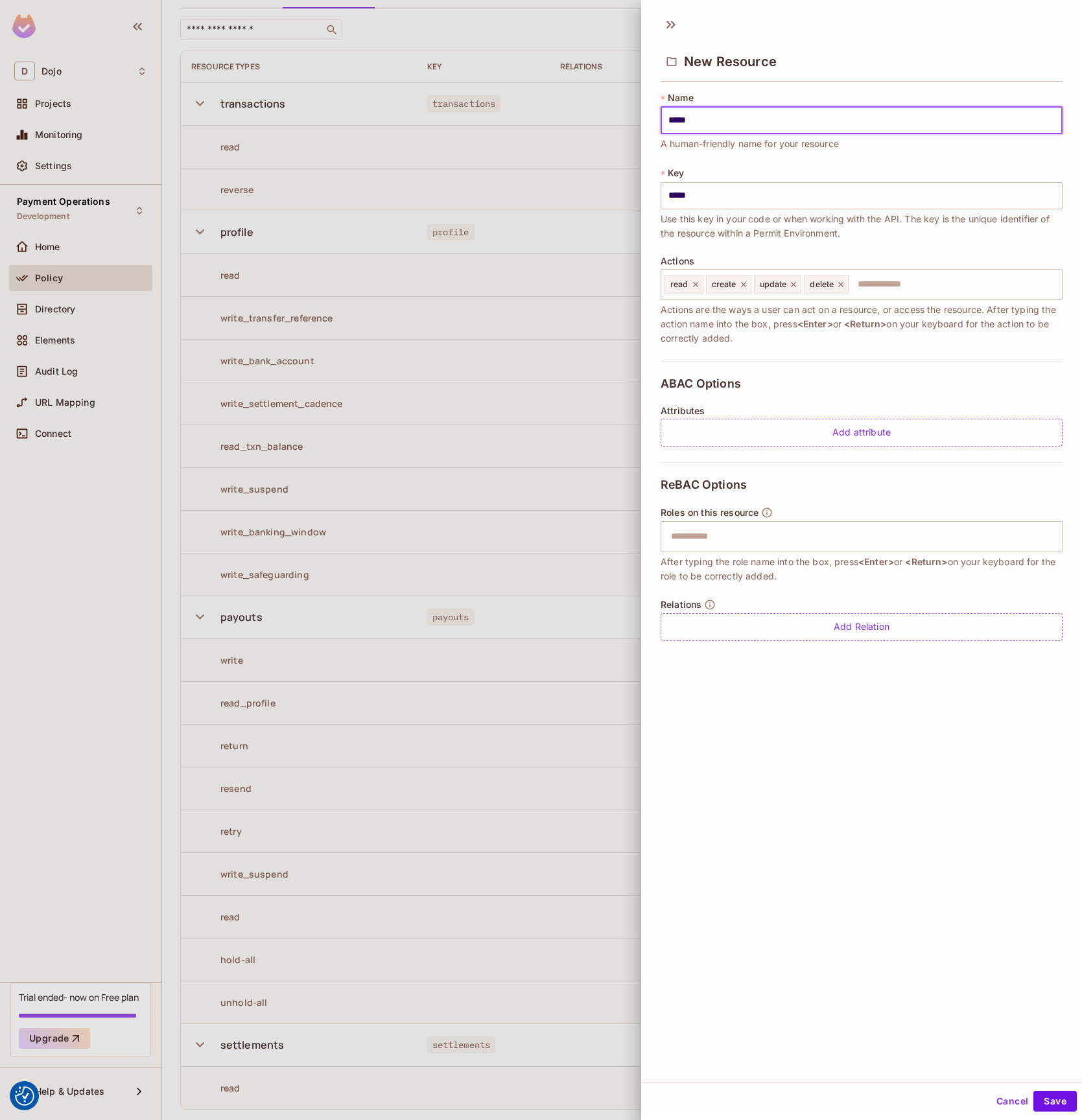 type on "******" 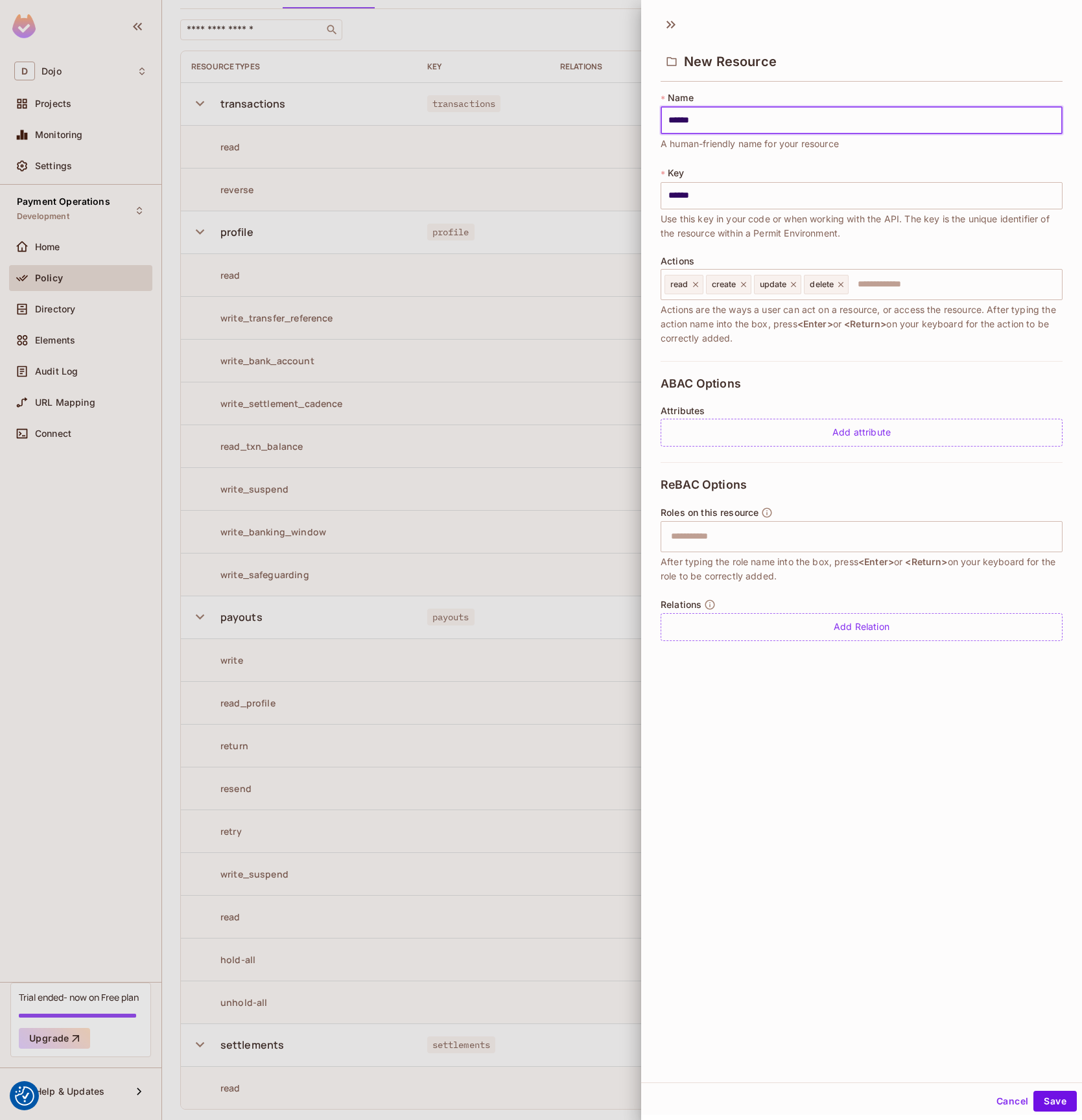 type on "*****" 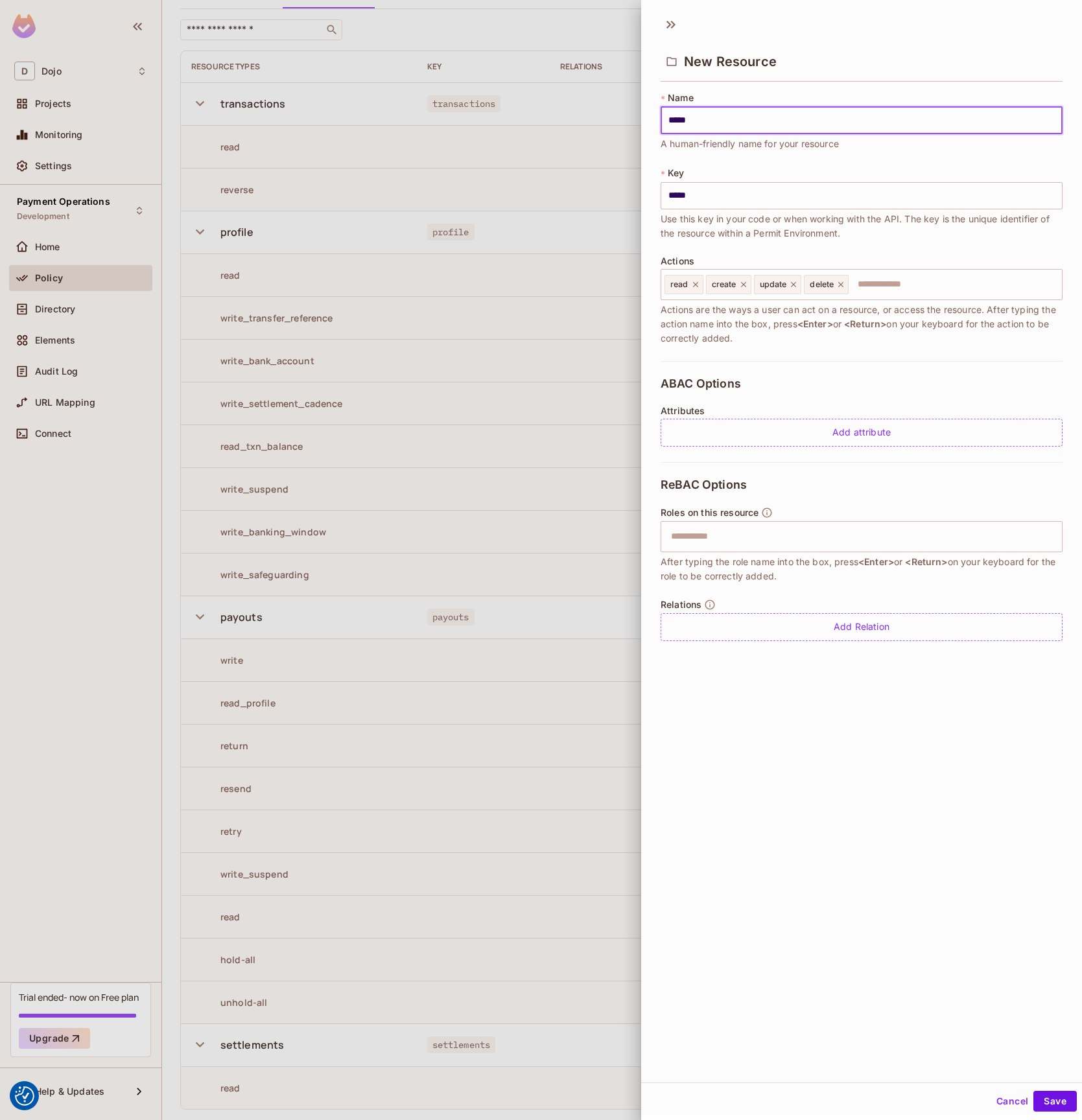 type on "******" 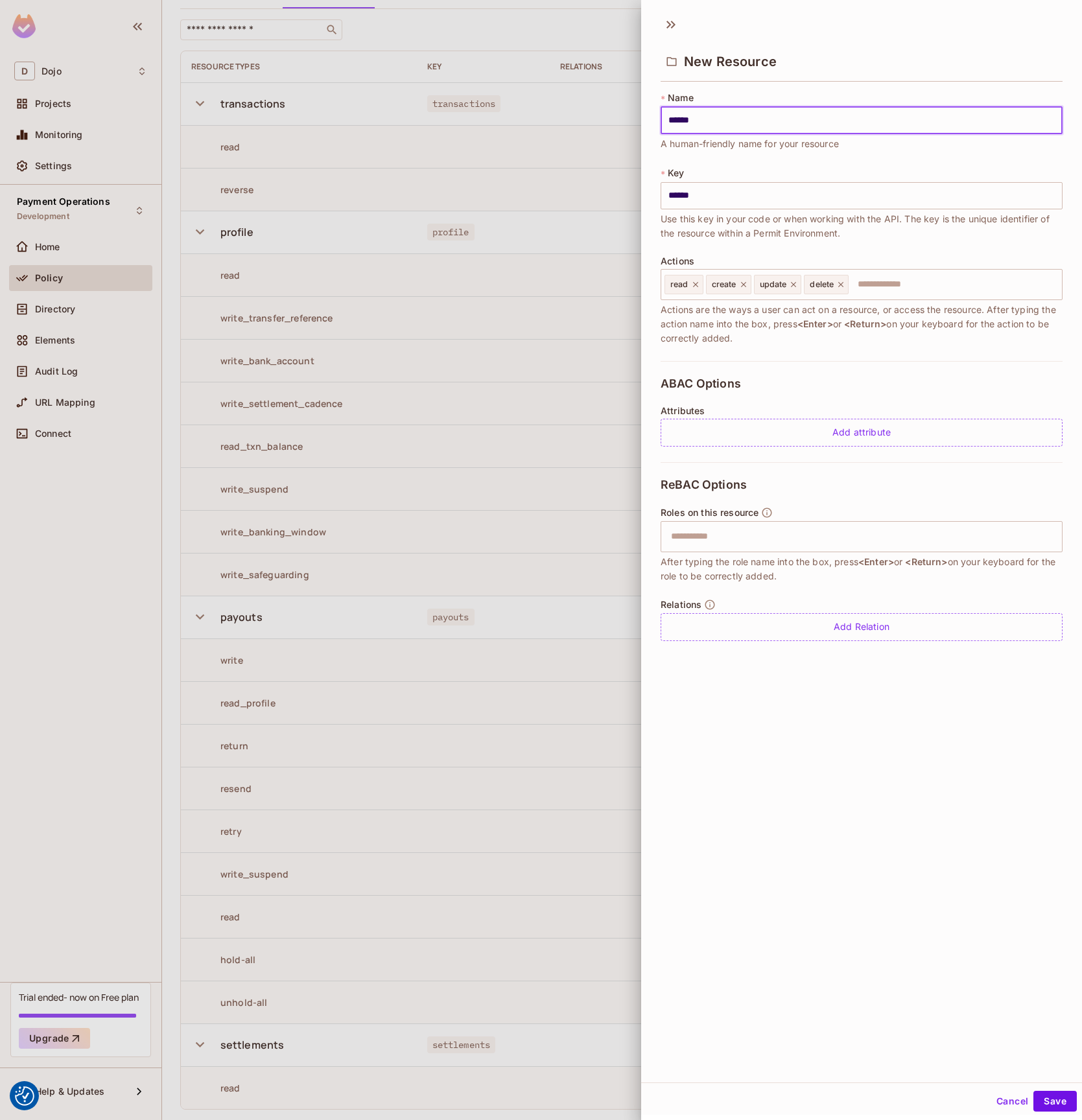 type on "*******" 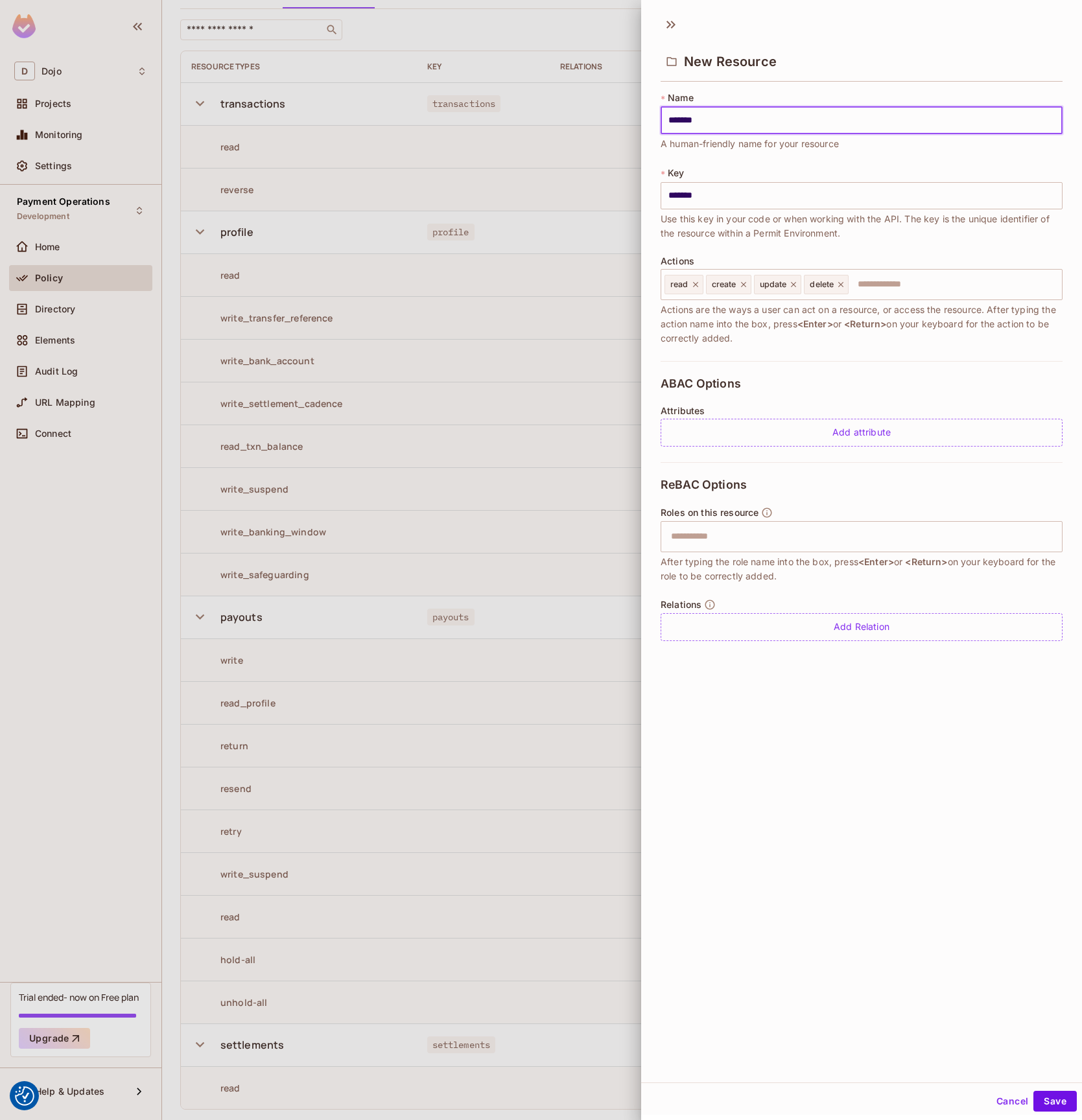 type on "********" 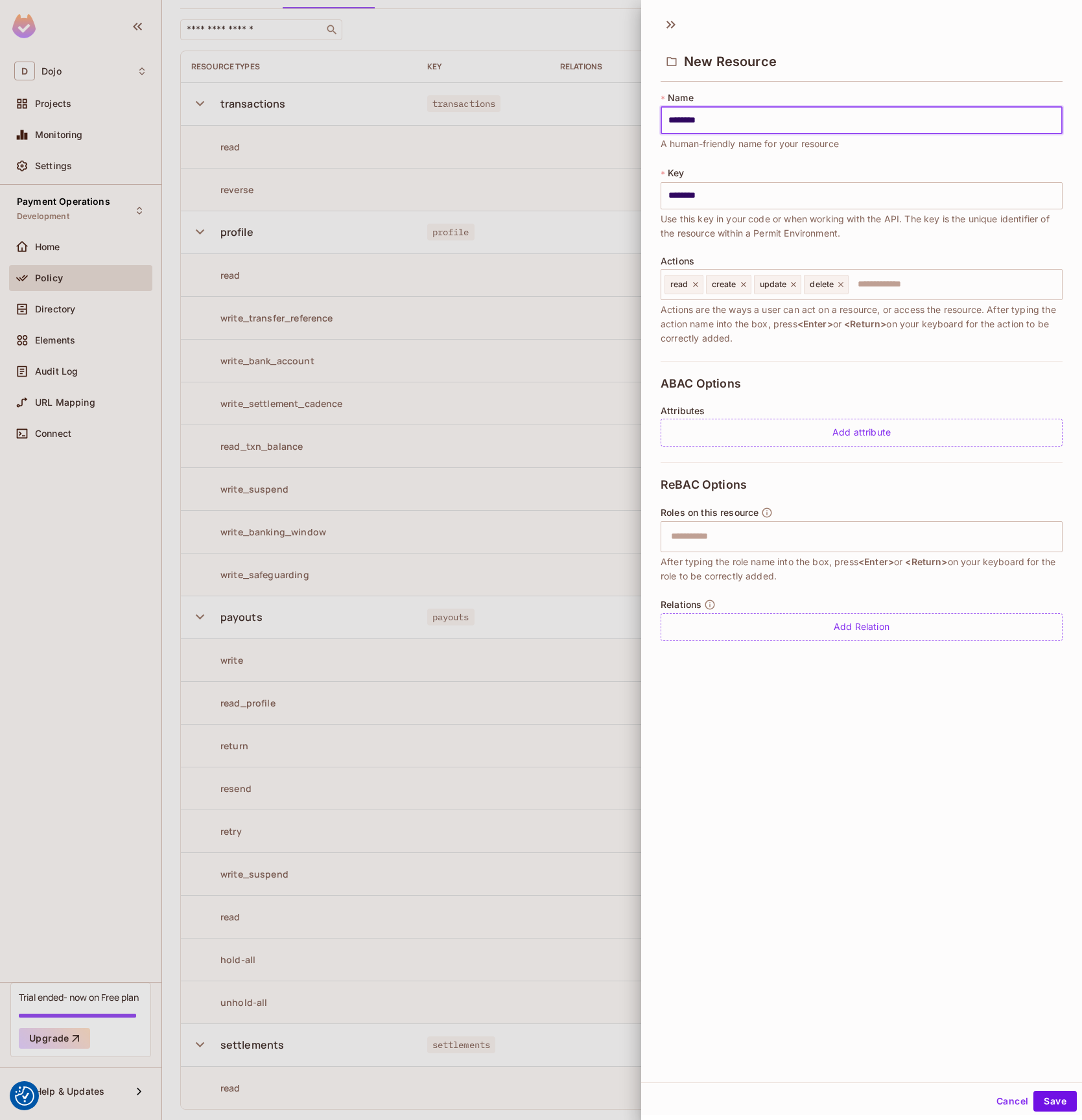 type on "*********" 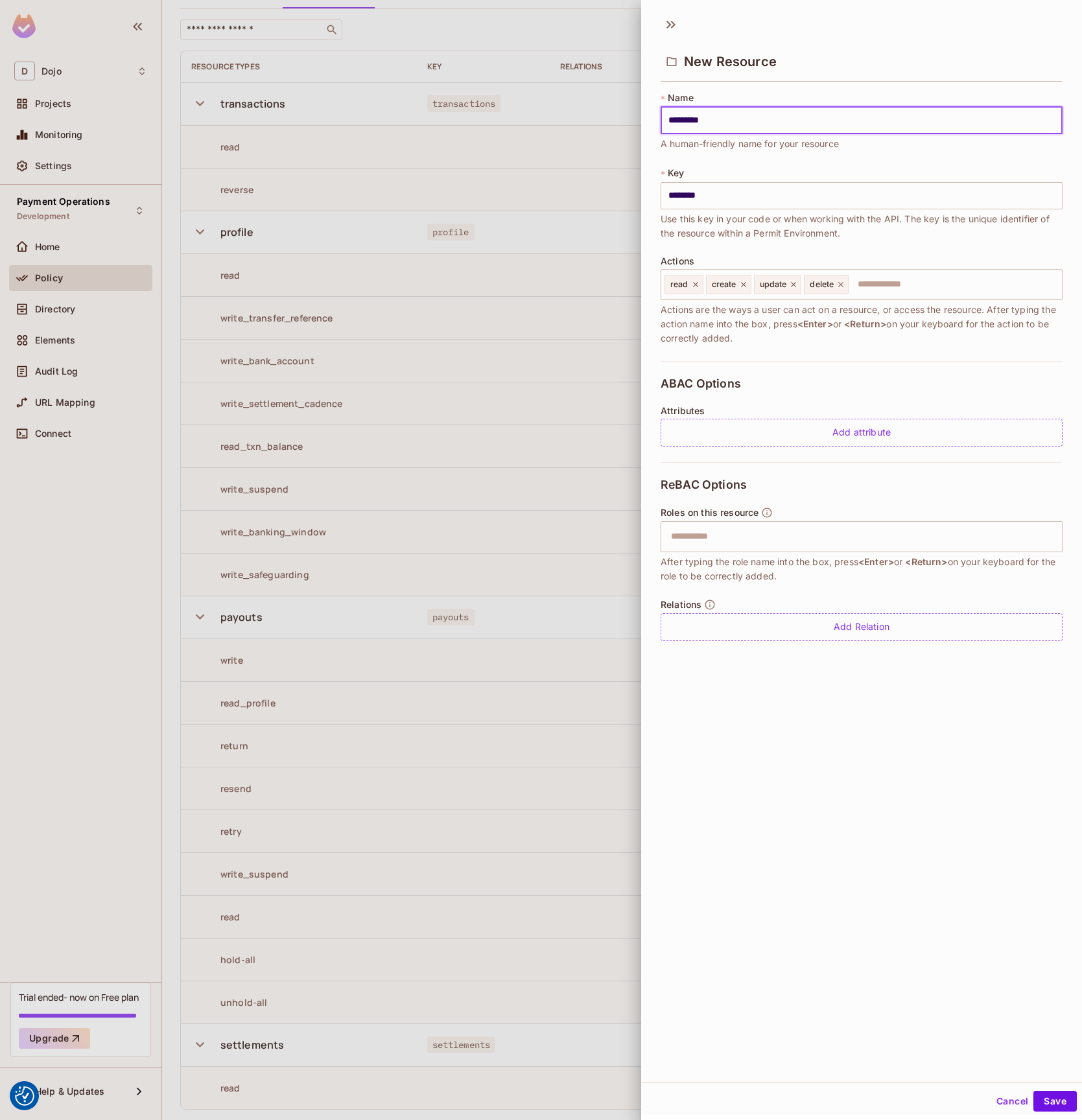 type on "*********" 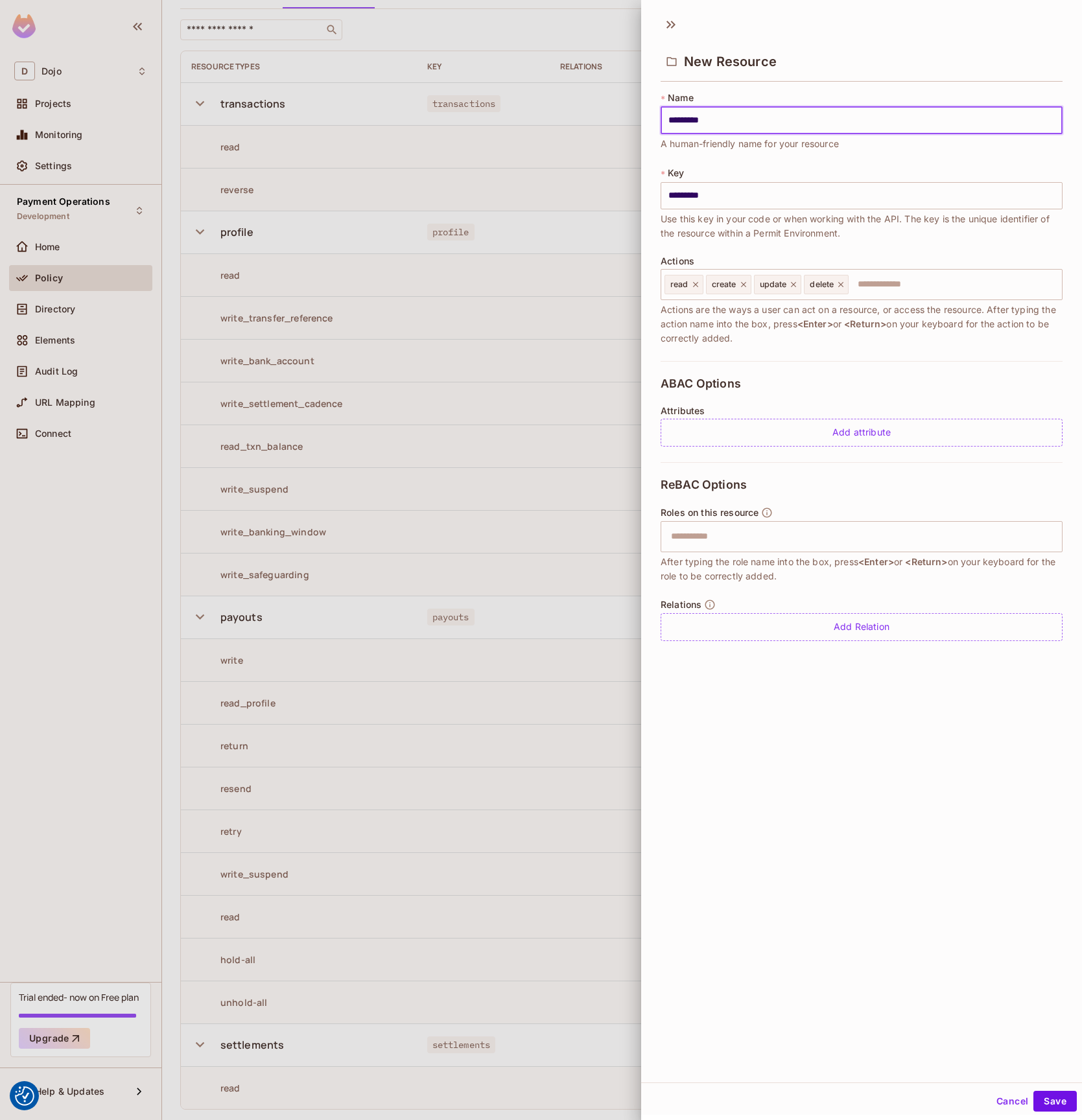 type on "**********" 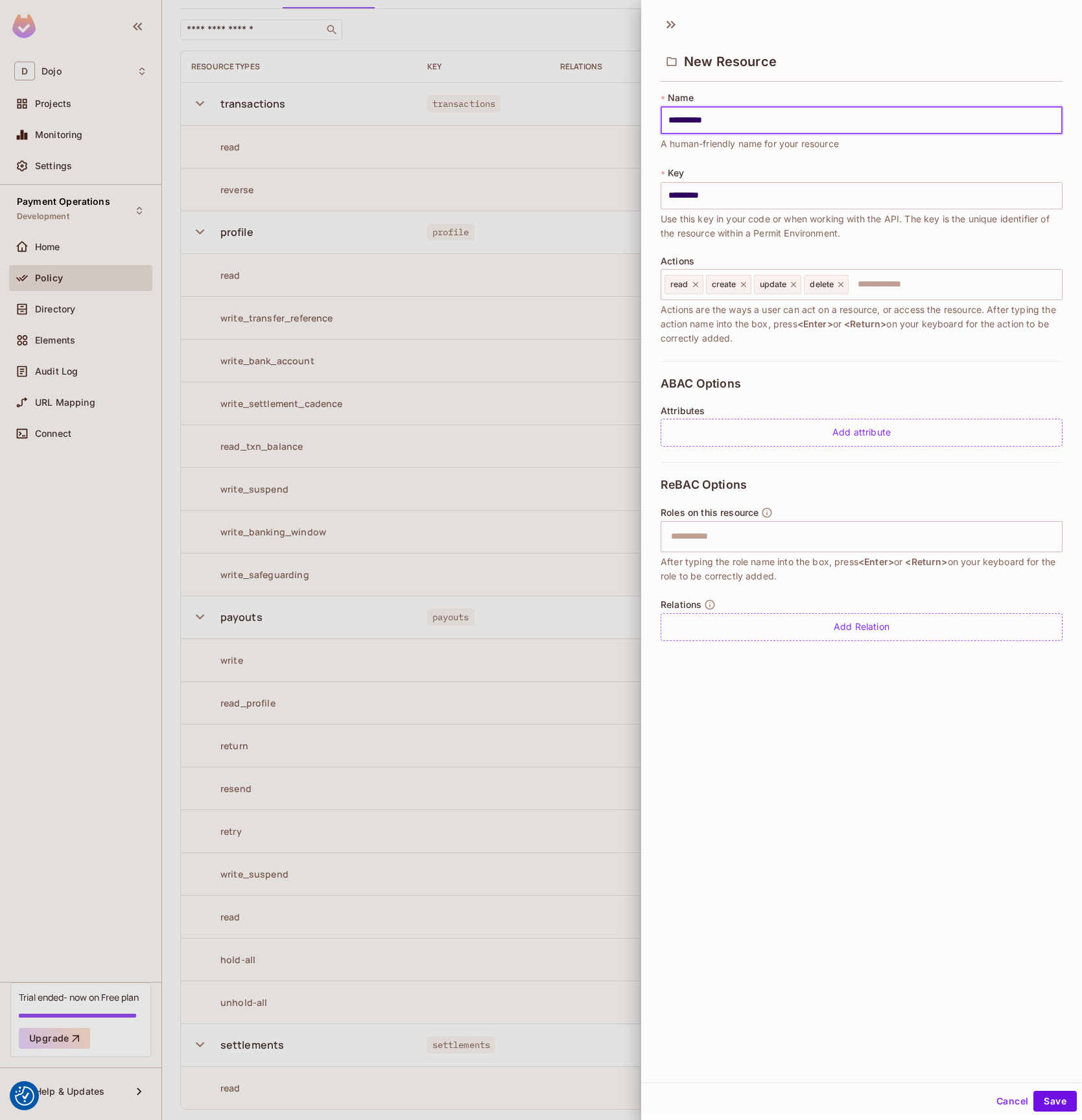type on "**********" 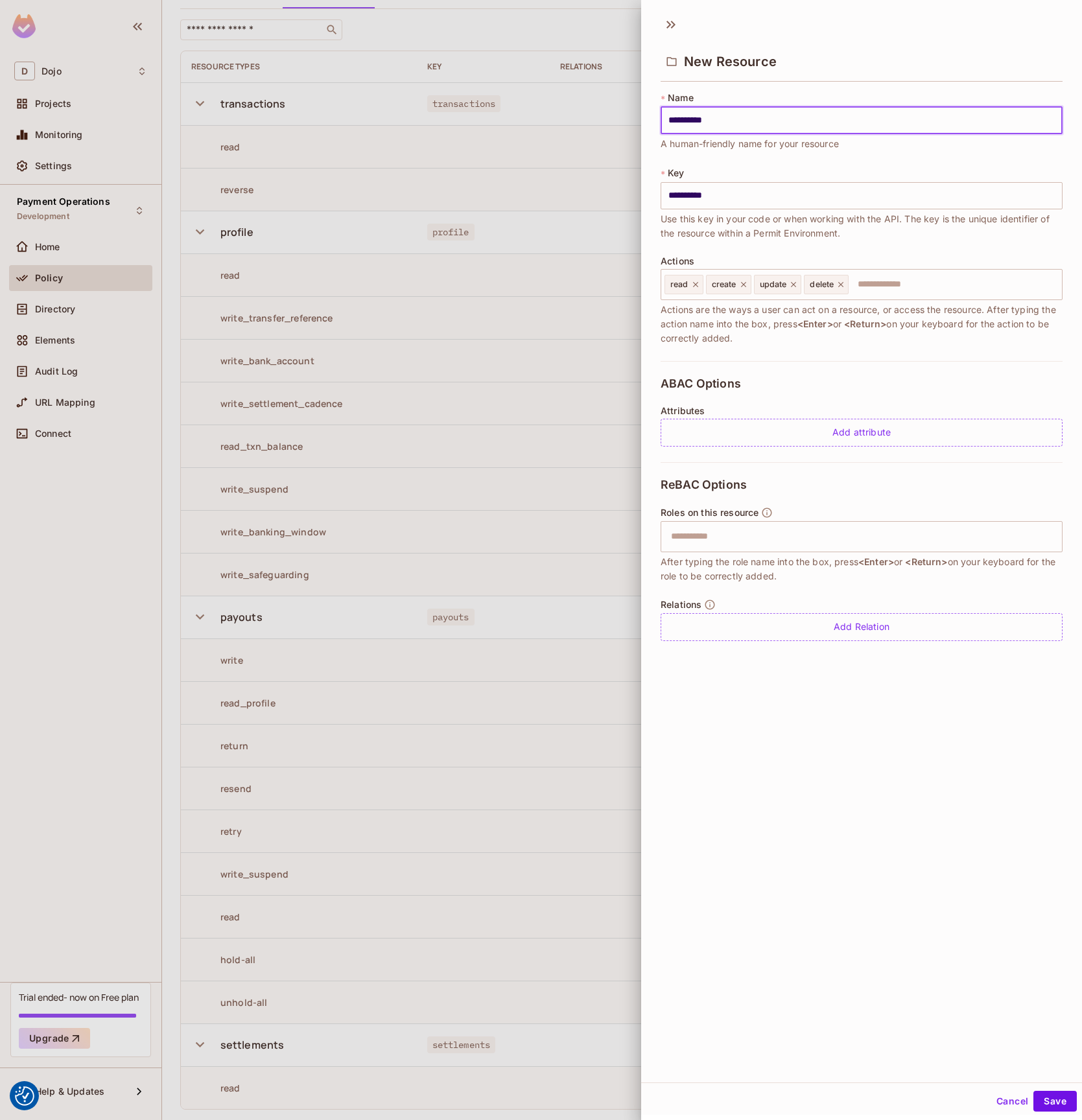 type on "*********" 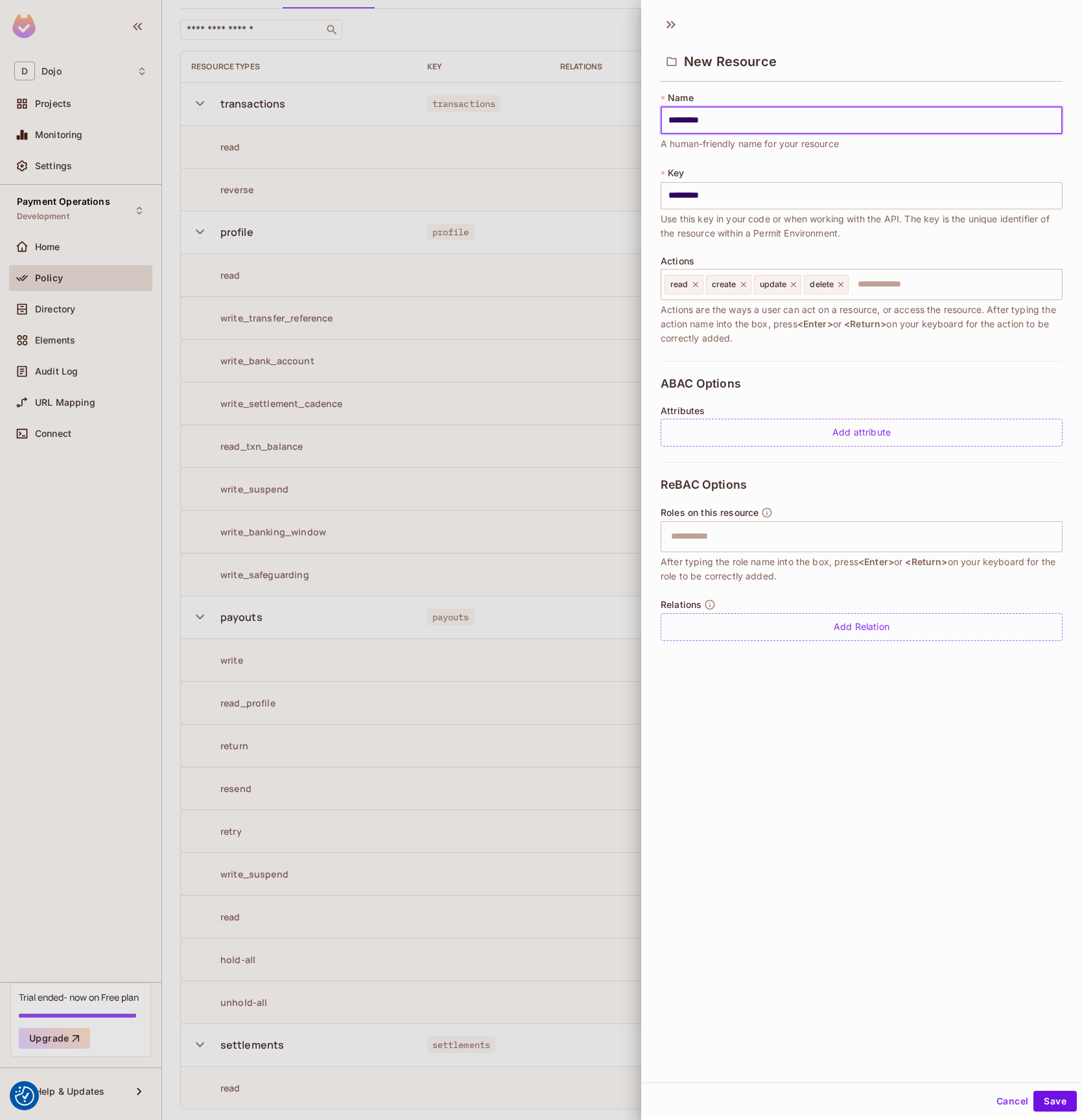 type on "********" 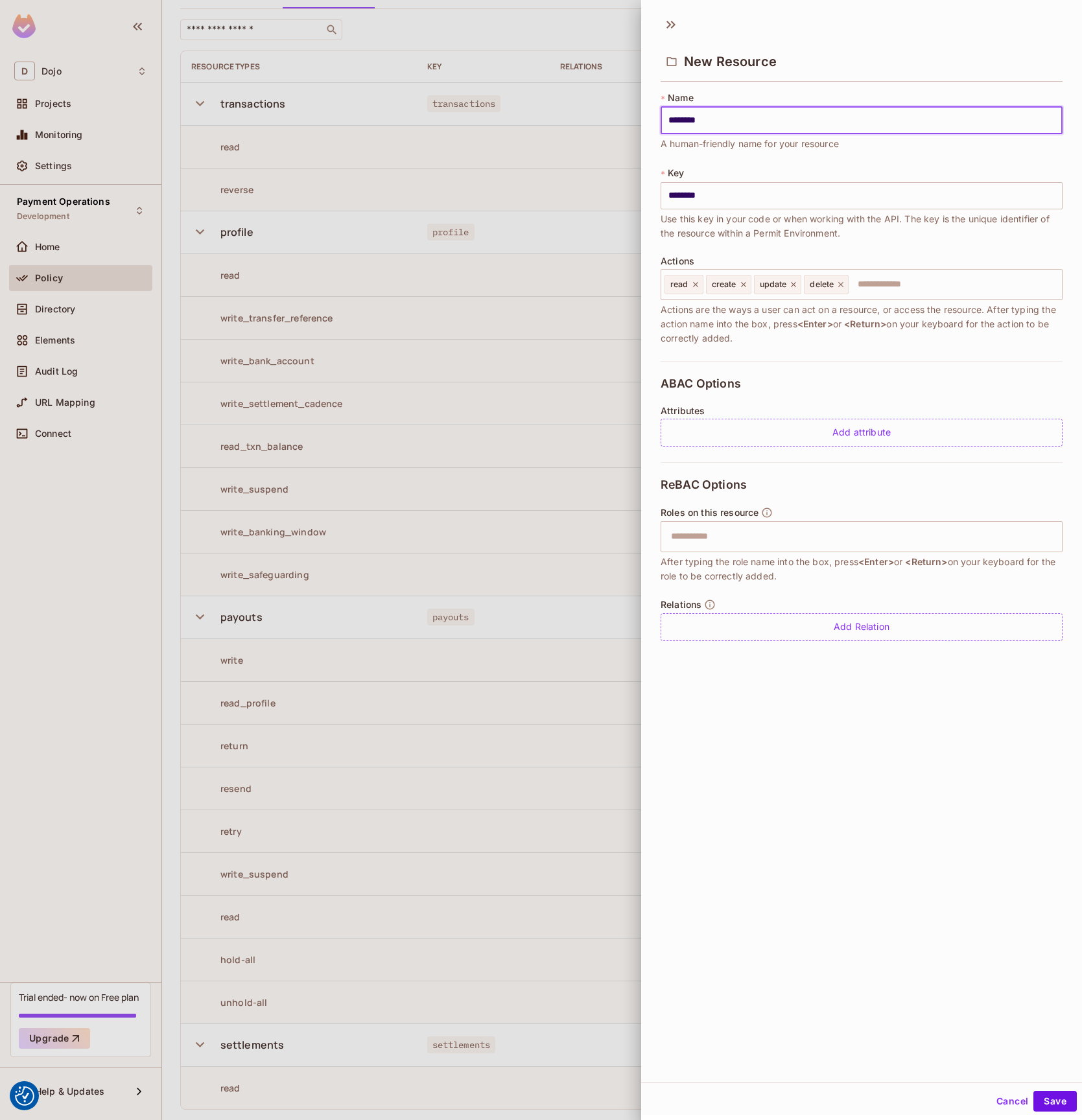 type on "*******" 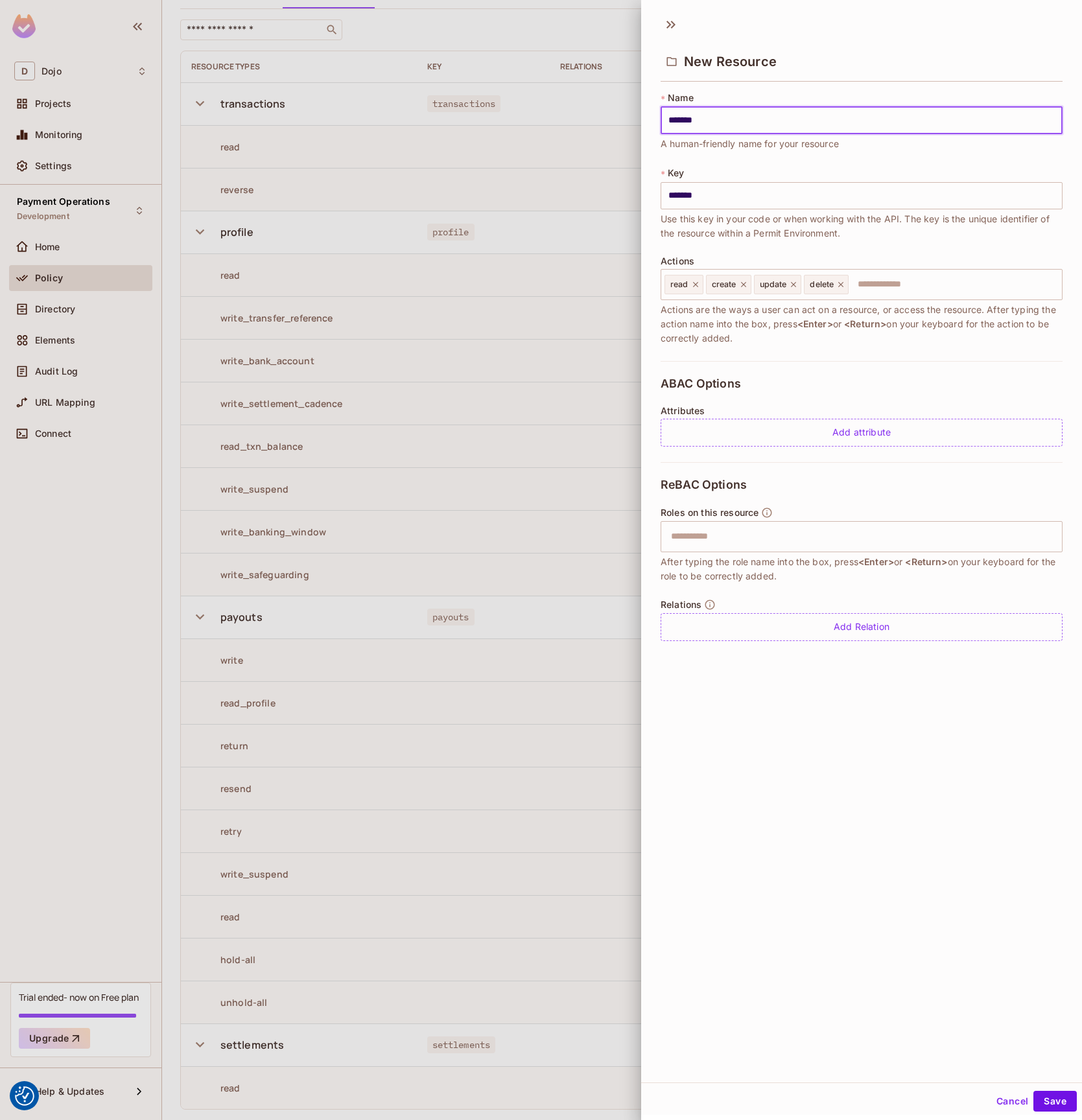 type on "******" 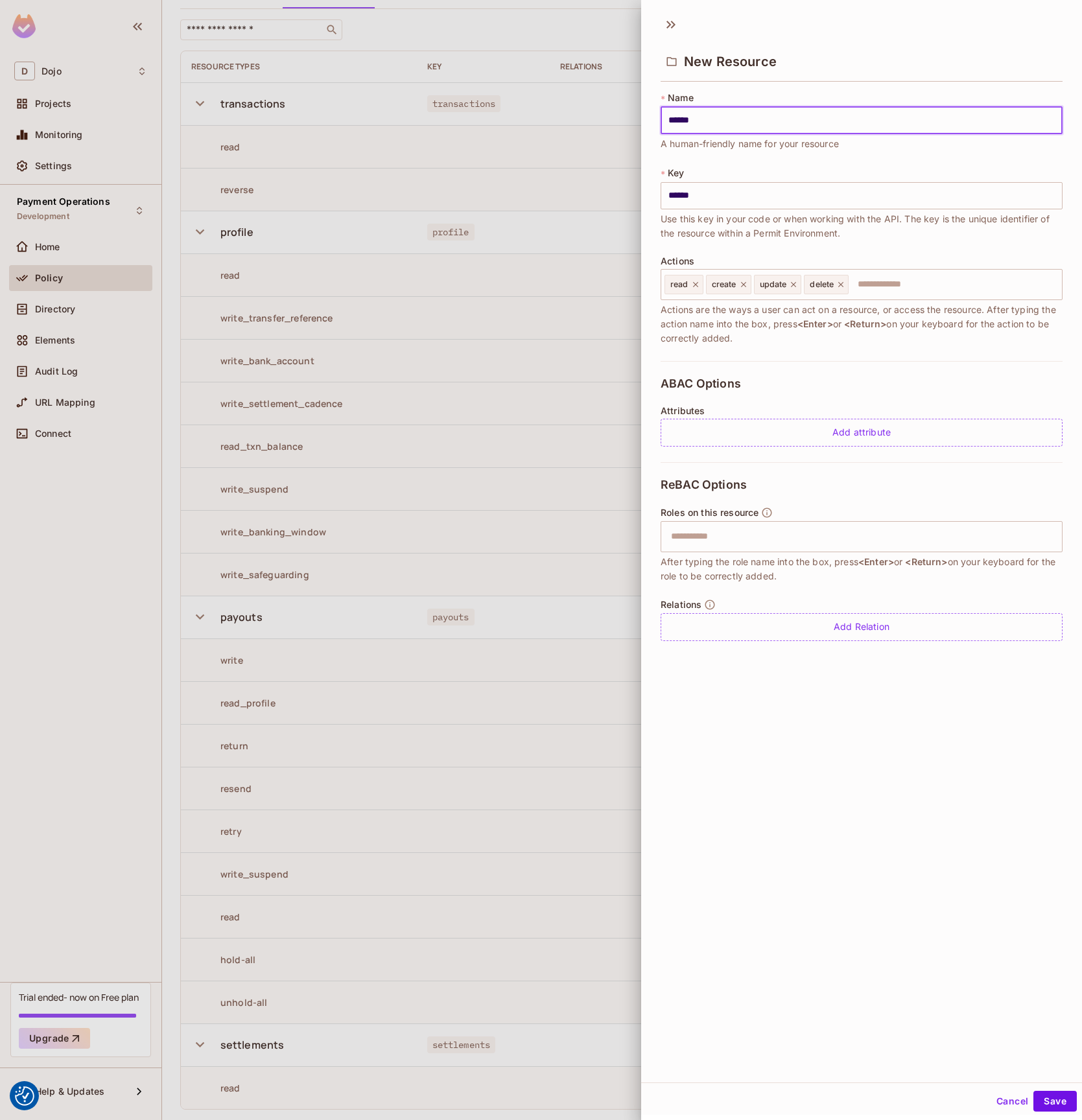 type on "*****" 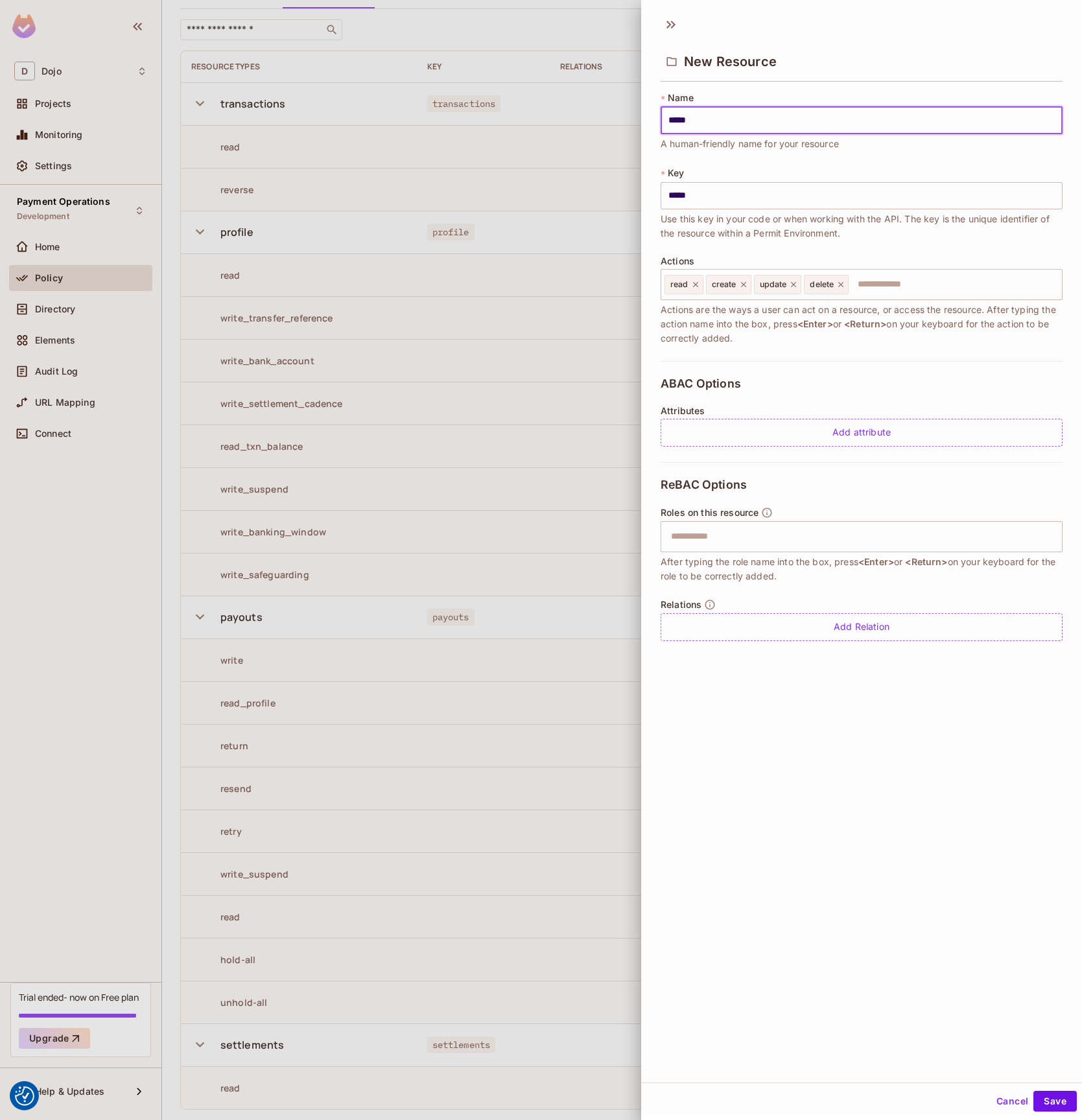 type on "******" 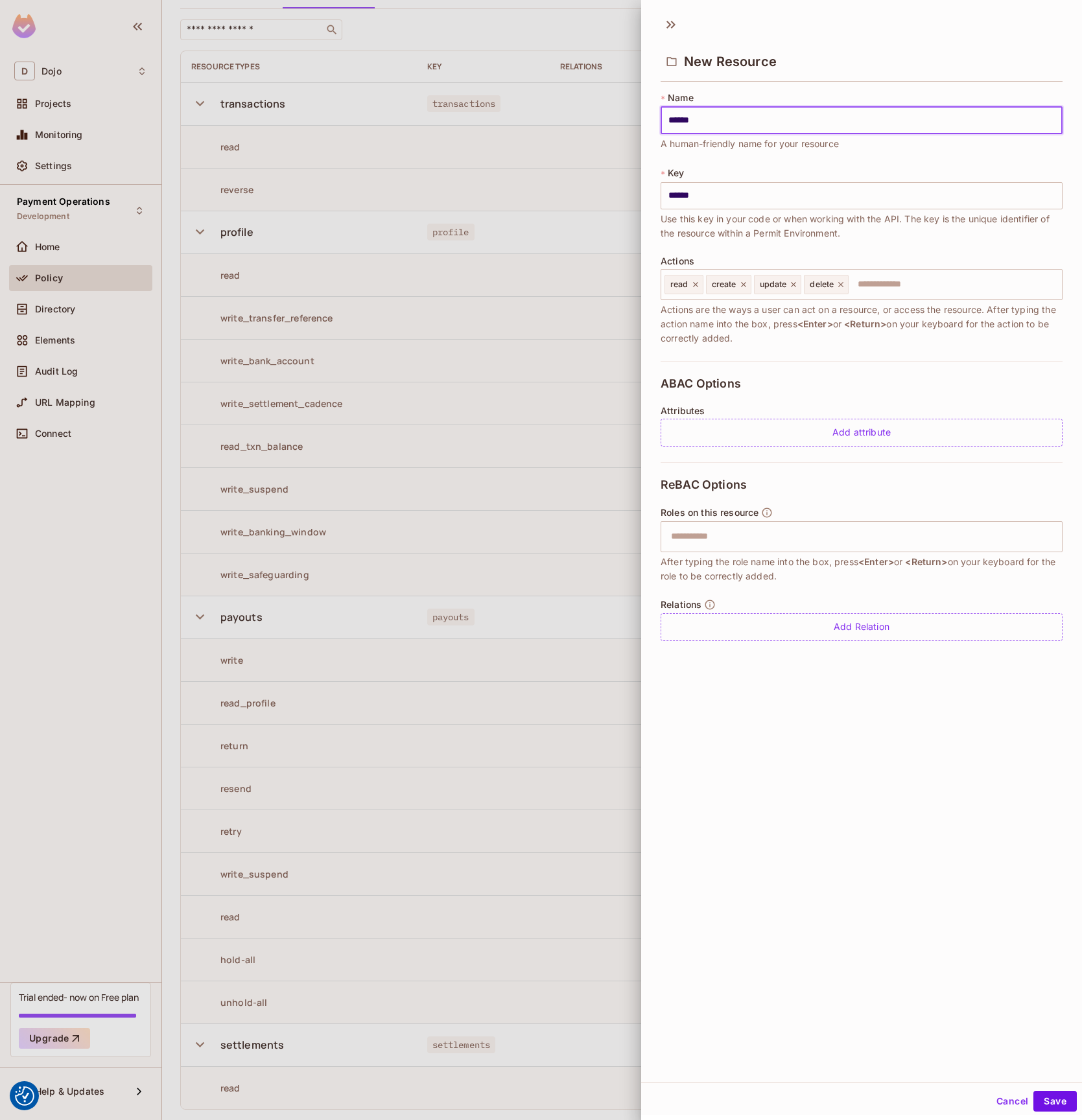 type on "*******" 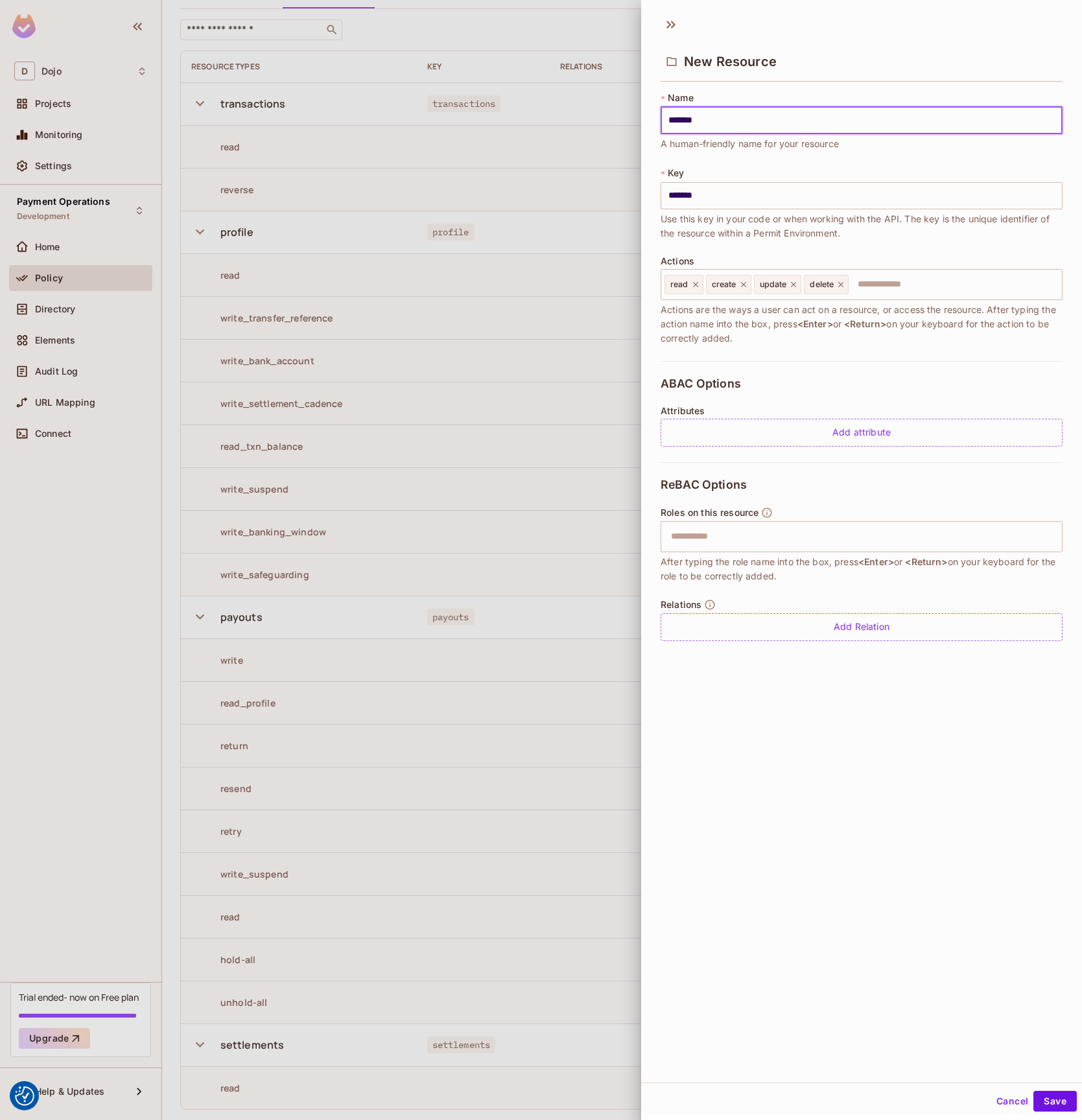 type on "********" 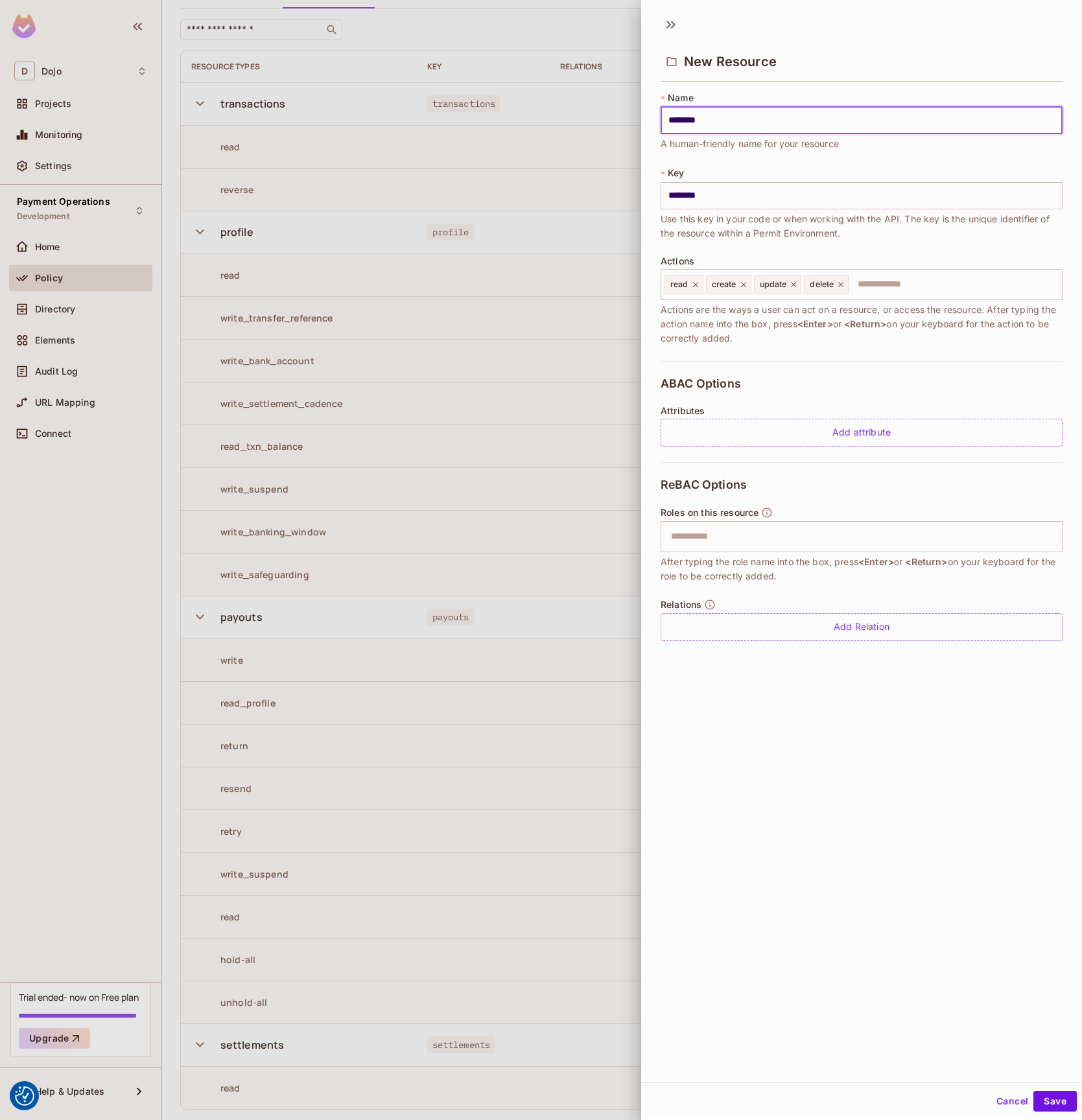 type on "*********" 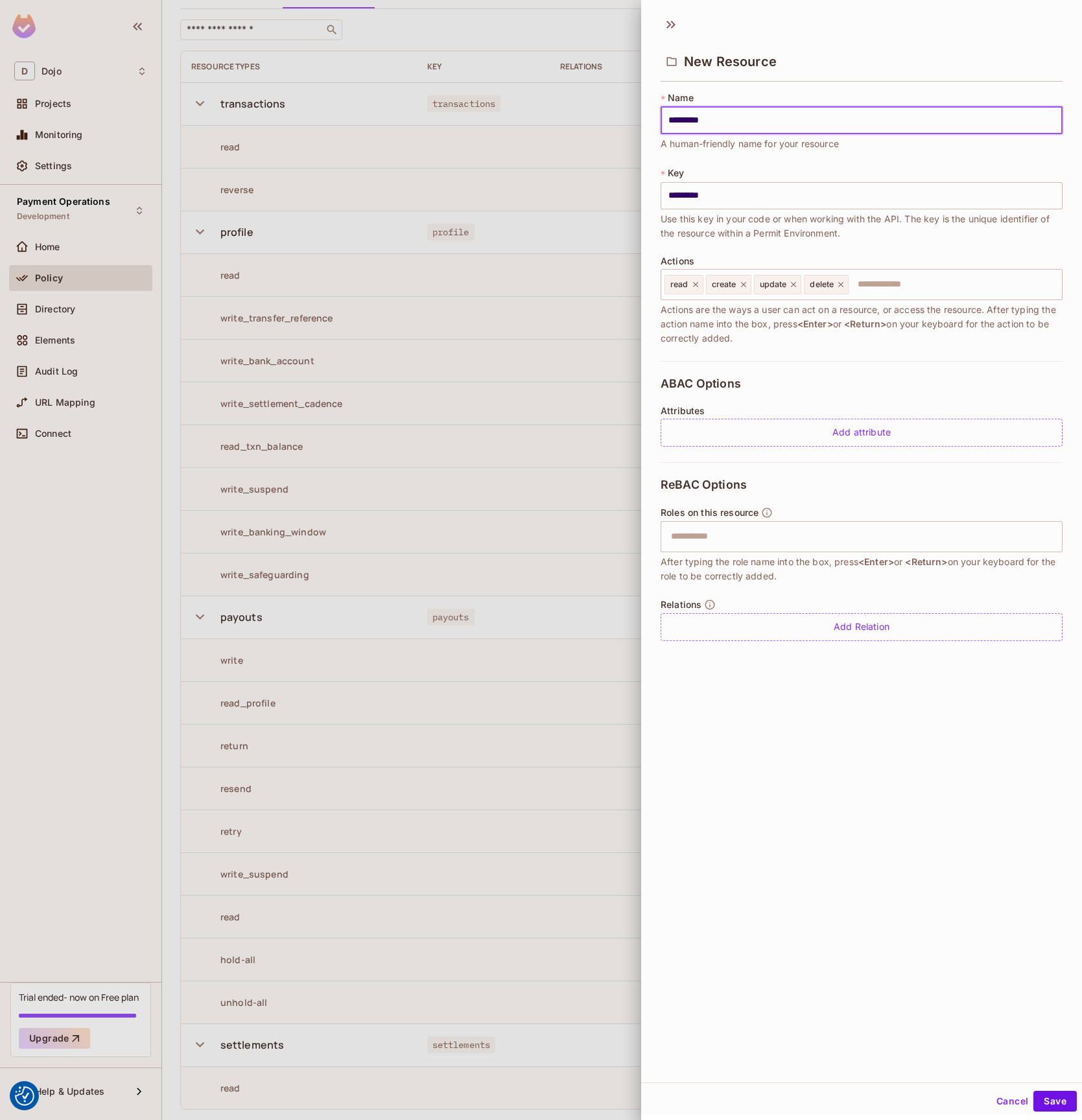 type on "**********" 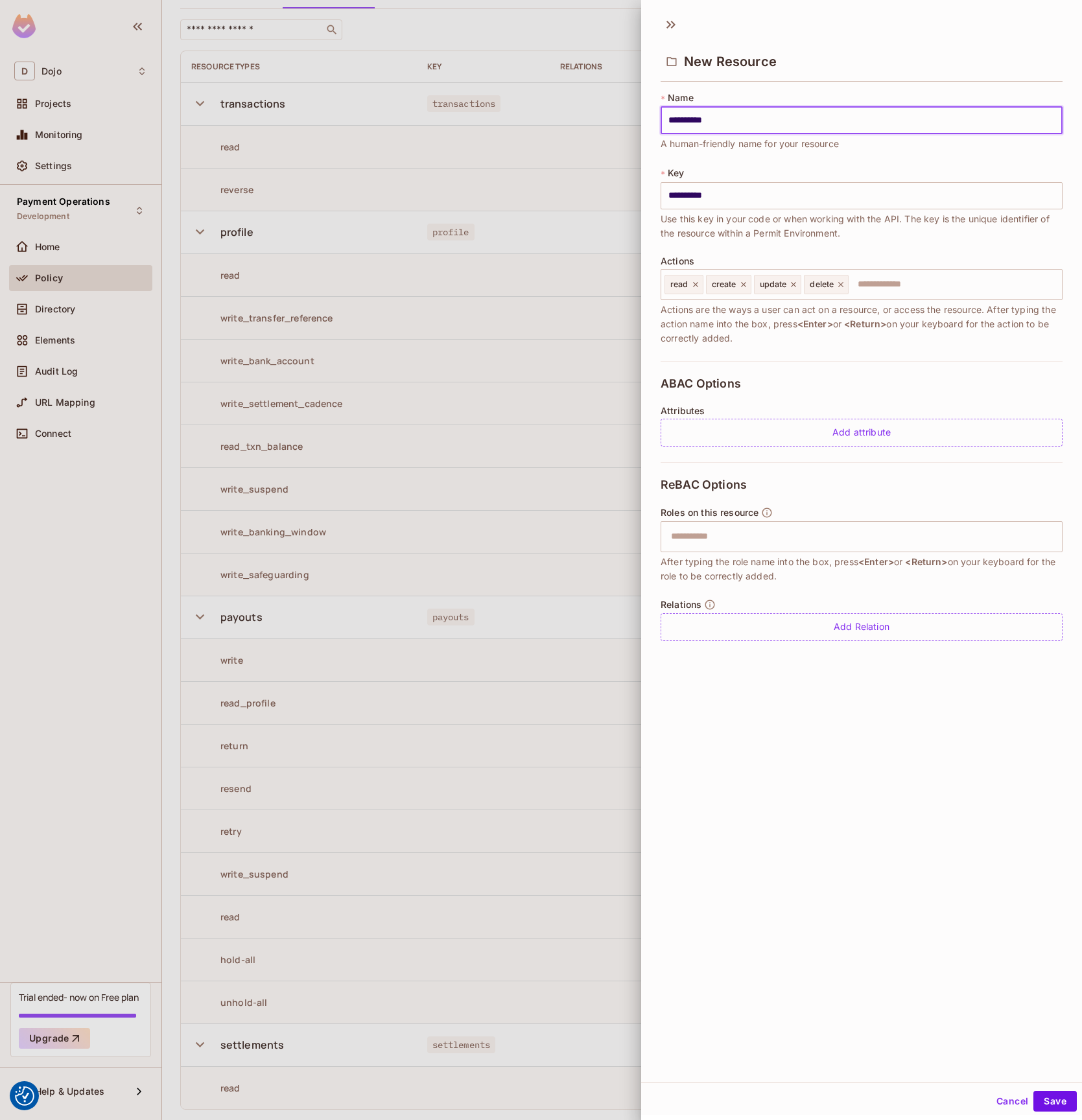 type on "**********" 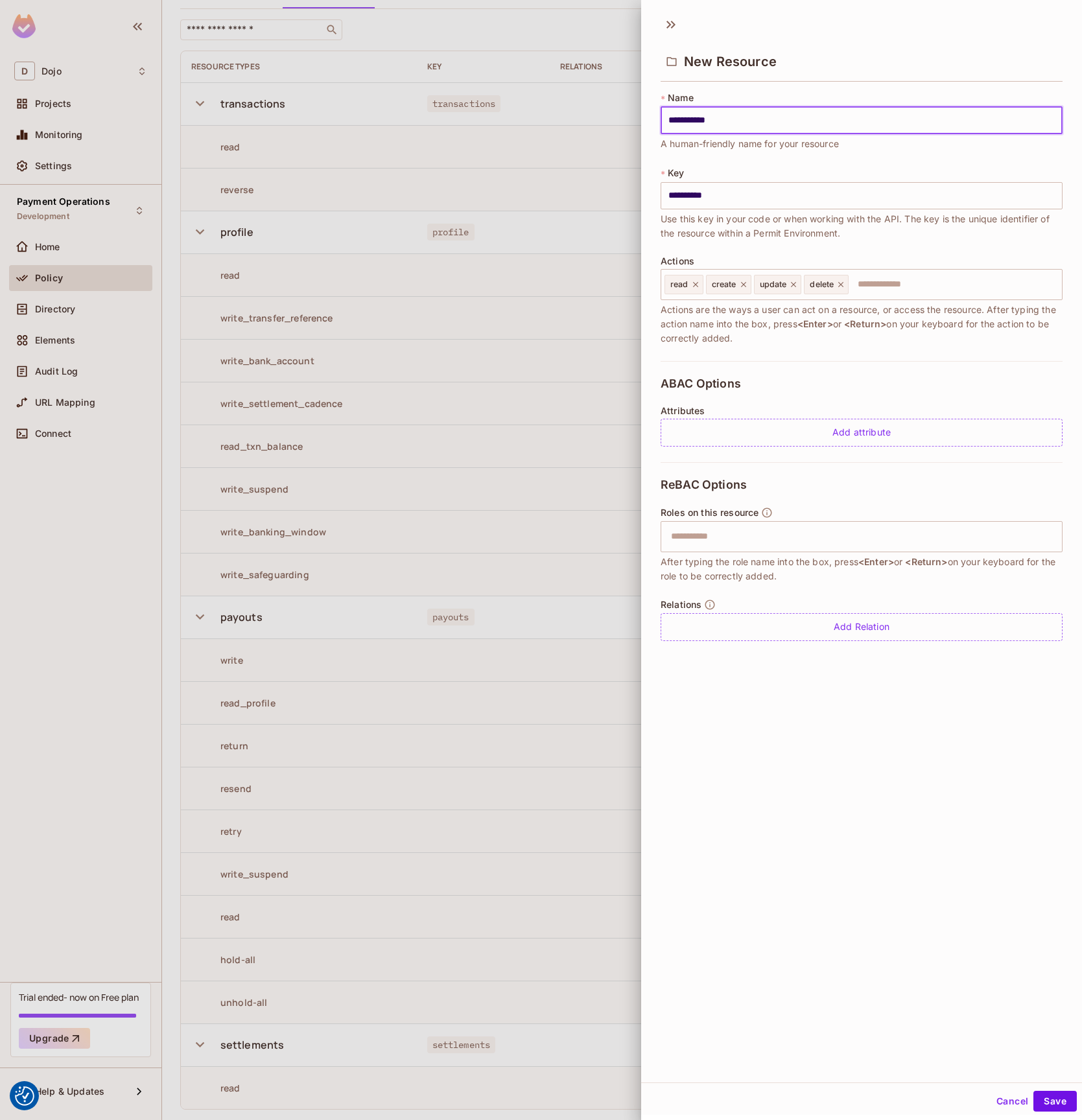 type on "**********" 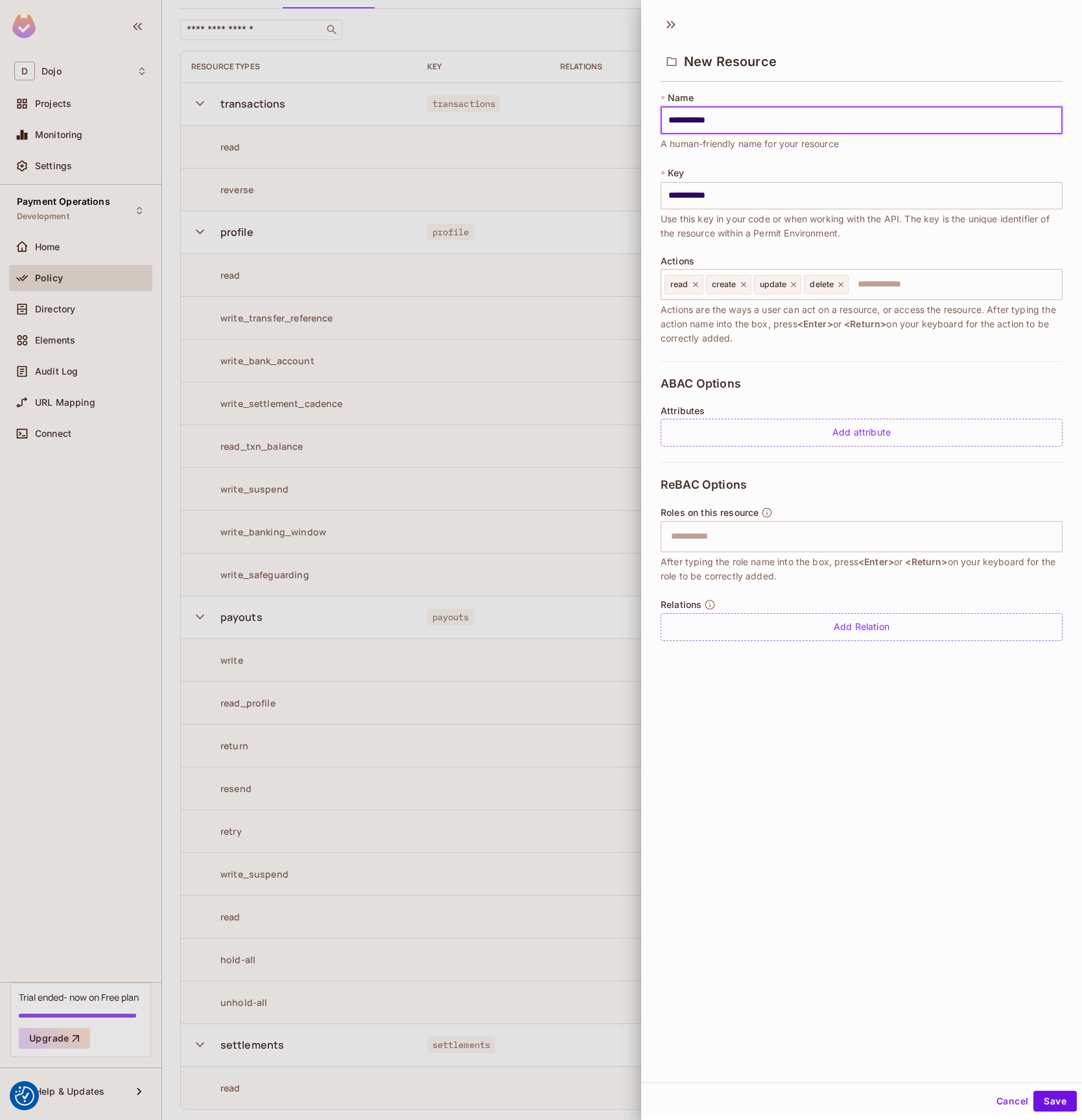 type on "**********" 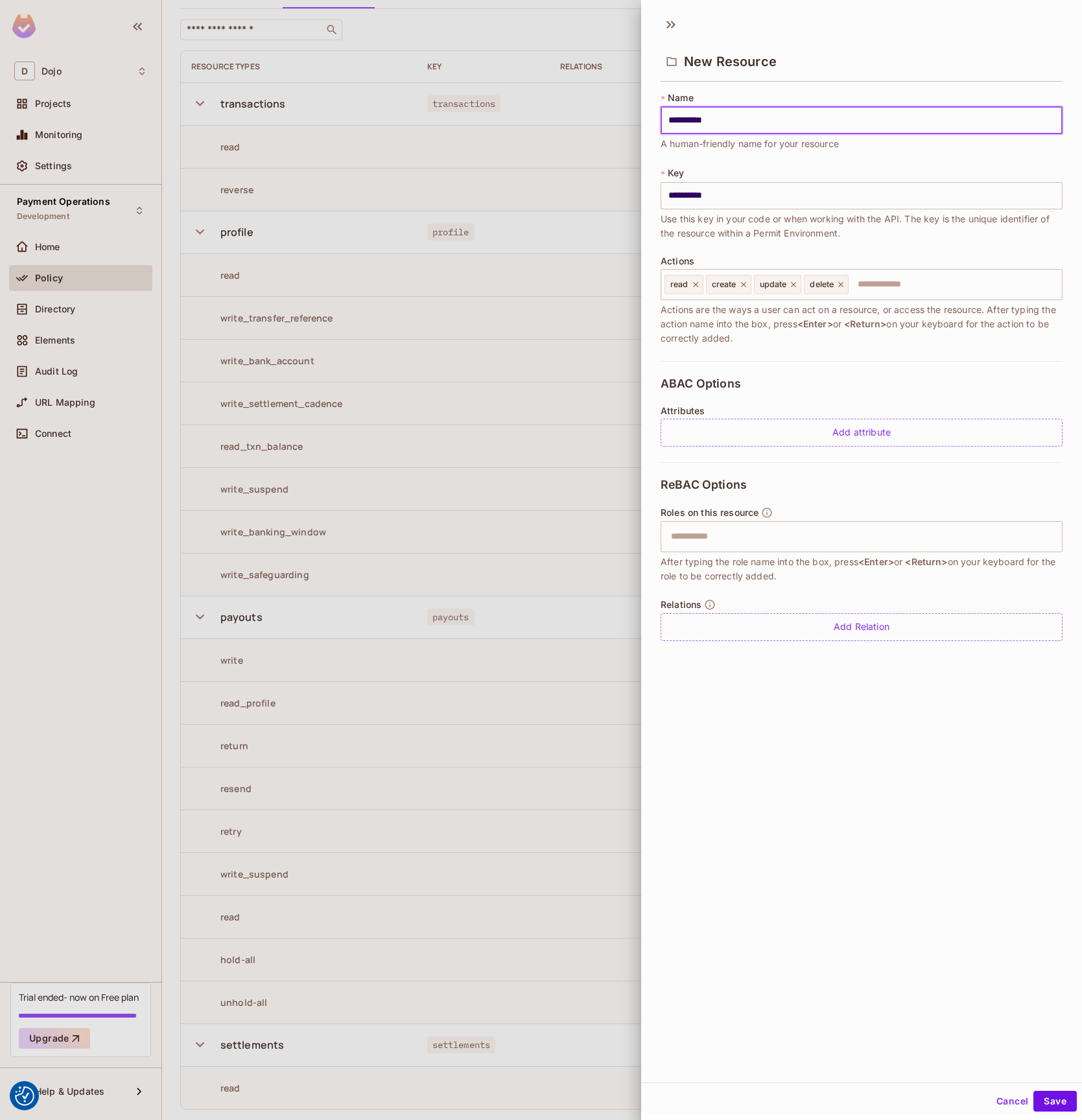 type on "**********" 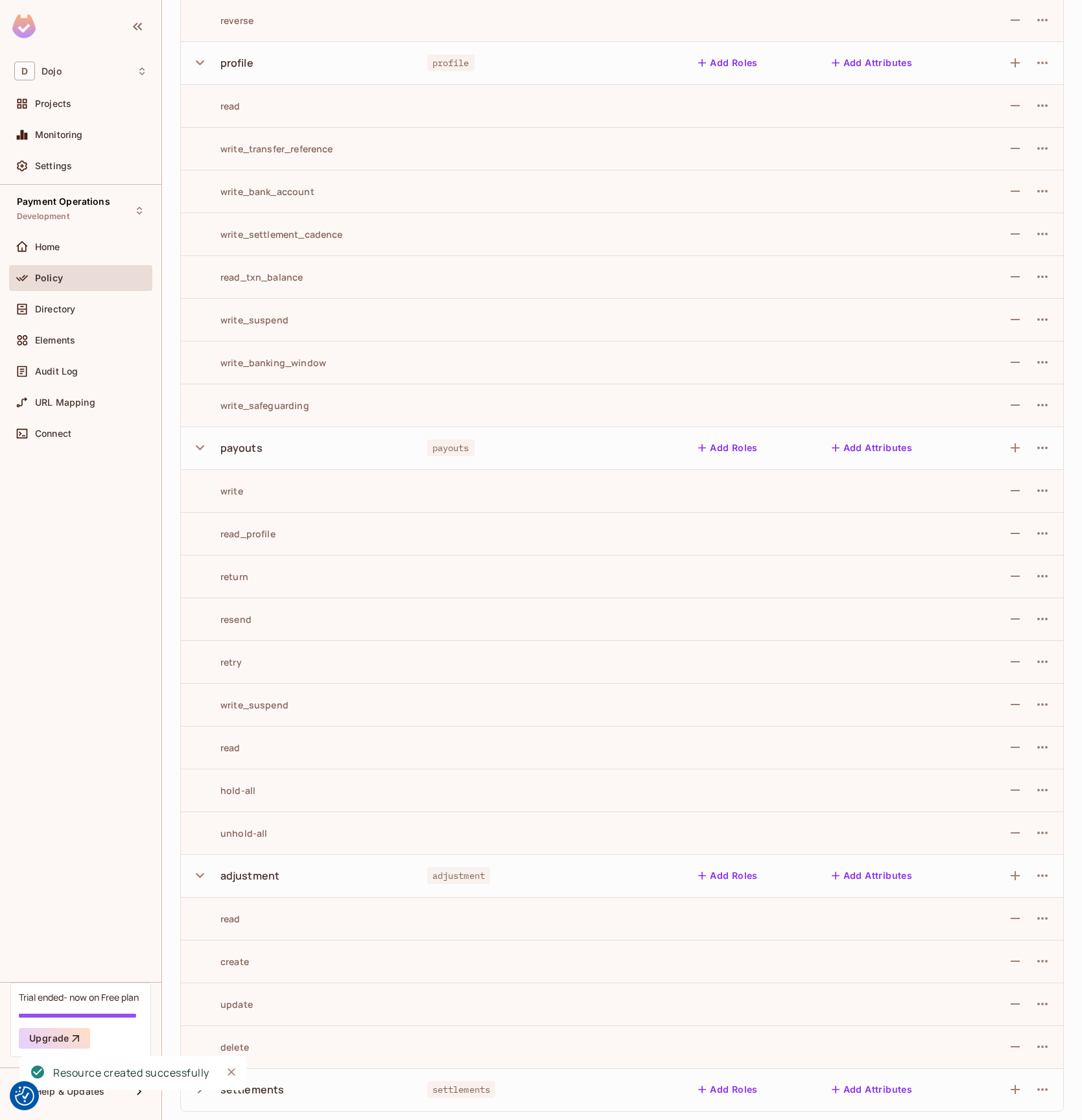 scroll, scrollTop: 246, scrollLeft: 0, axis: vertical 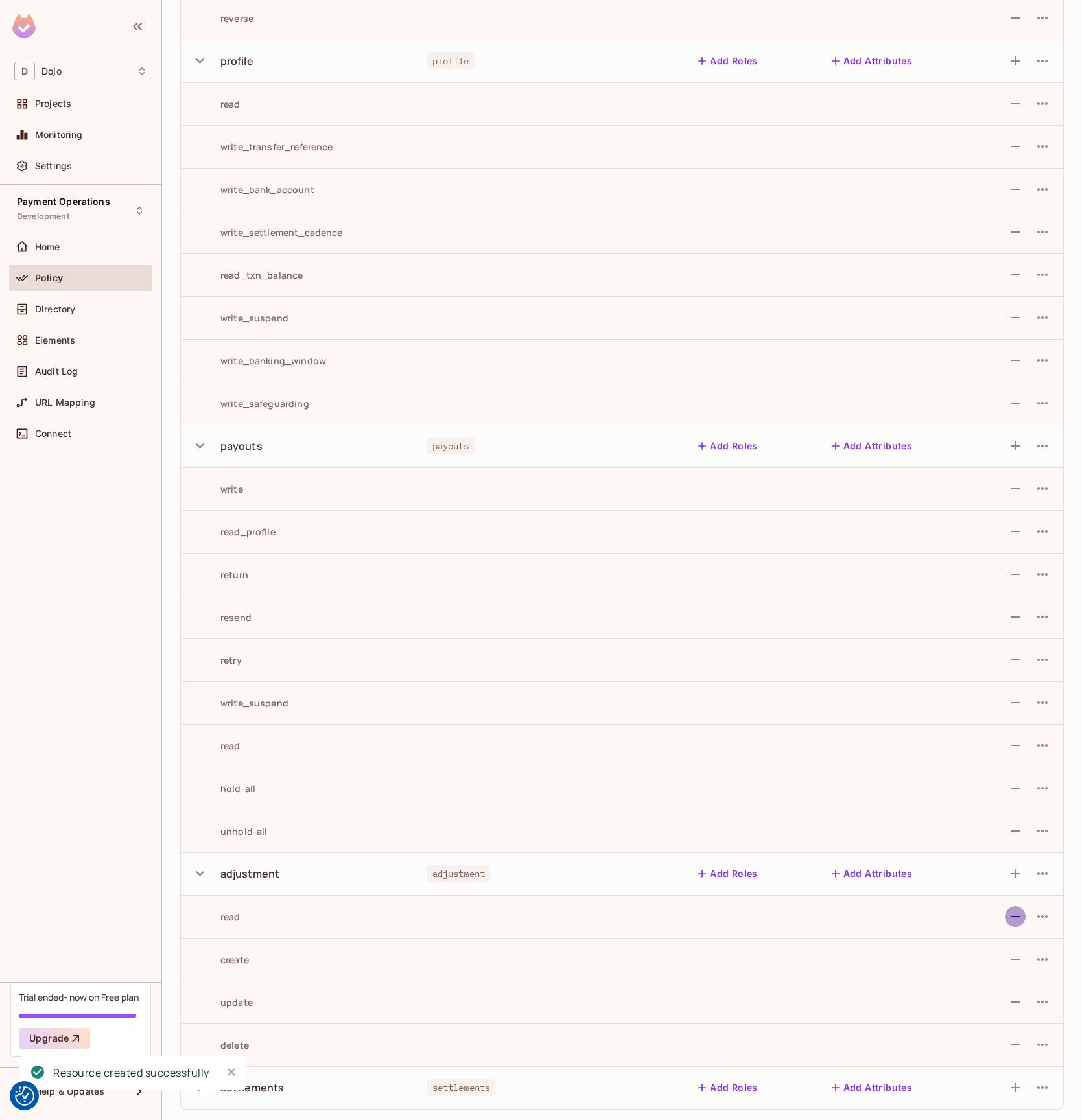 click 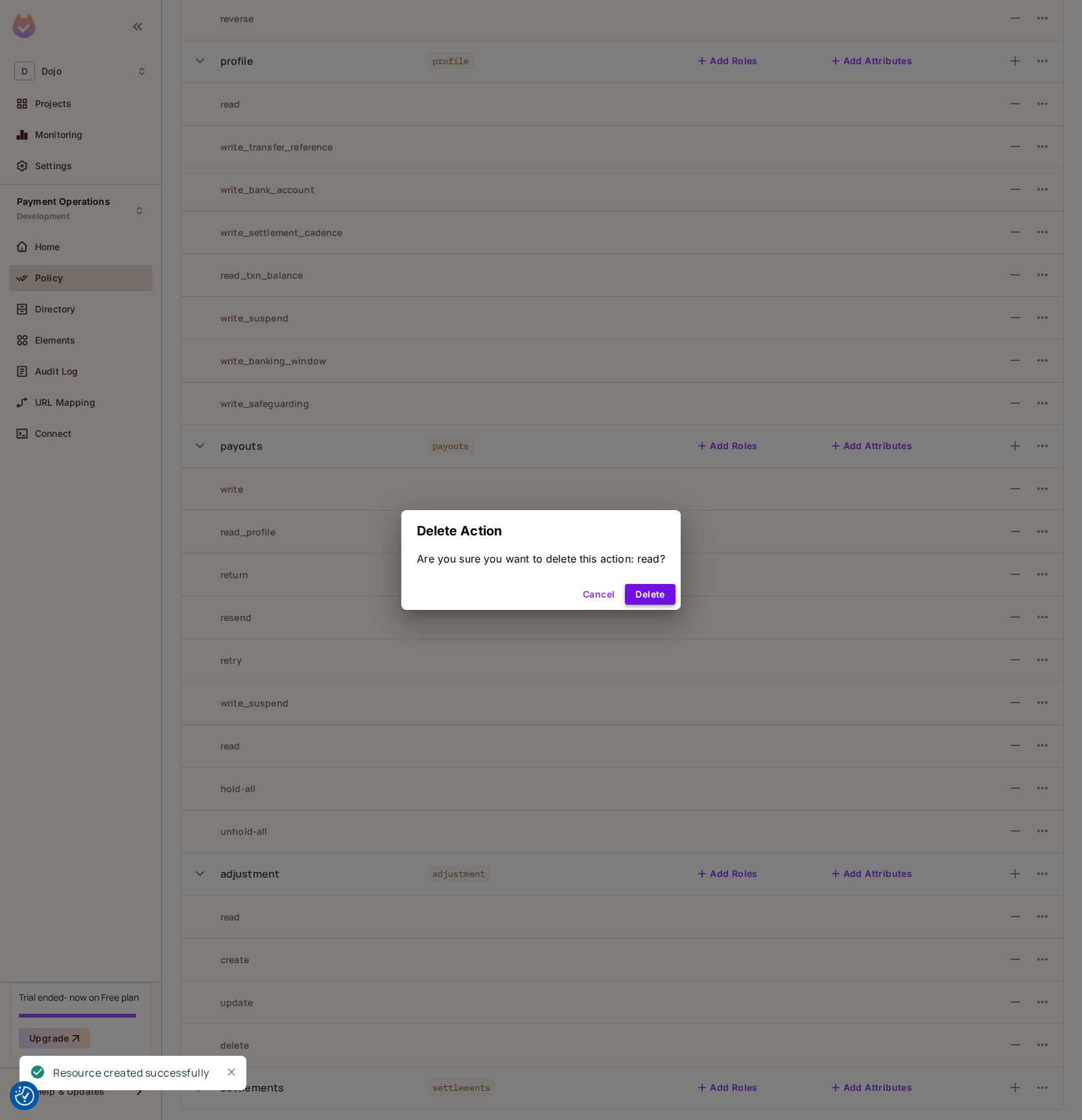 click on "Delete" at bounding box center (650, 594) 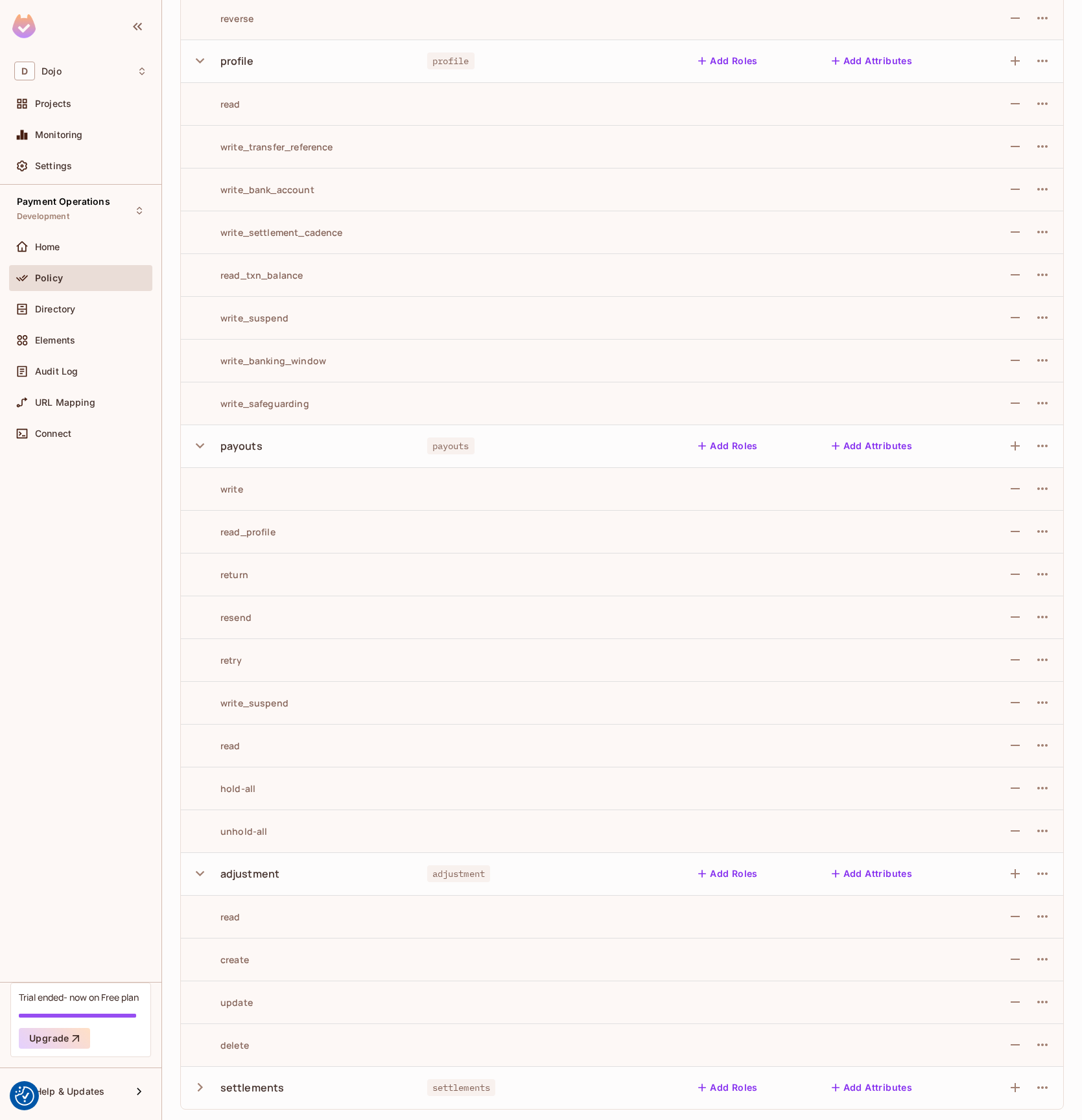 scroll, scrollTop: 203, scrollLeft: 0, axis: vertical 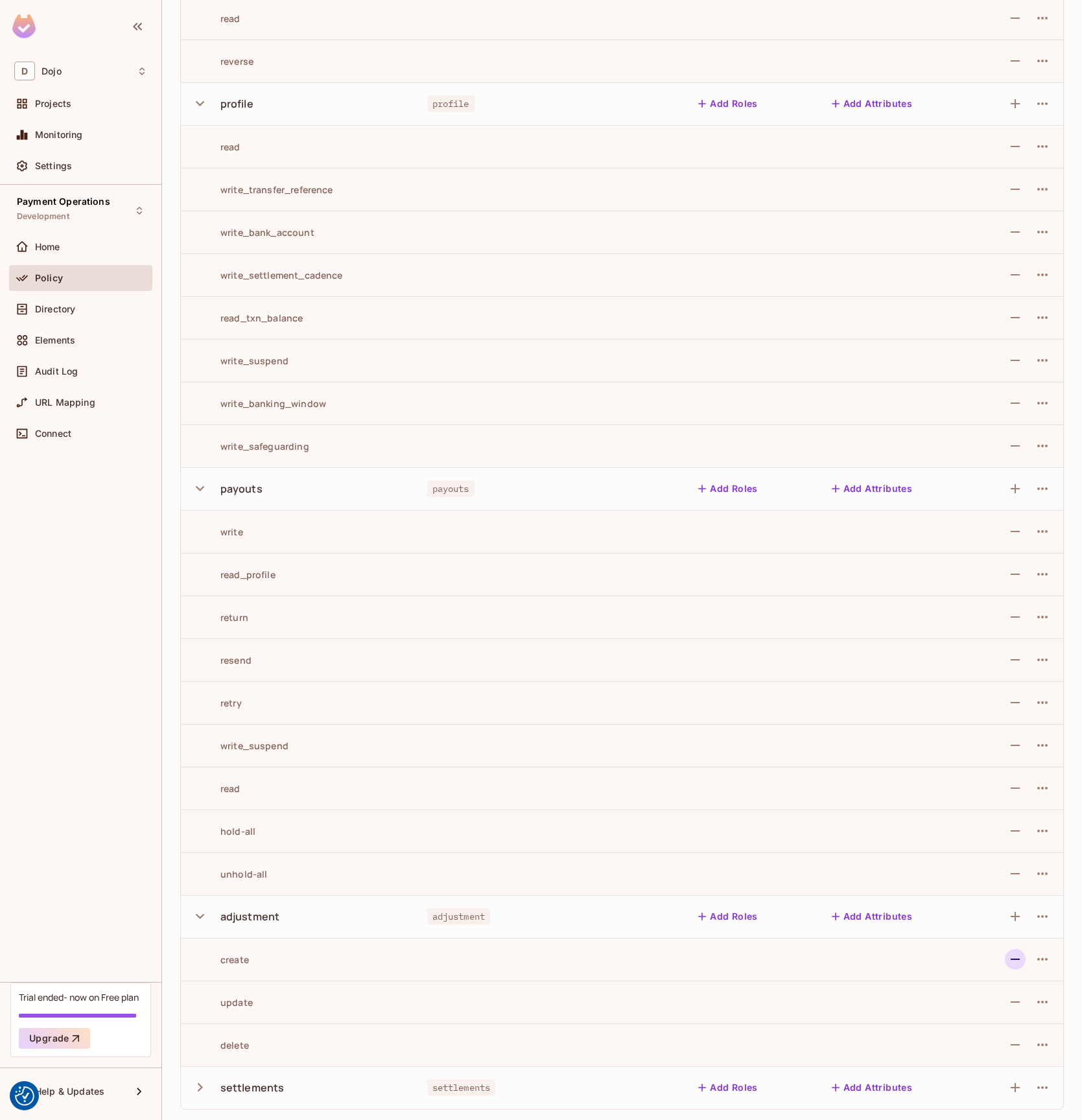 click 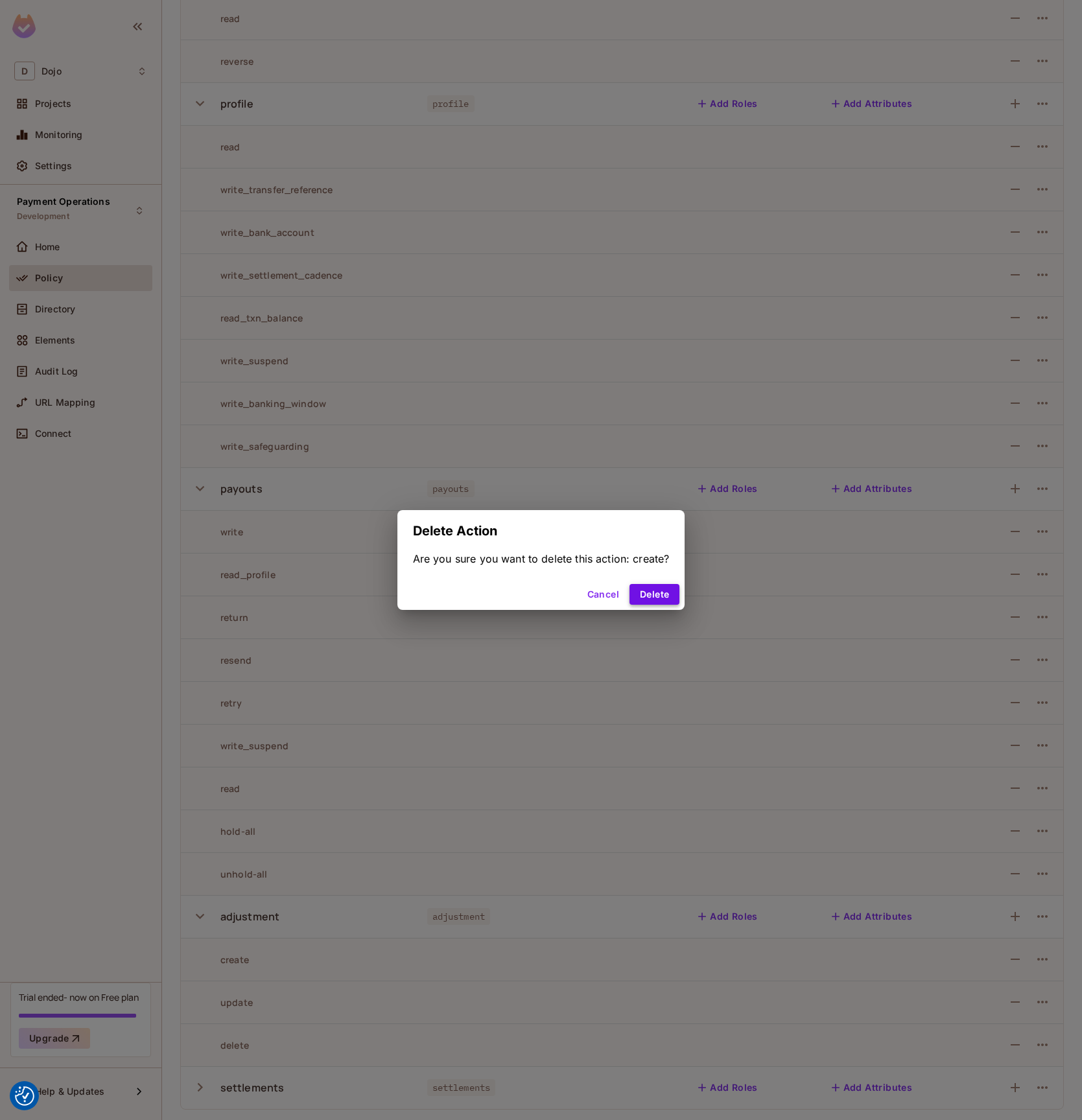 click on "Delete" at bounding box center (654, 594) 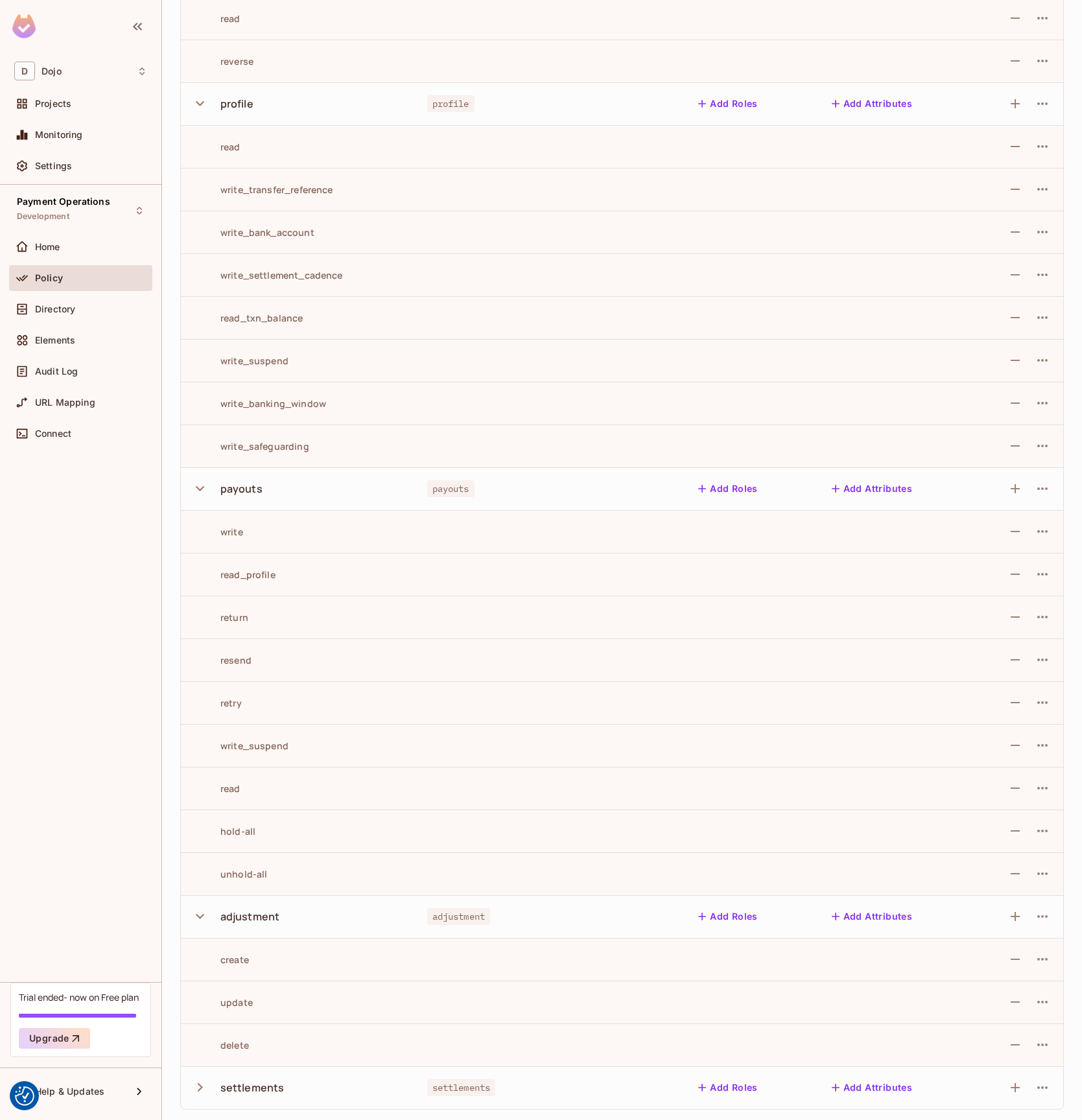 scroll, scrollTop: 160, scrollLeft: 0, axis: vertical 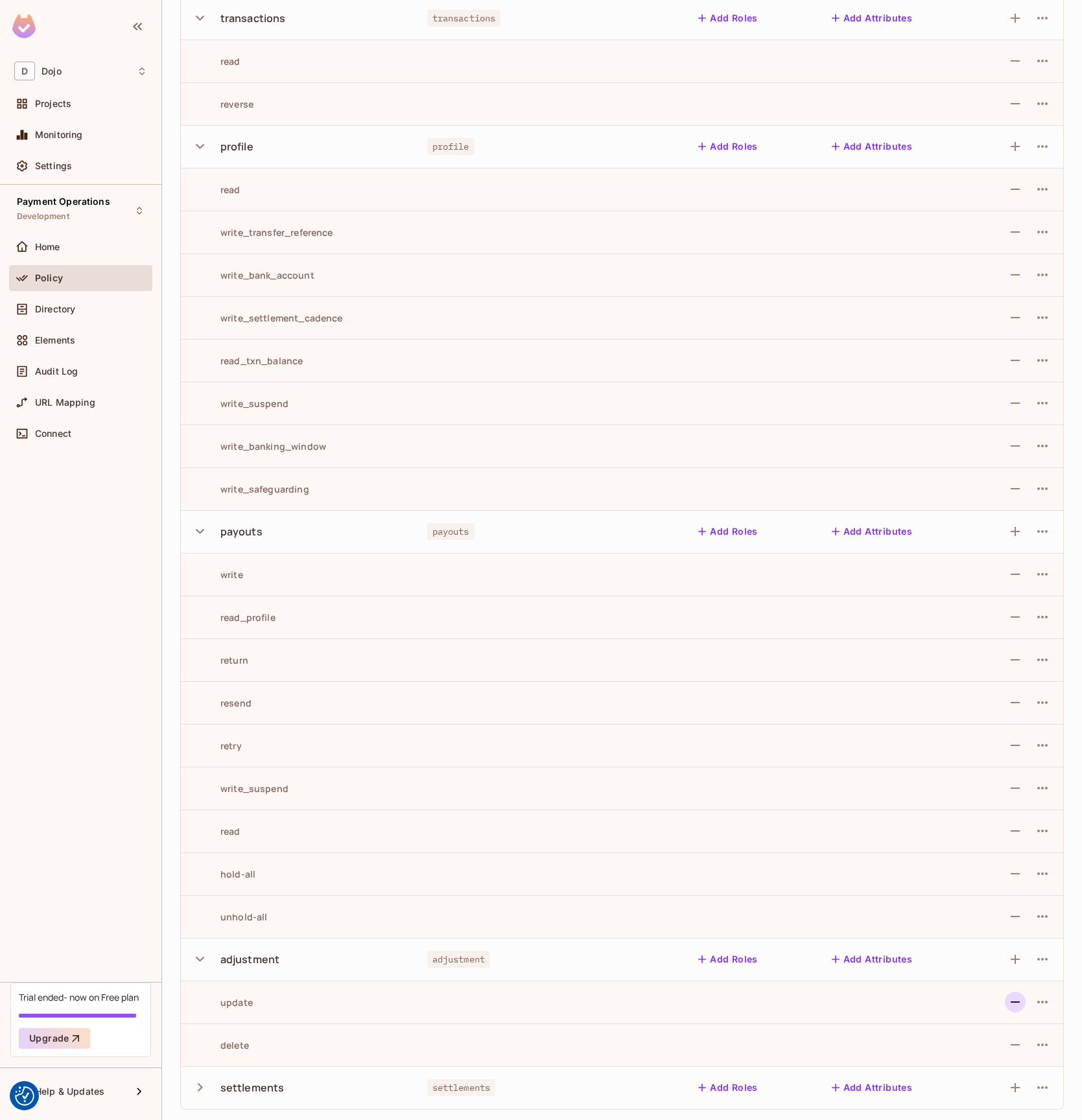 click 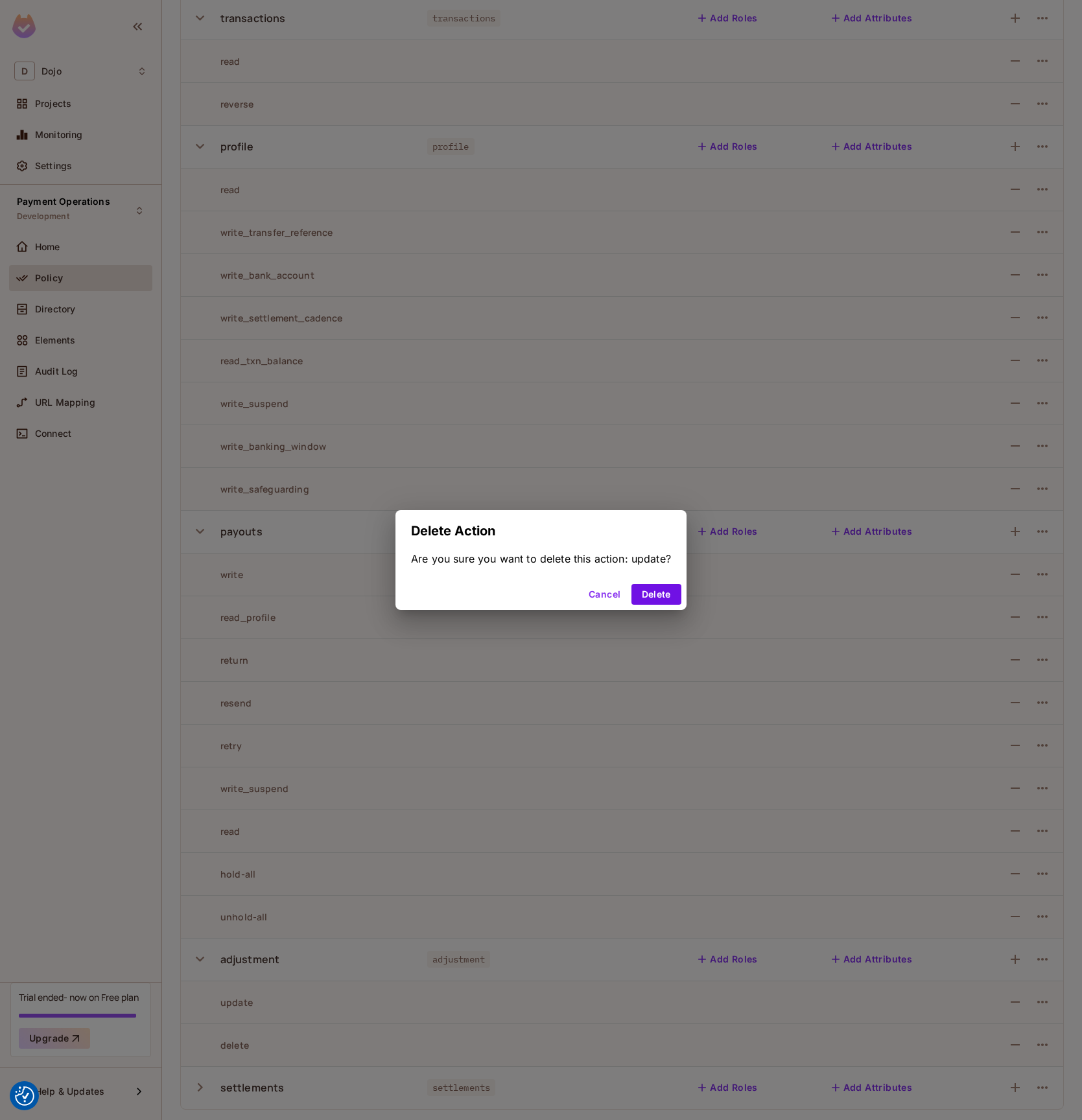 click on "Cancel Delete" at bounding box center [541, 594] 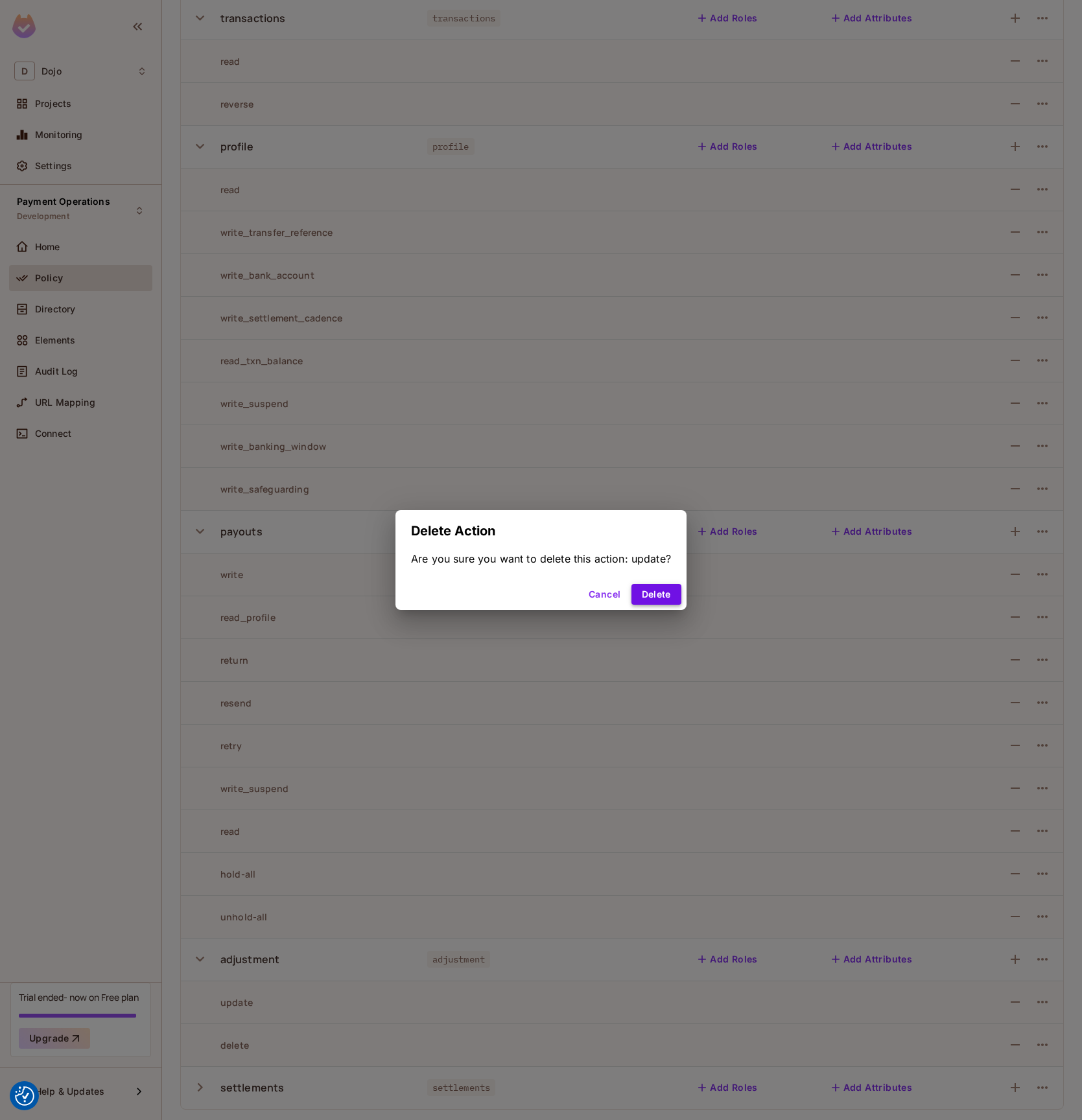 click on "Delete" at bounding box center [656, 594] 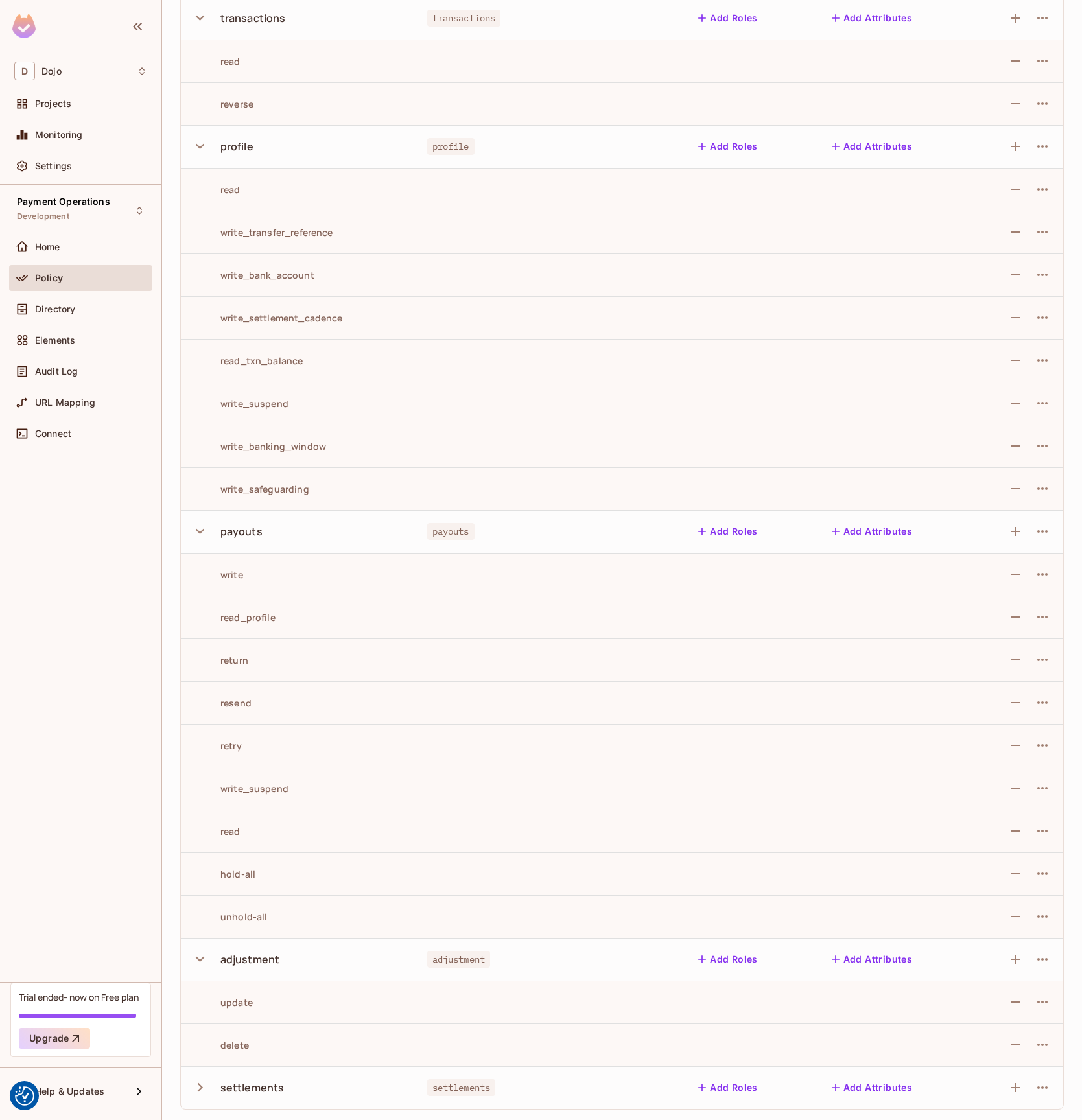 scroll, scrollTop: 117, scrollLeft: 0, axis: vertical 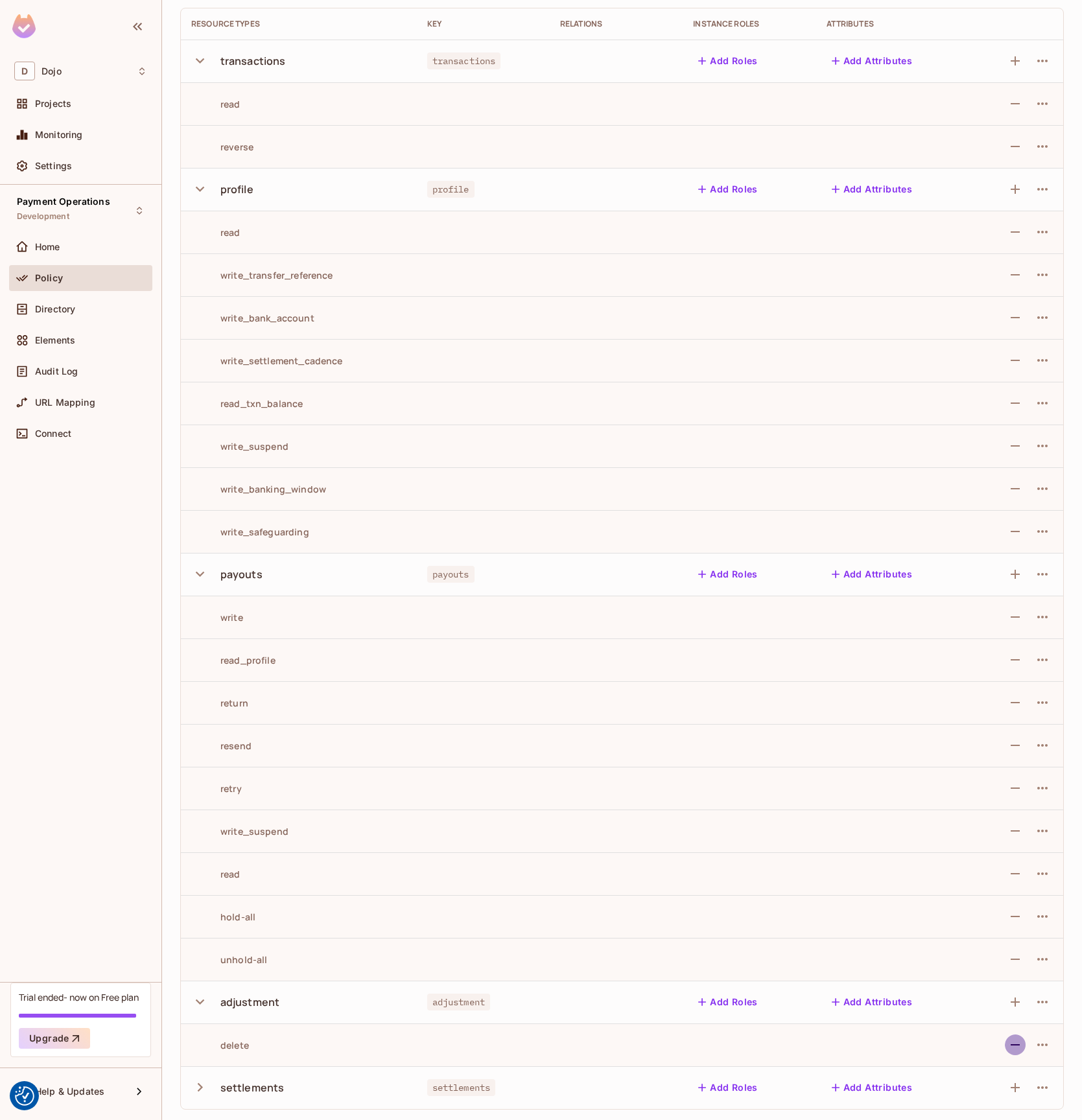 click 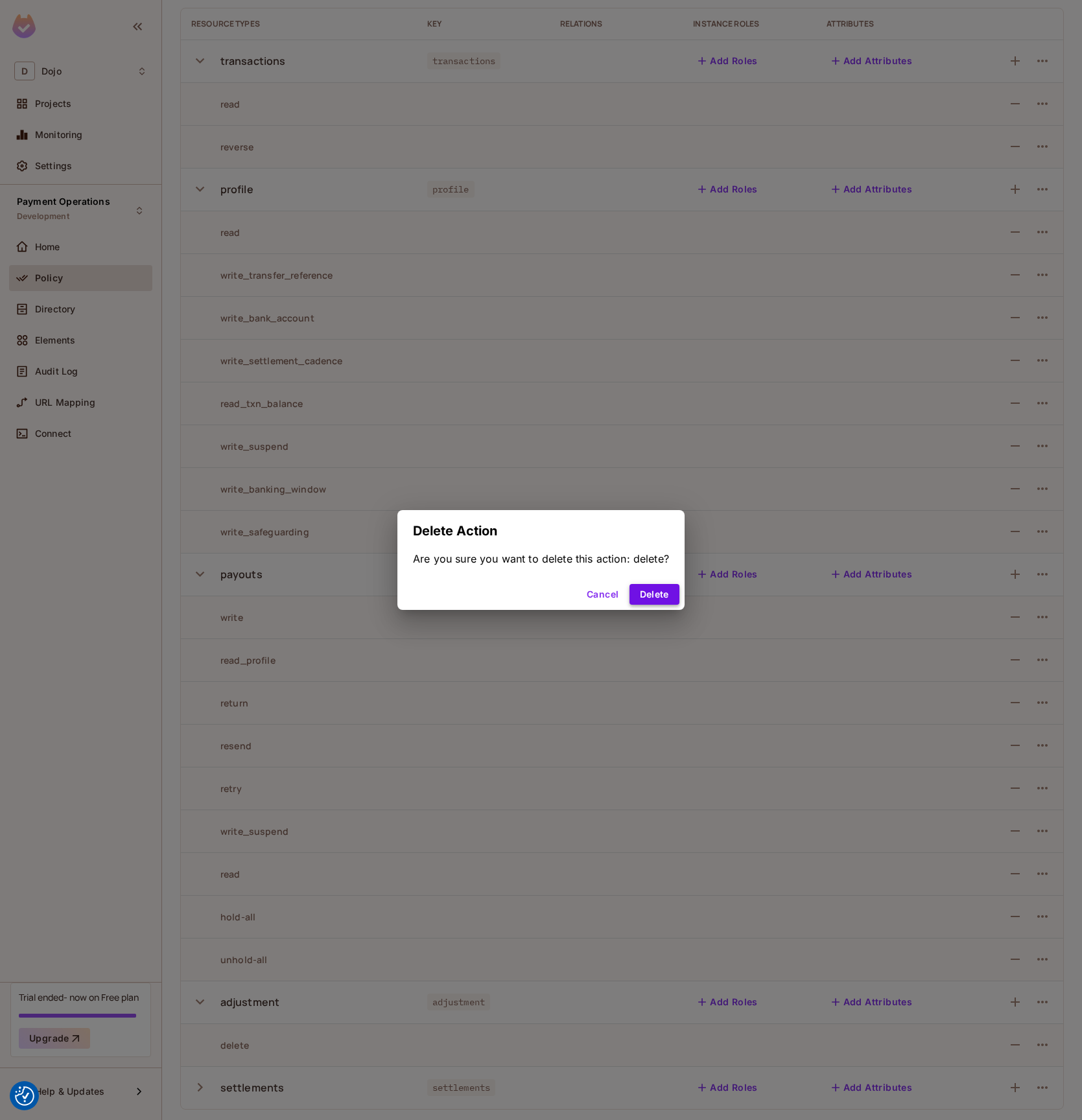 click on "Delete" at bounding box center (654, 594) 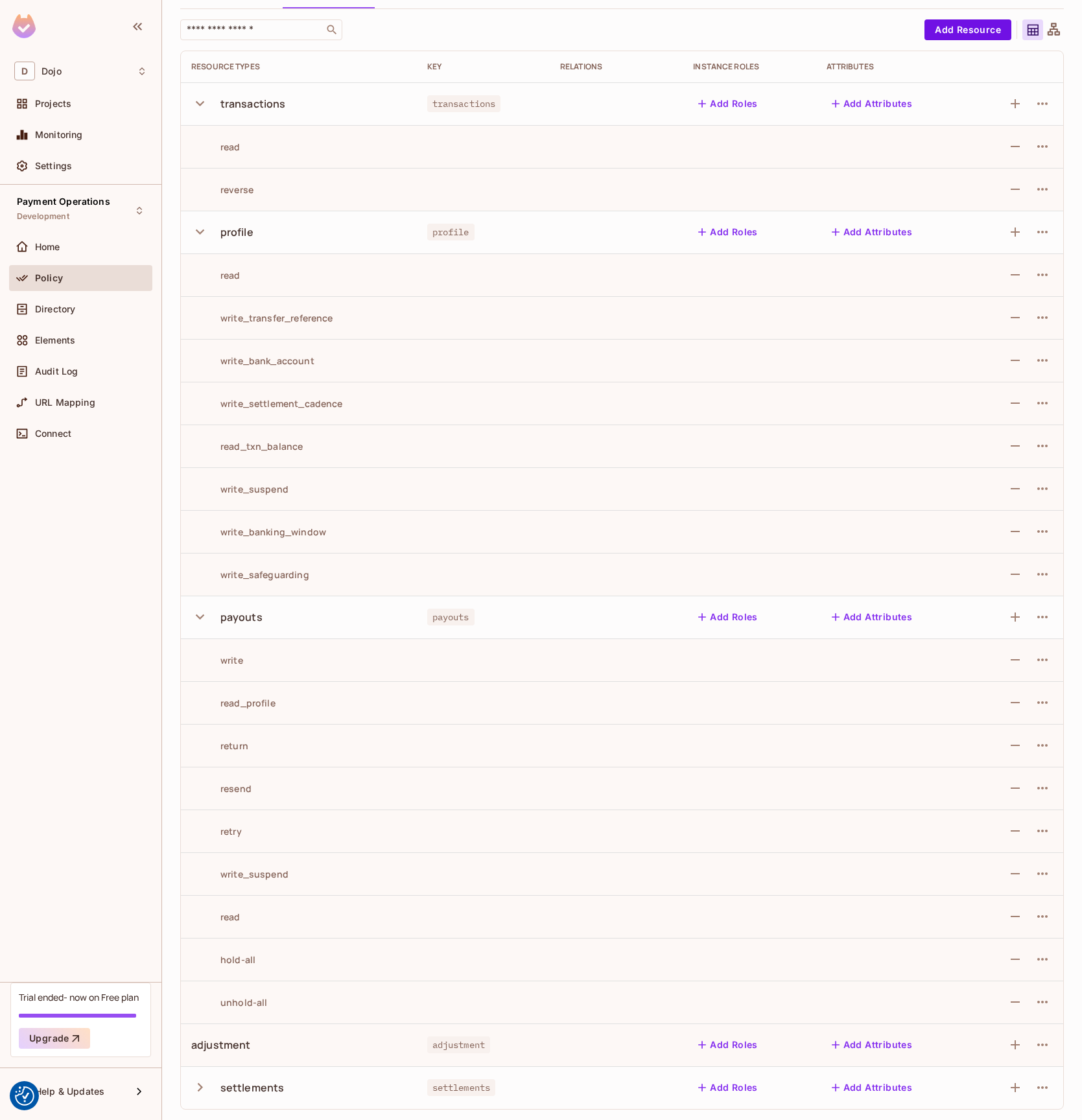 scroll, scrollTop: 75, scrollLeft: 0, axis: vertical 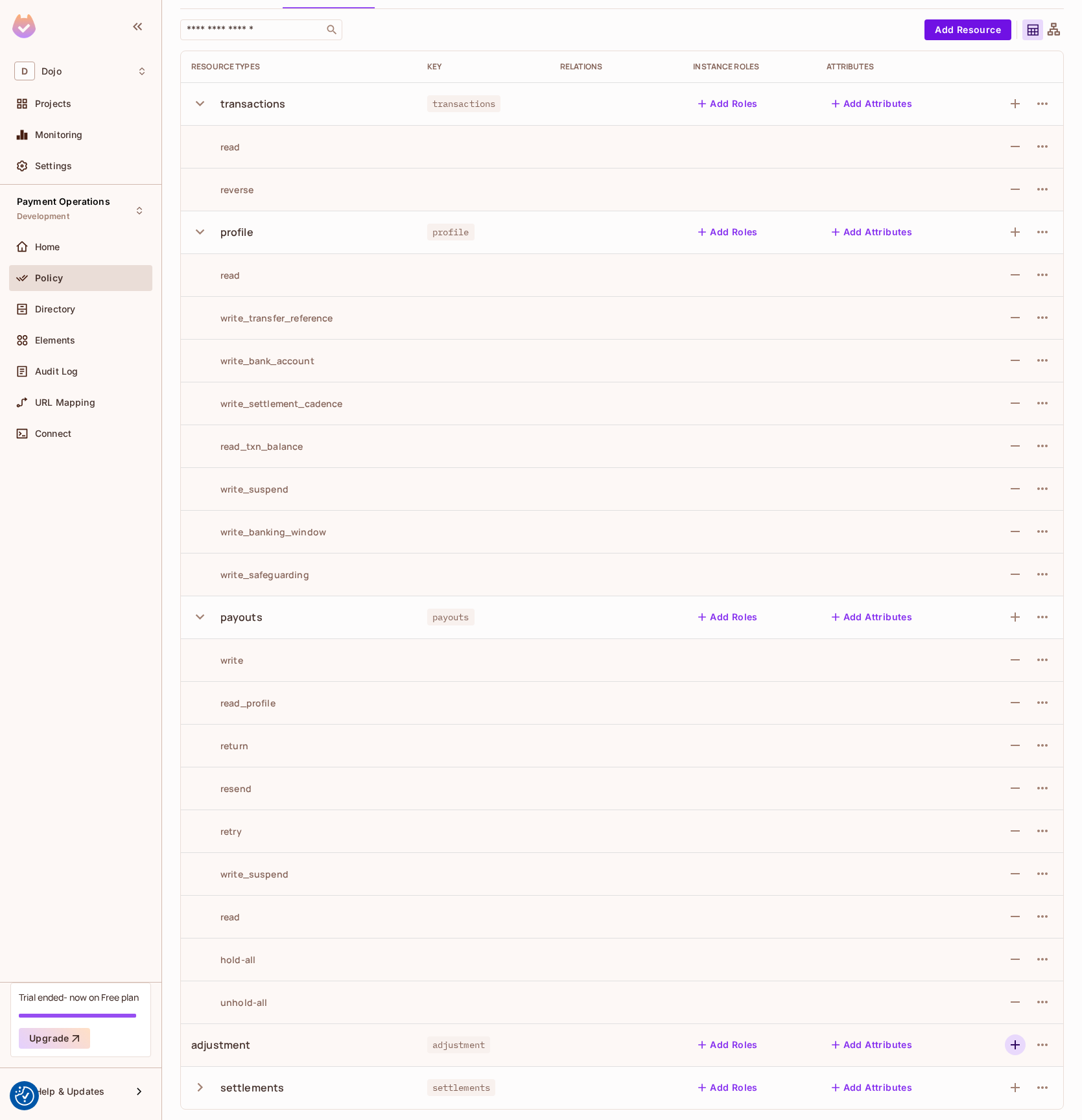 click 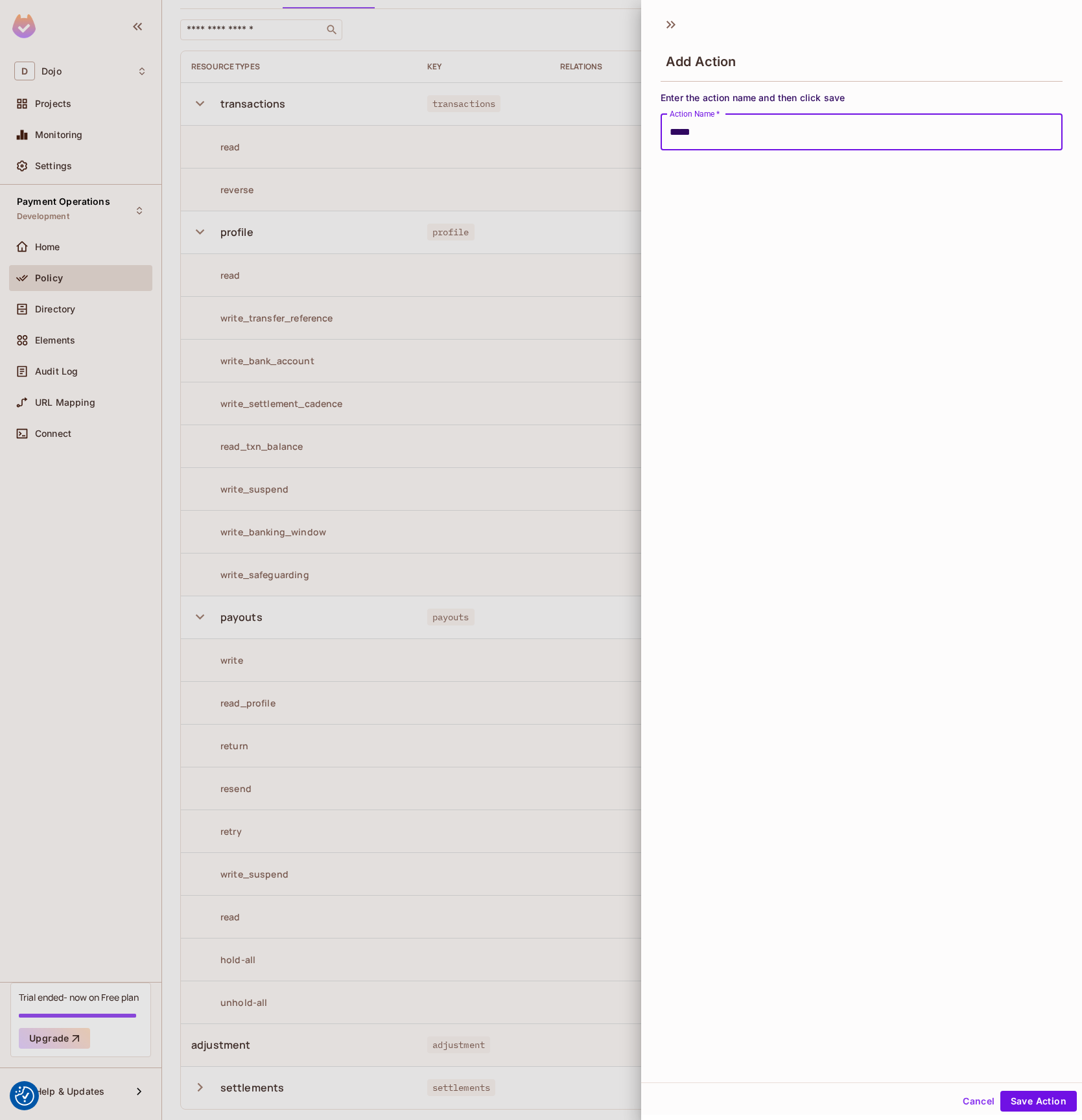 type on "*****" 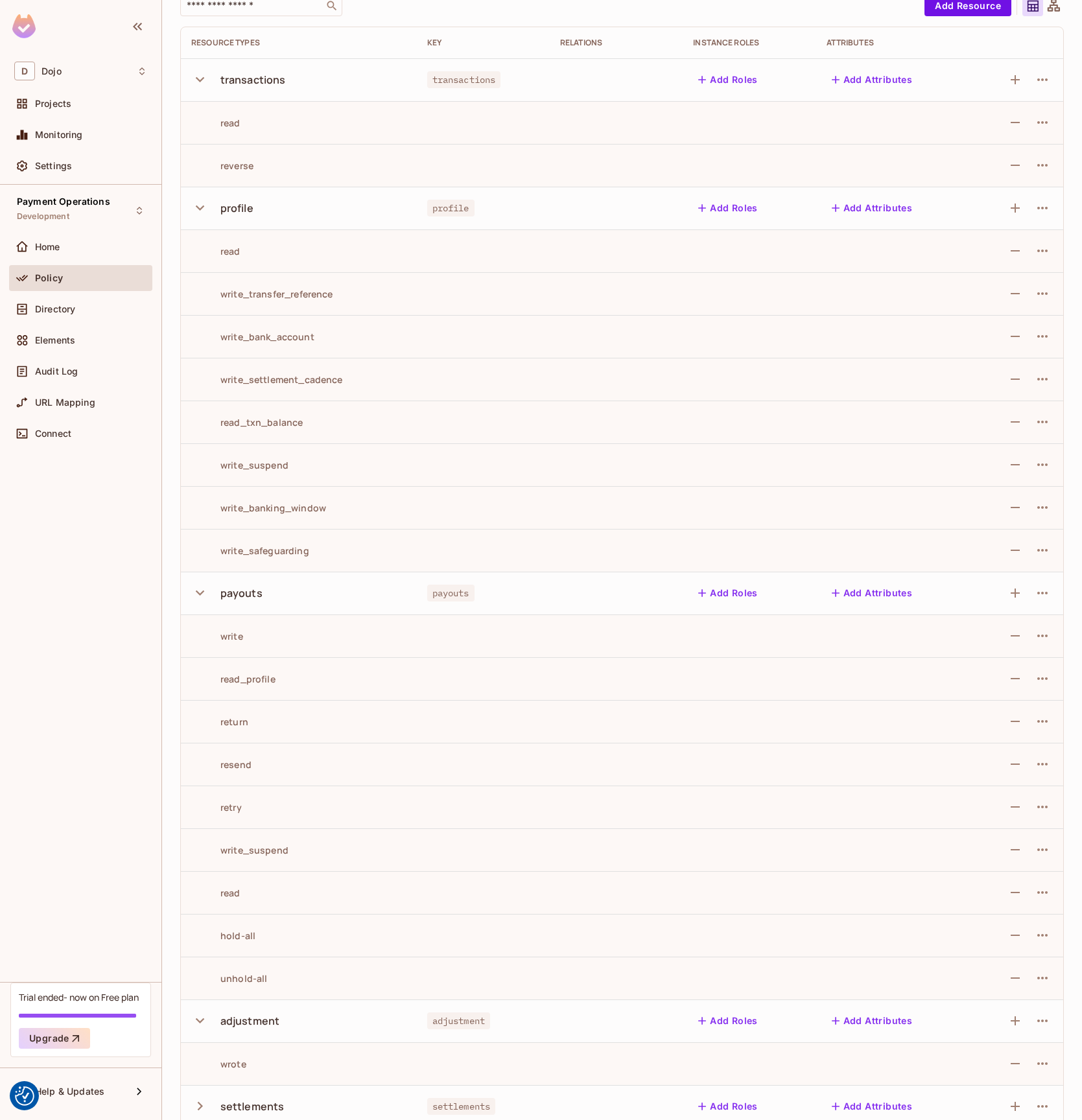 scroll, scrollTop: 117, scrollLeft: 0, axis: vertical 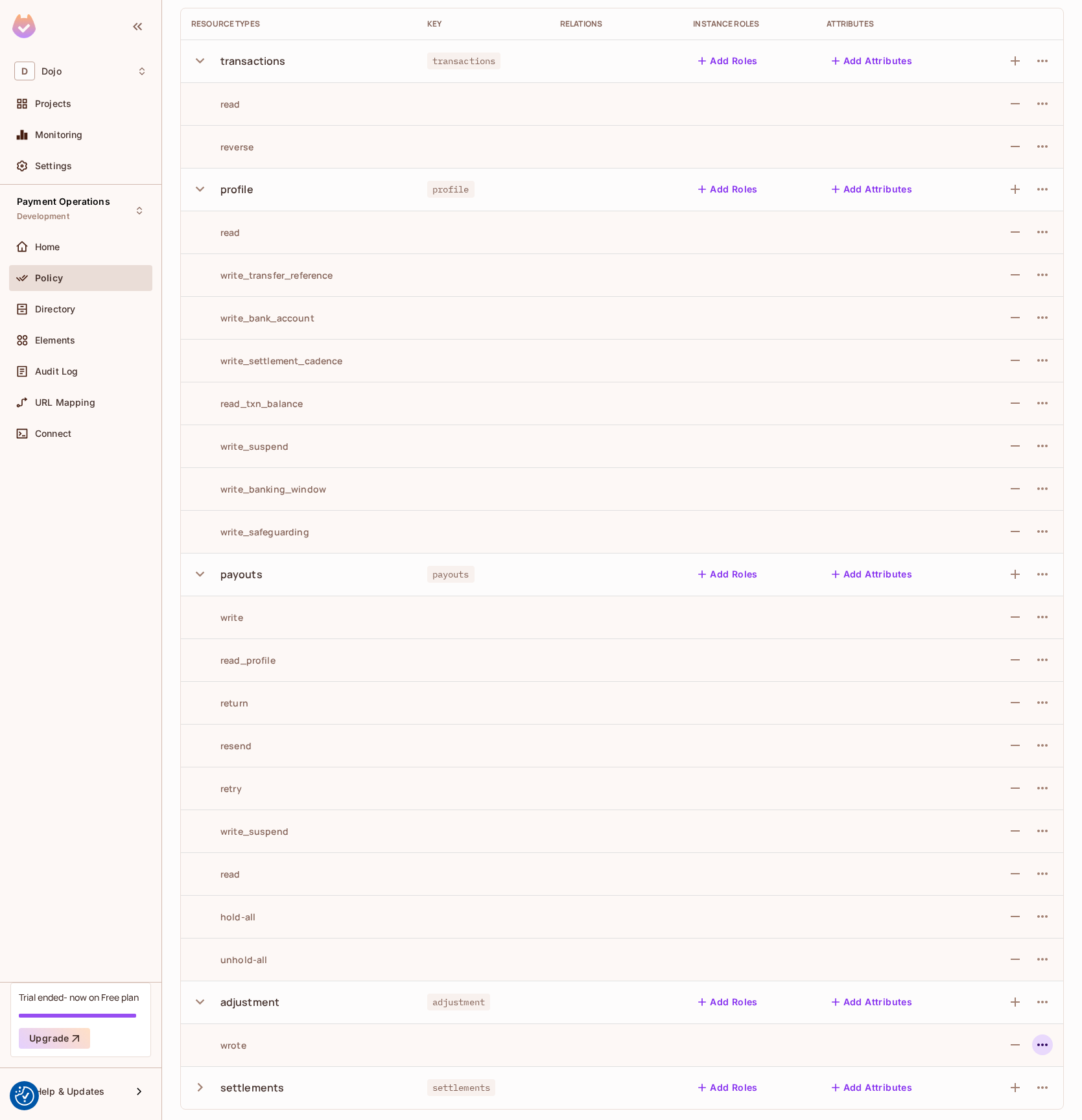 click 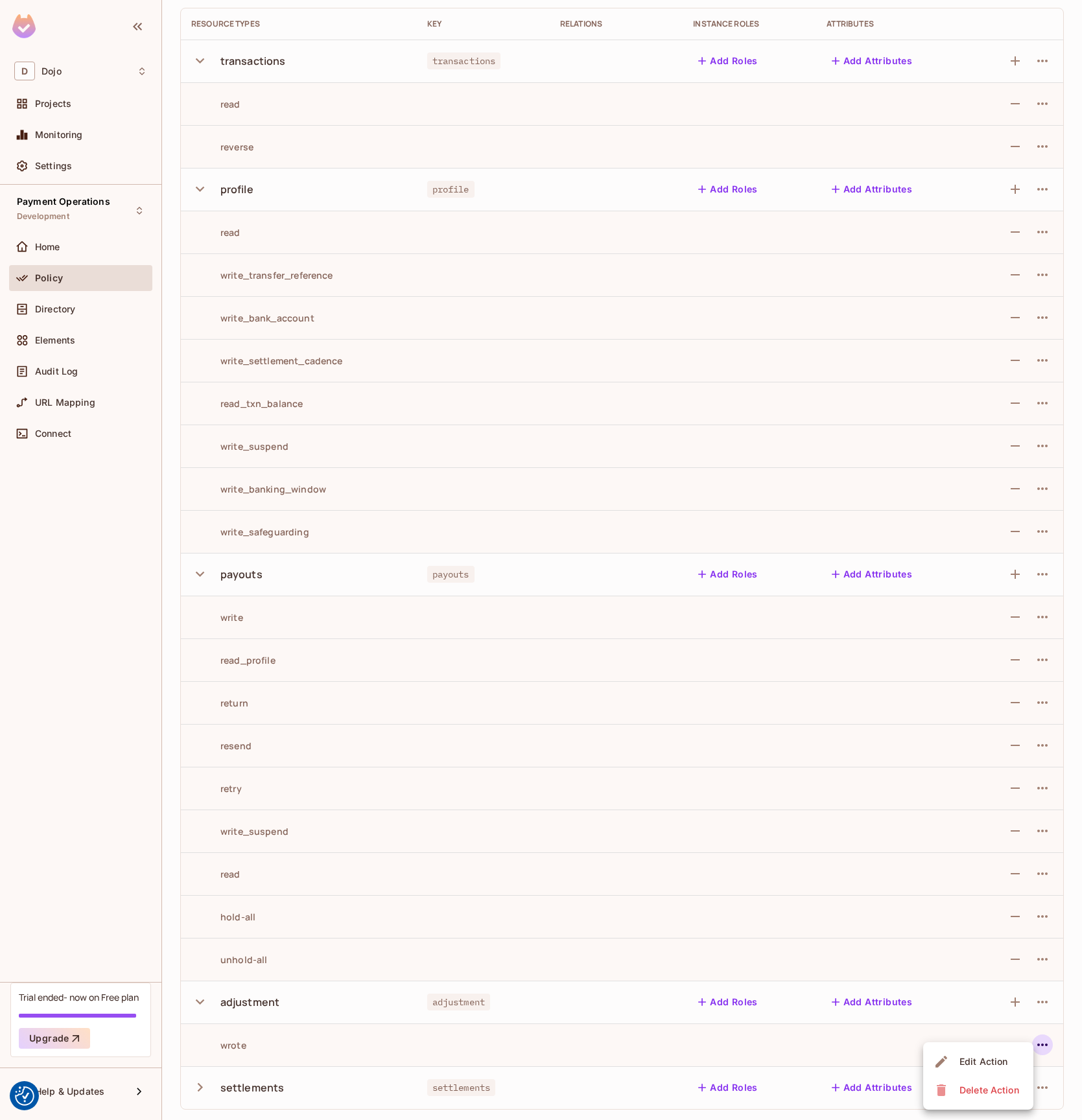 click on "Edit Action" at bounding box center (983, 1062) 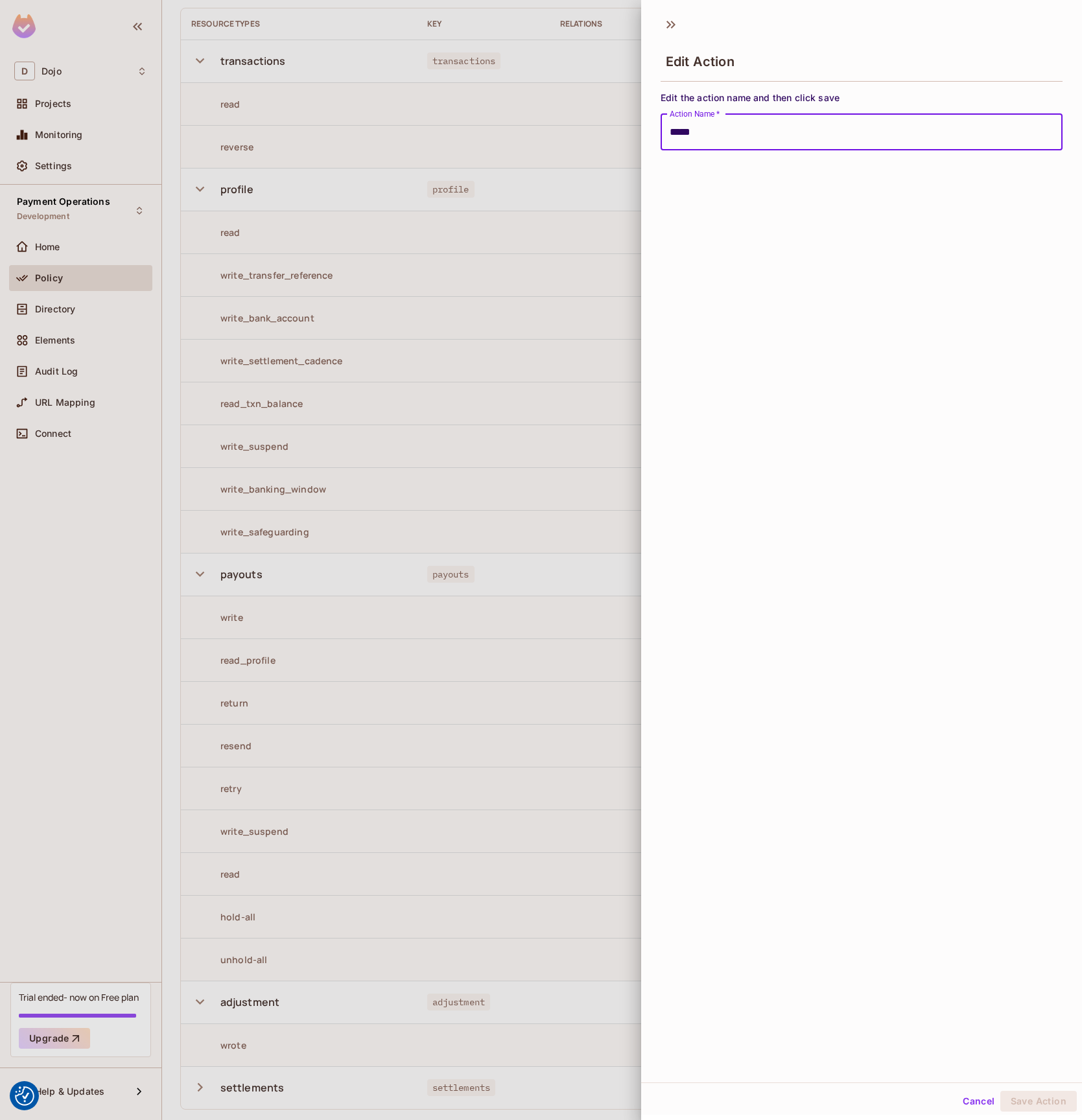 click on "*****" at bounding box center (862, 132) 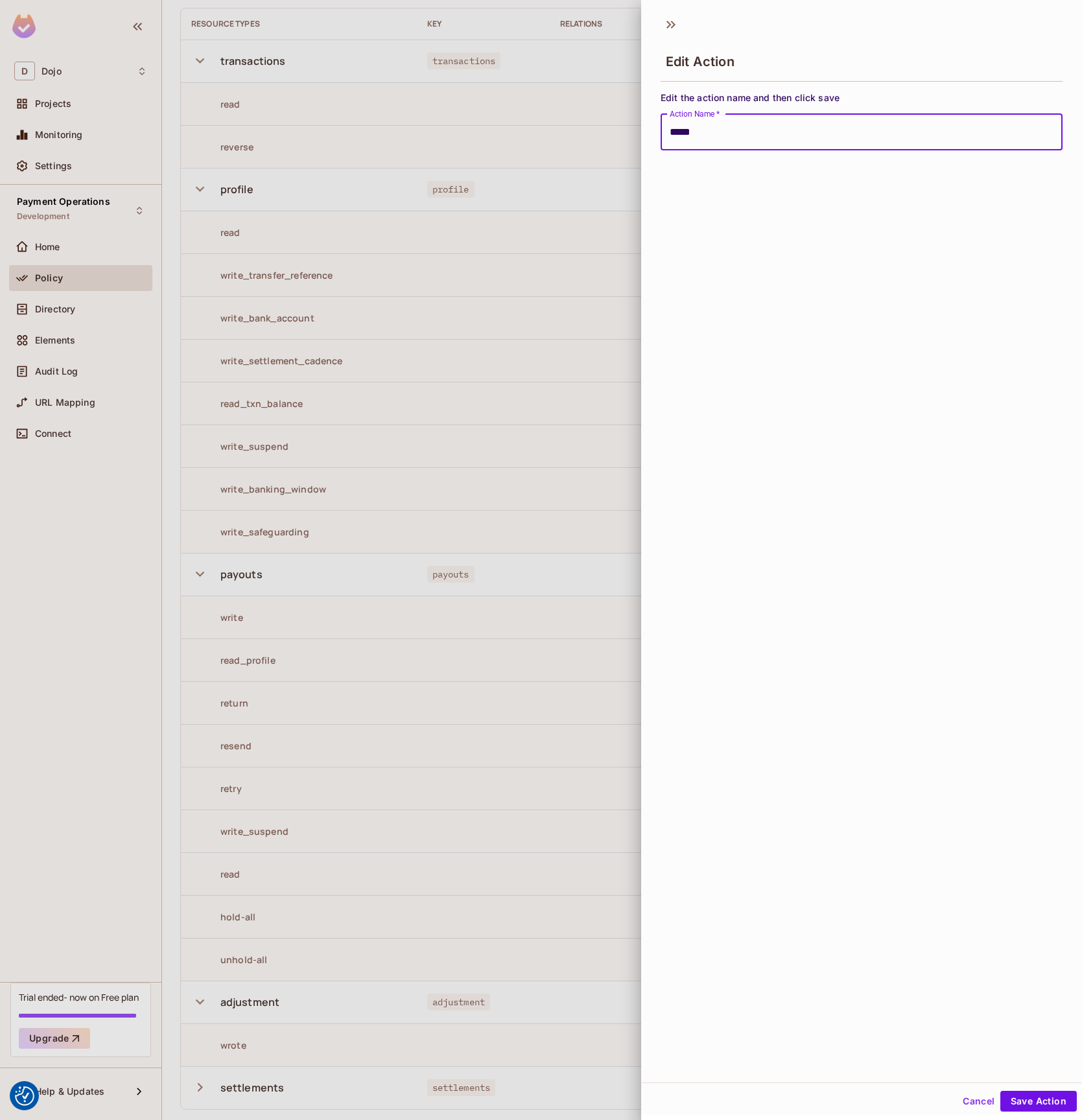 click on "Save Action" at bounding box center [1039, 1101] 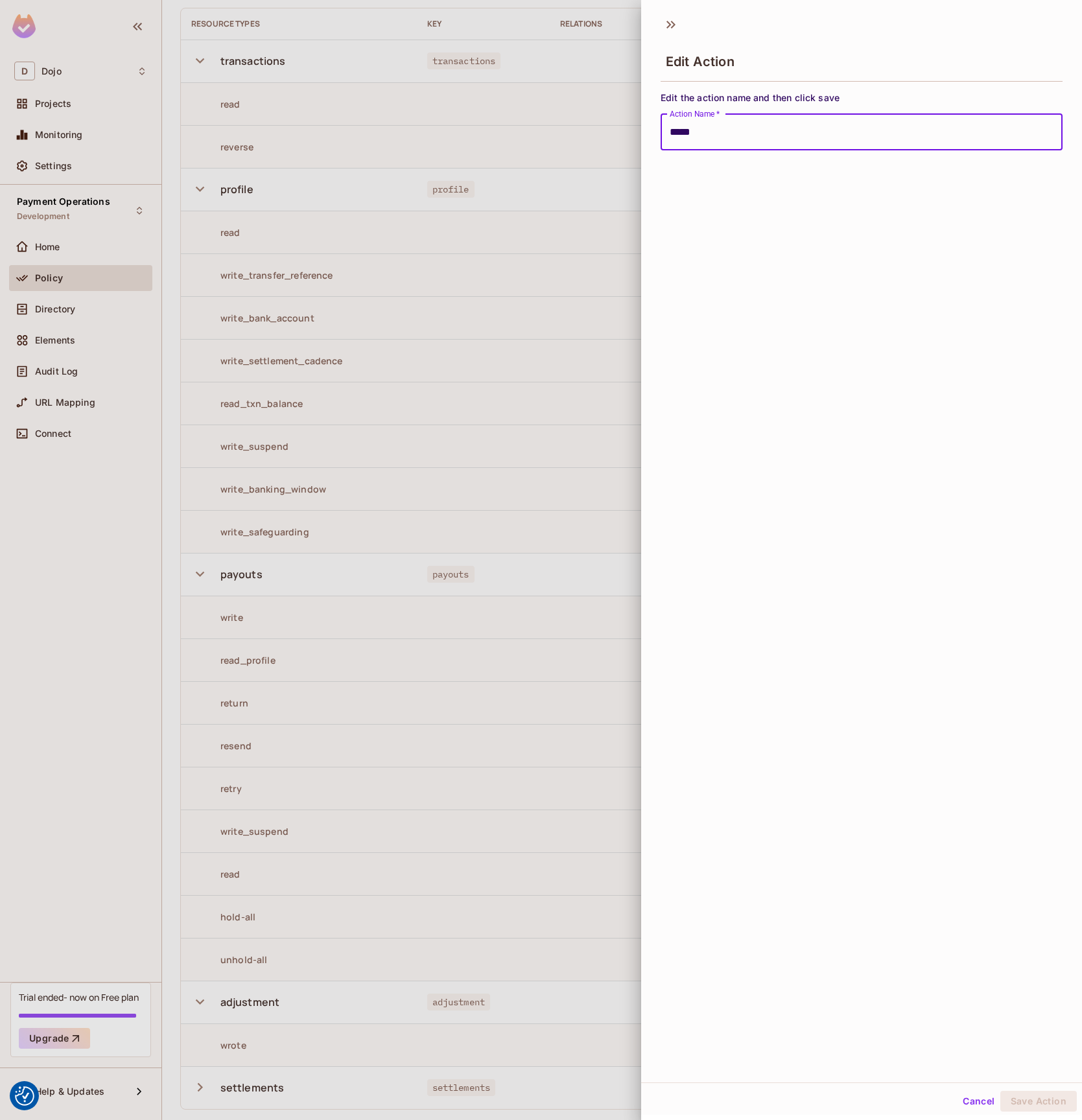 type on "*****" 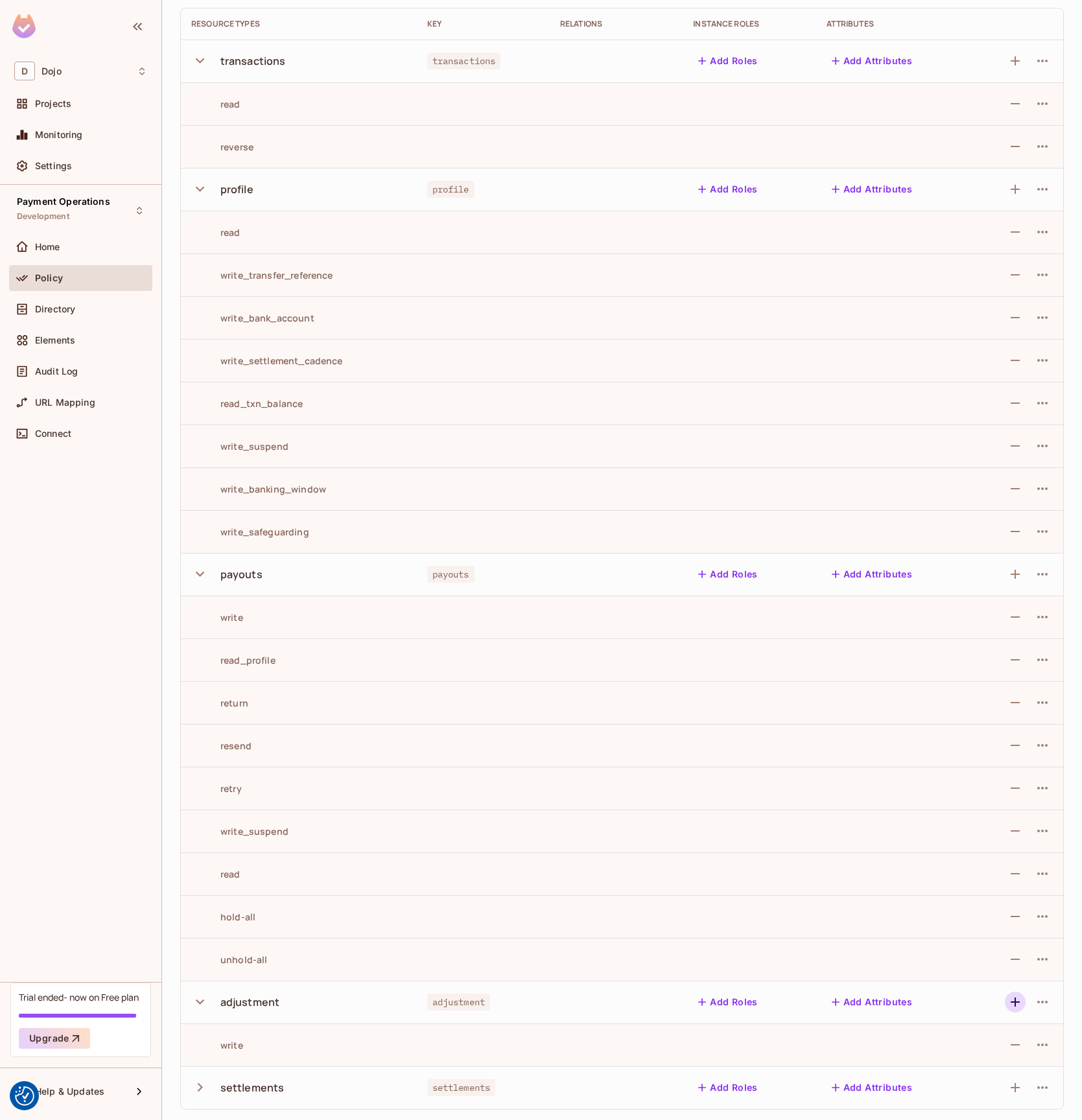click at bounding box center [1015, 1002] 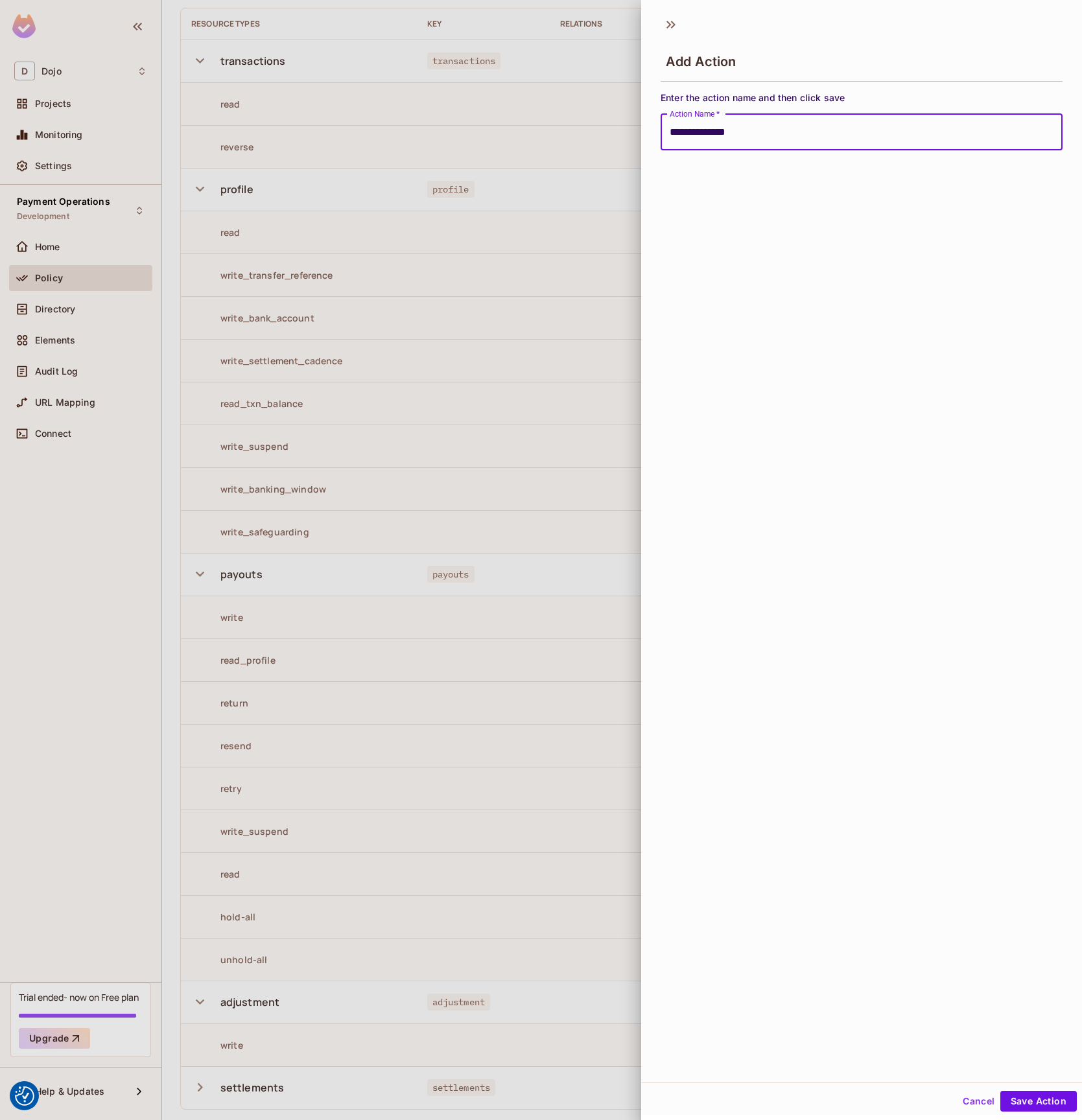 type on "**********" 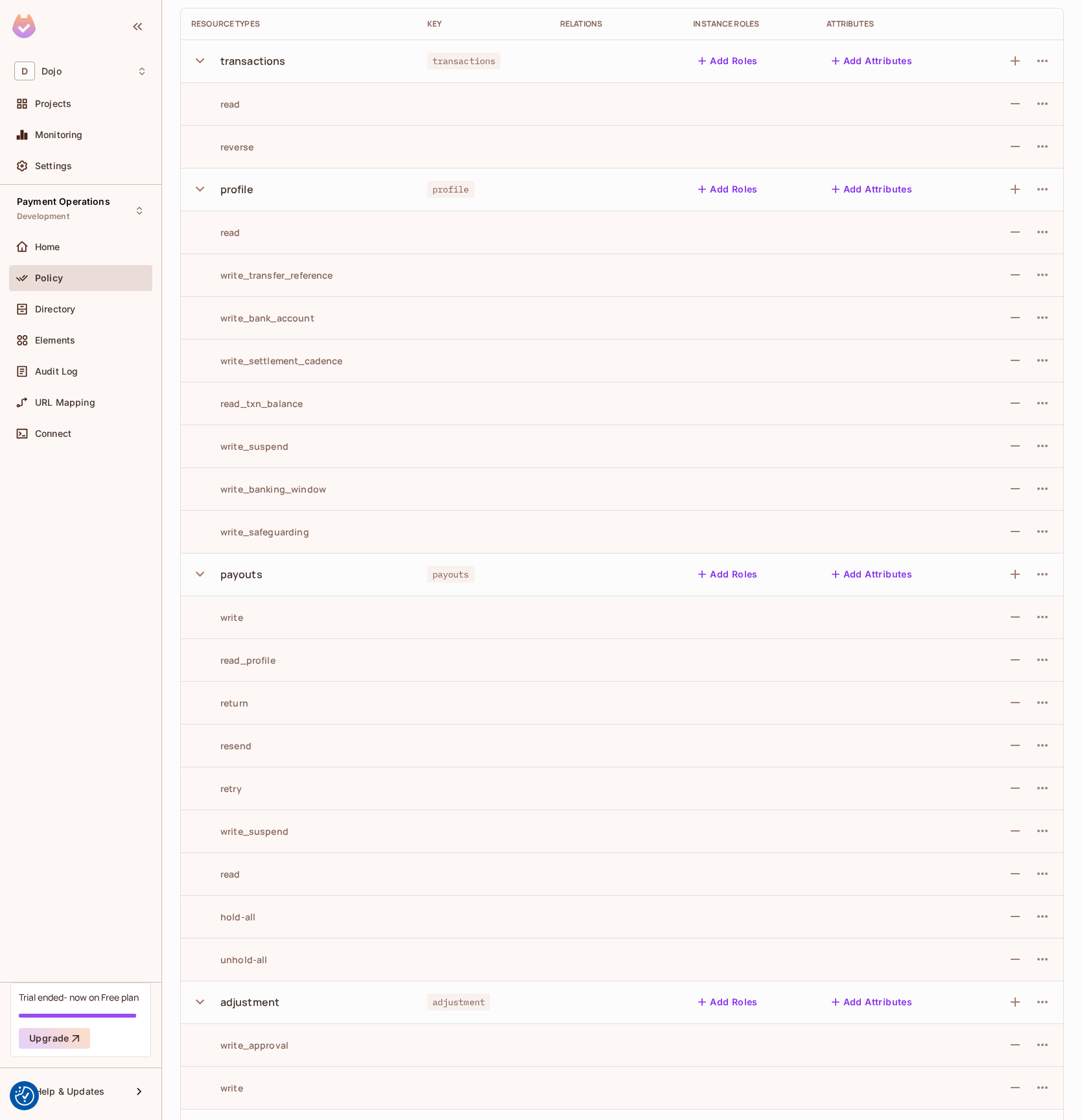 click at bounding box center (1016, 1002) 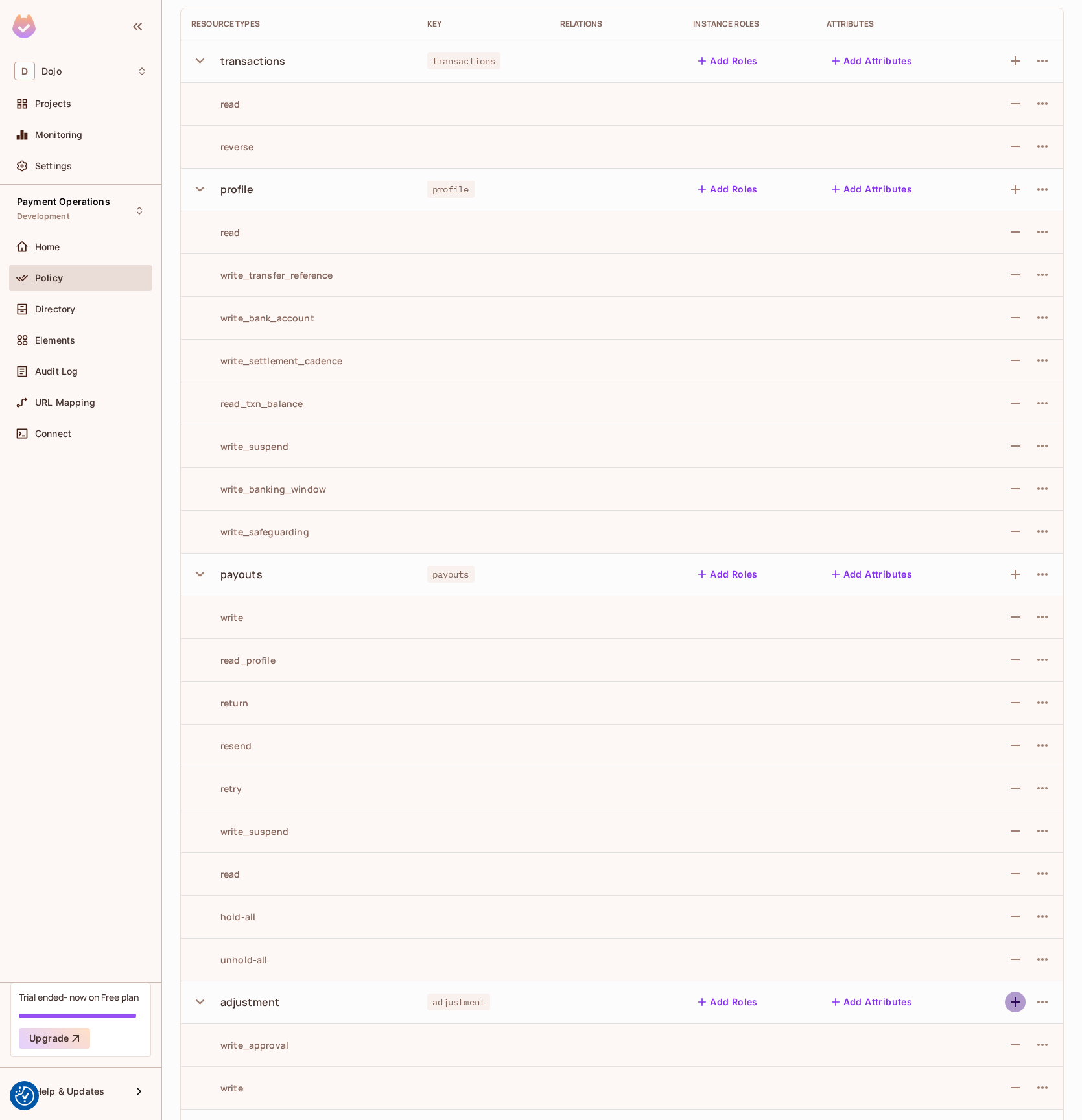 click at bounding box center [1015, 1002] 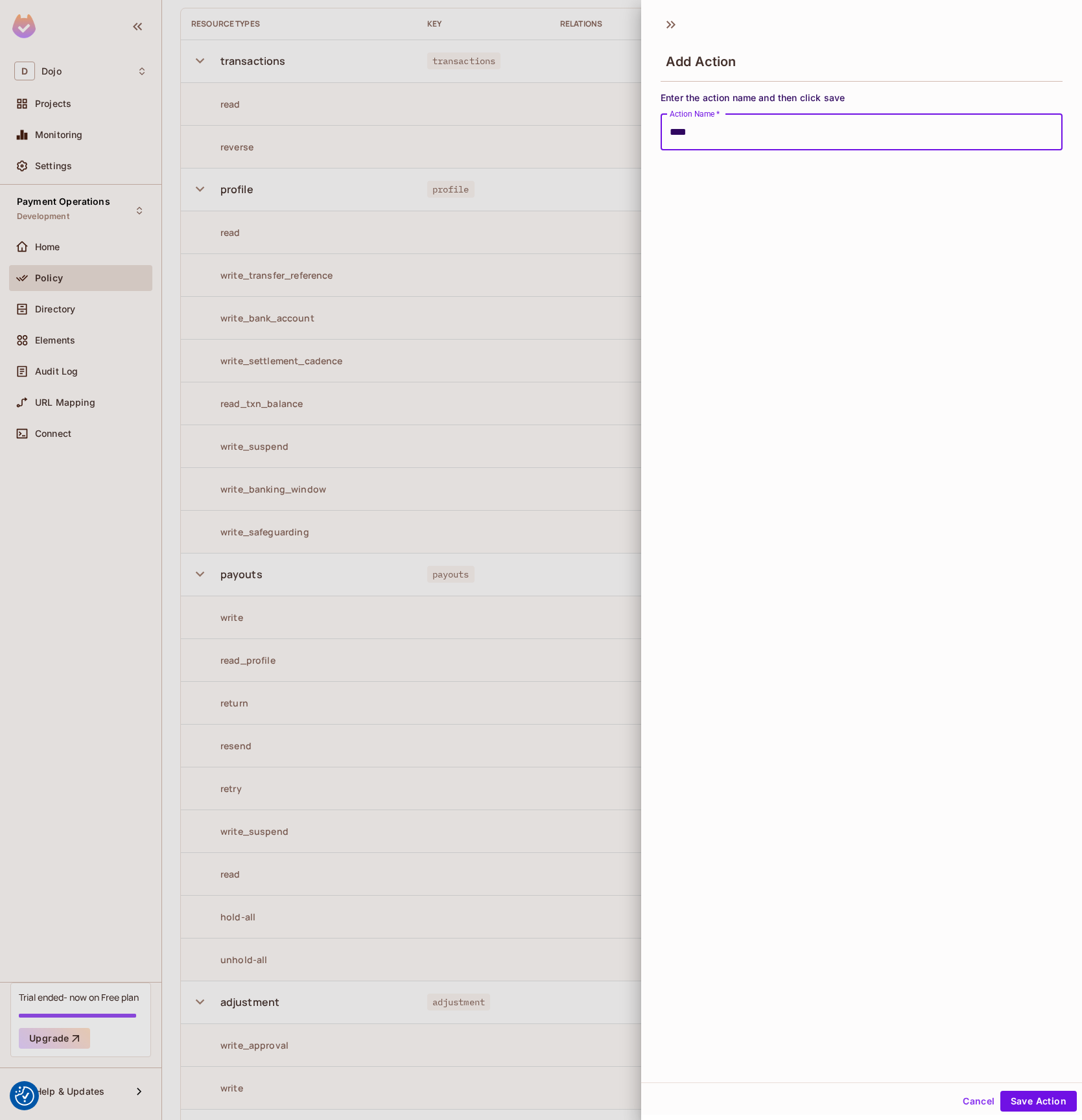 type on "****" 